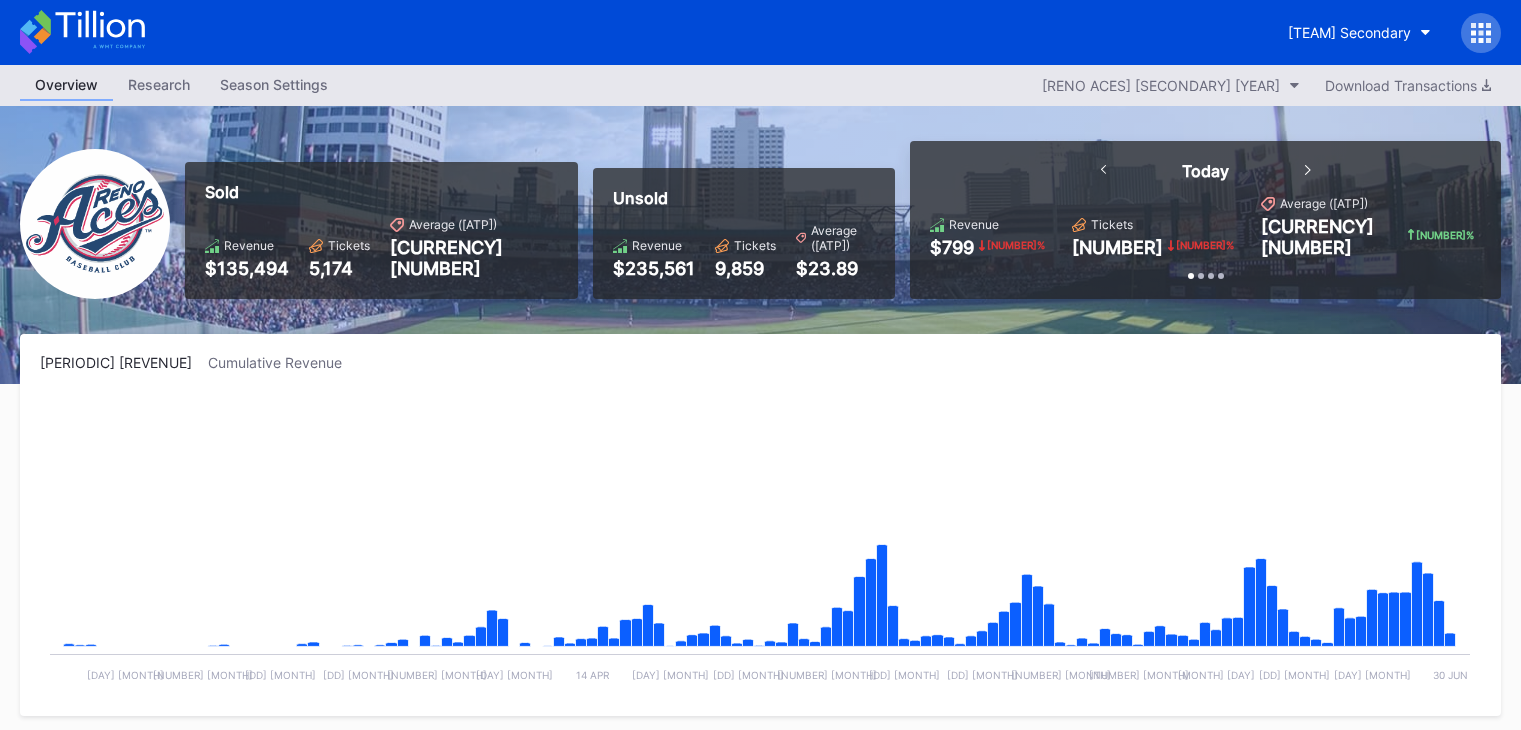 scroll, scrollTop: 0, scrollLeft: 0, axis: both 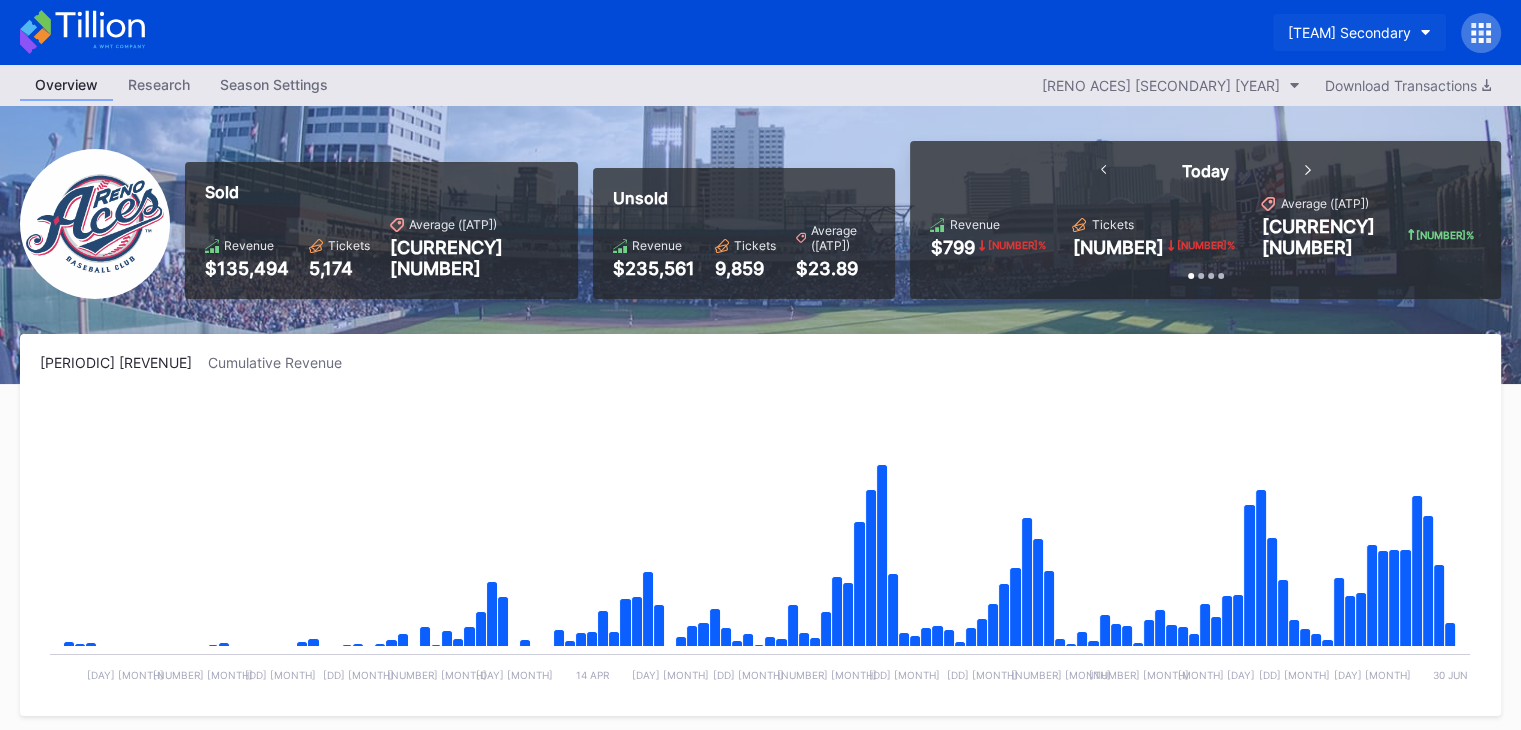 click on "[TEAM] Secondary" at bounding box center (1349, 32) 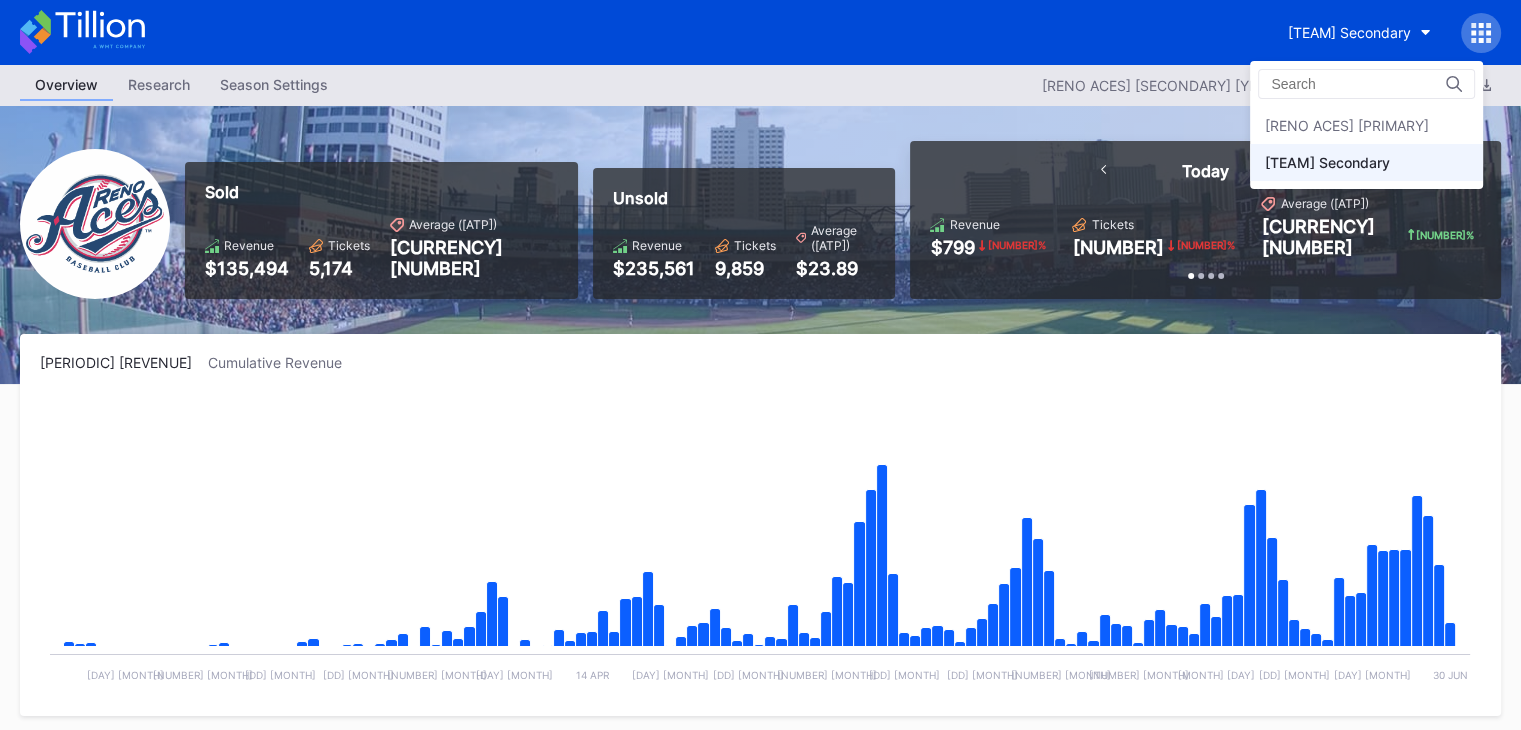 click at bounding box center [1358, 84] 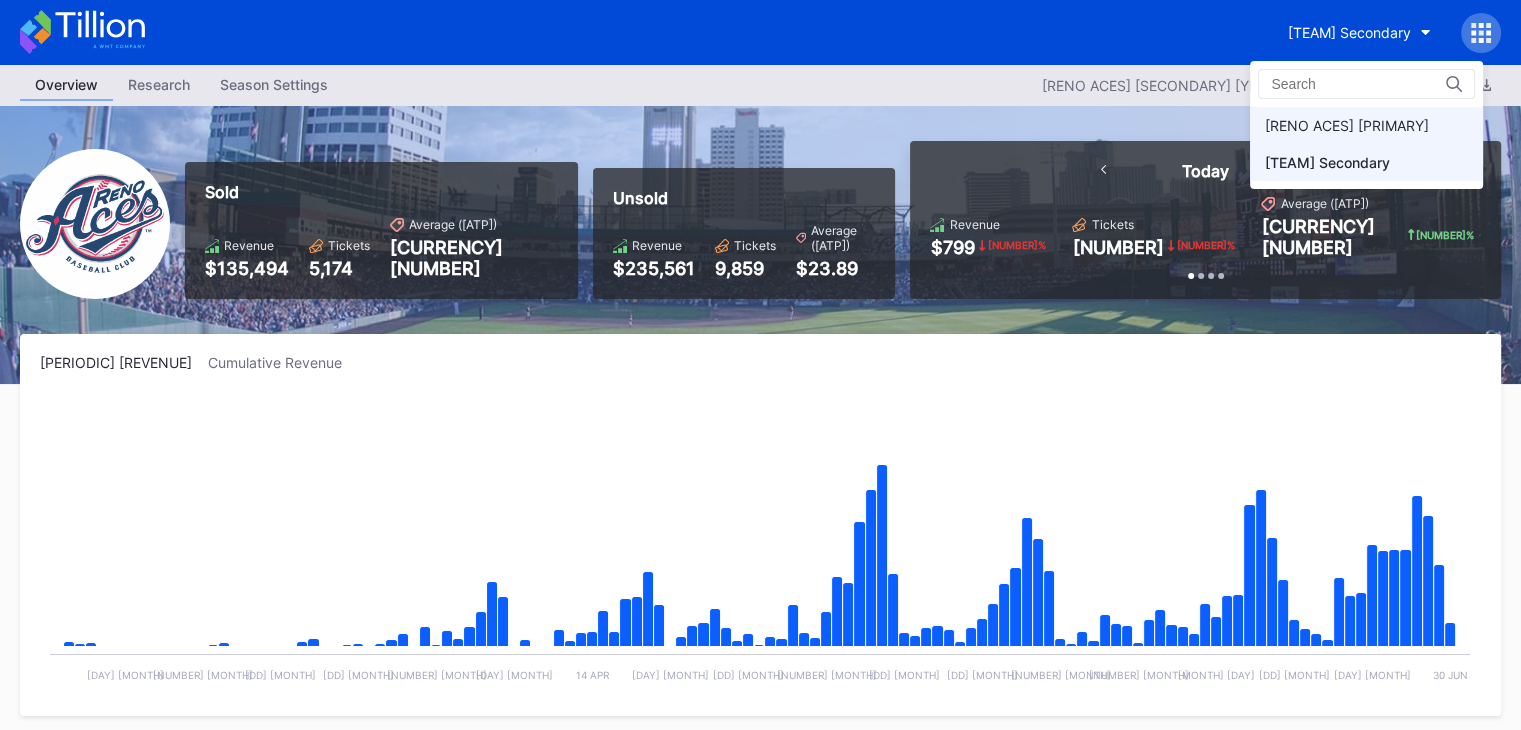 click on "[RENO ACES] [PRIMARY]" at bounding box center [1366, 125] 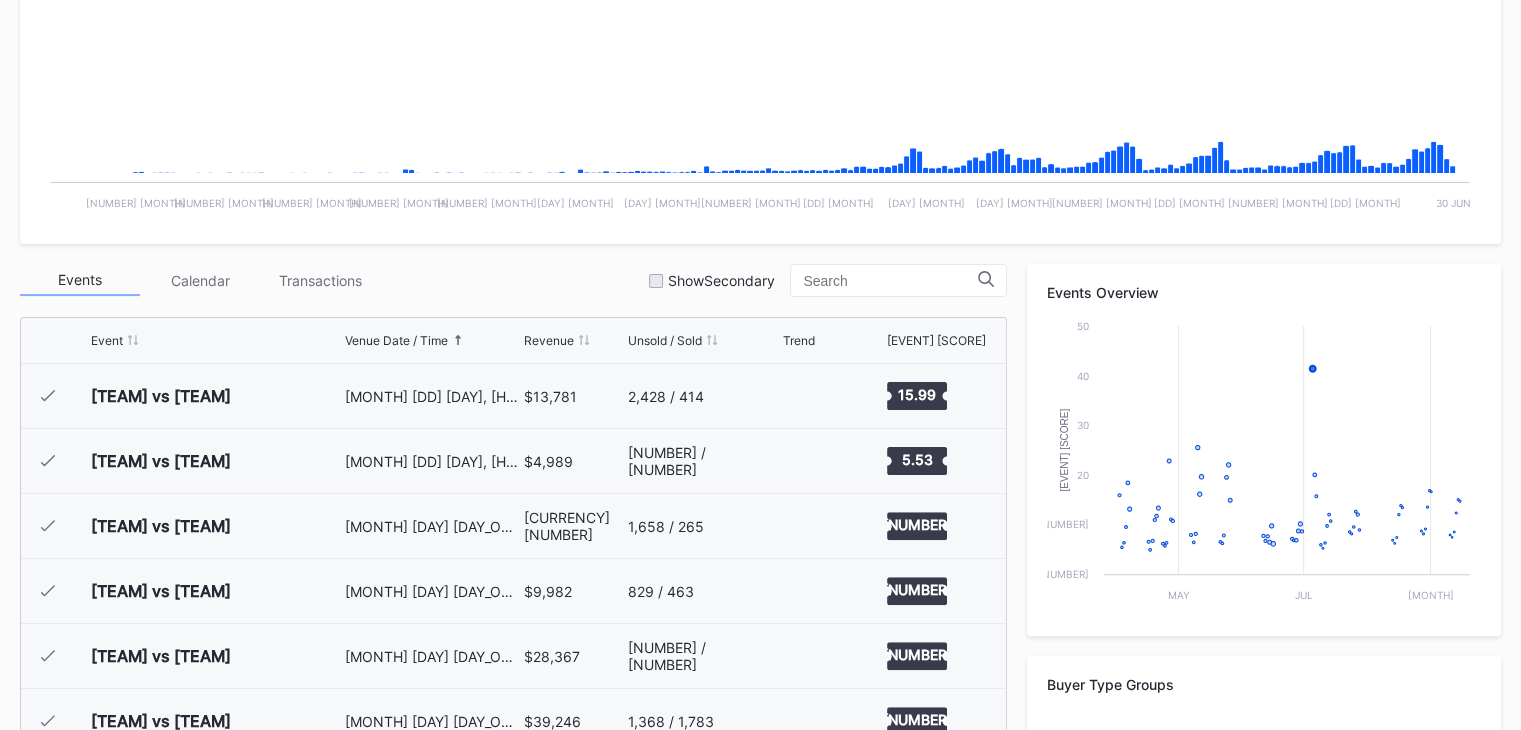 scroll, scrollTop: 586, scrollLeft: 0, axis: vertical 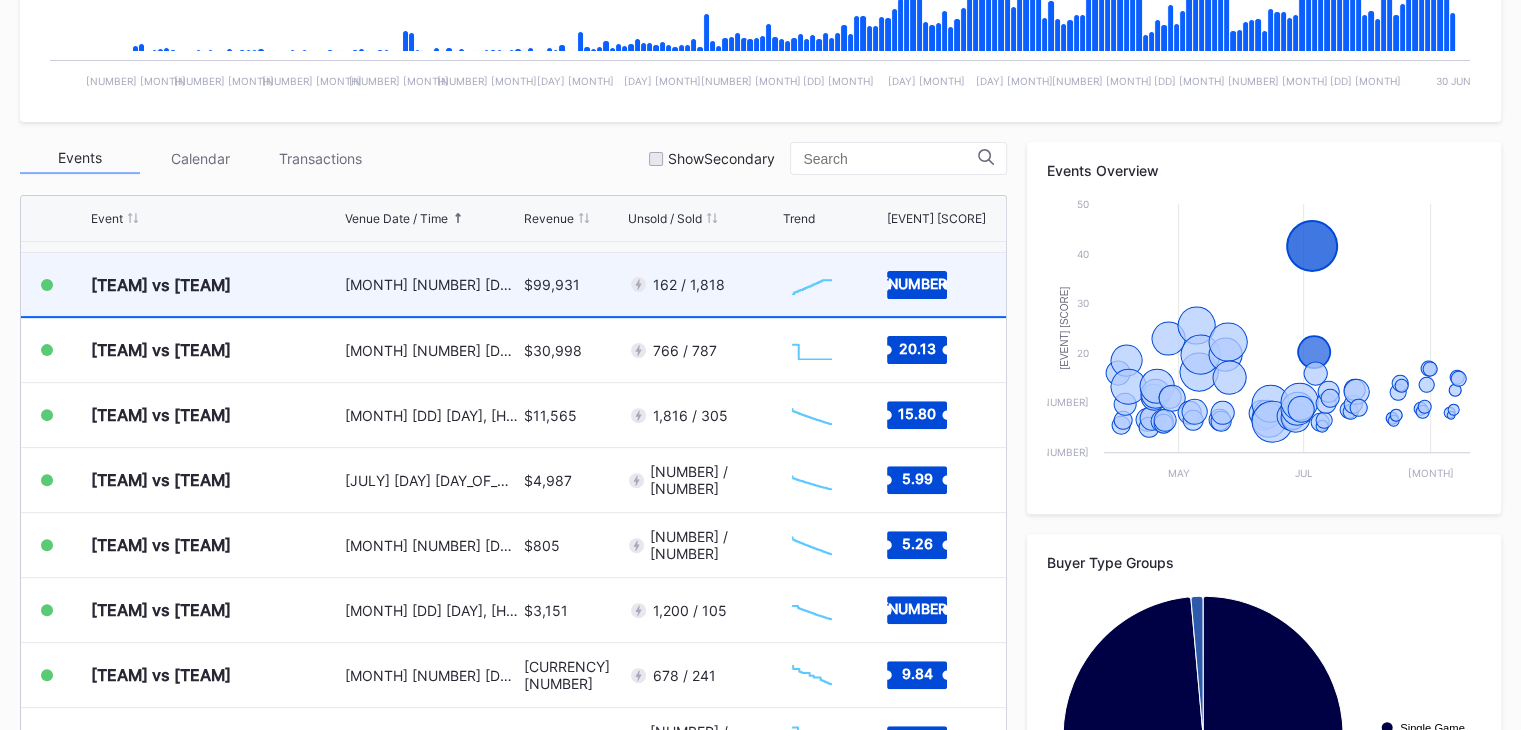 click on "$99,931" at bounding box center (573, 284) 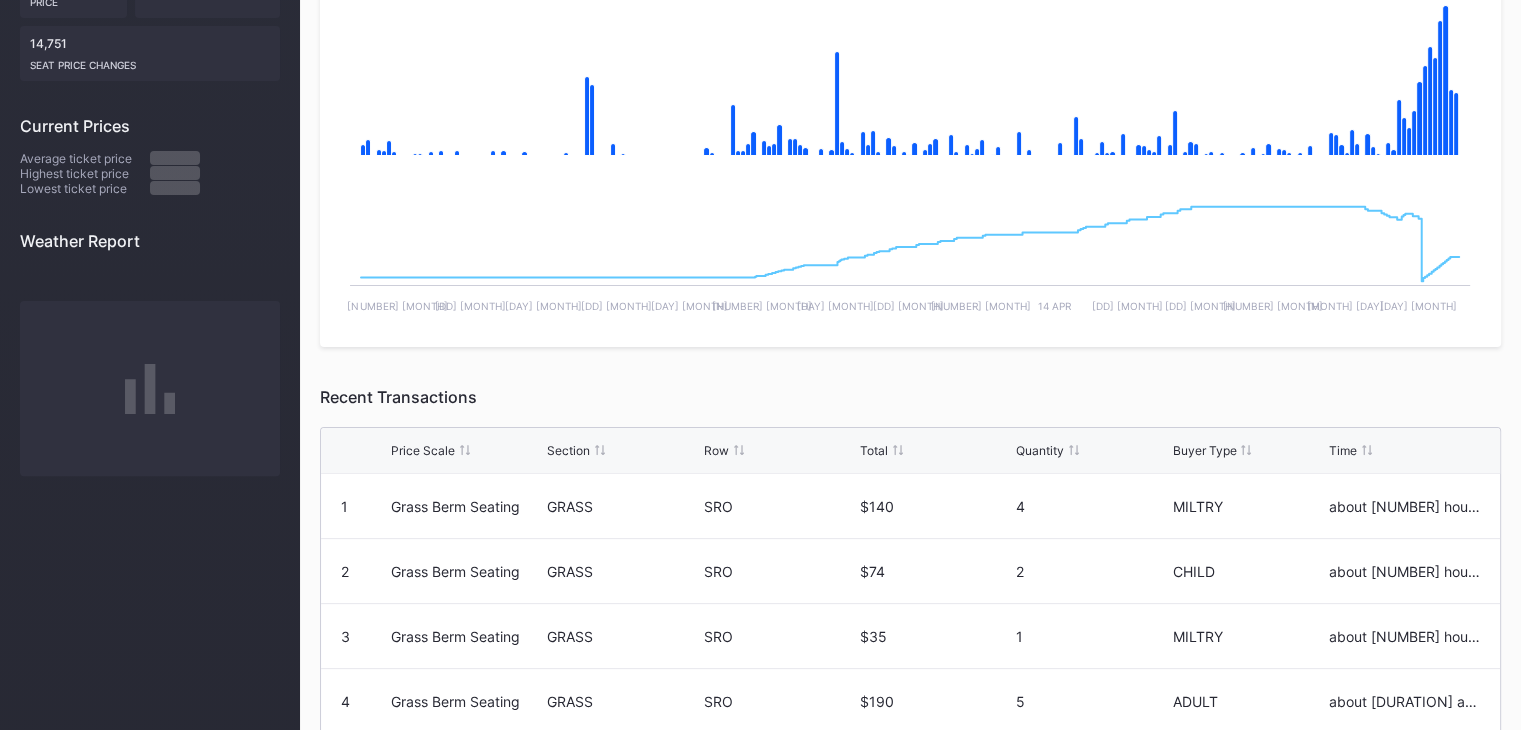 scroll, scrollTop: 496, scrollLeft: 0, axis: vertical 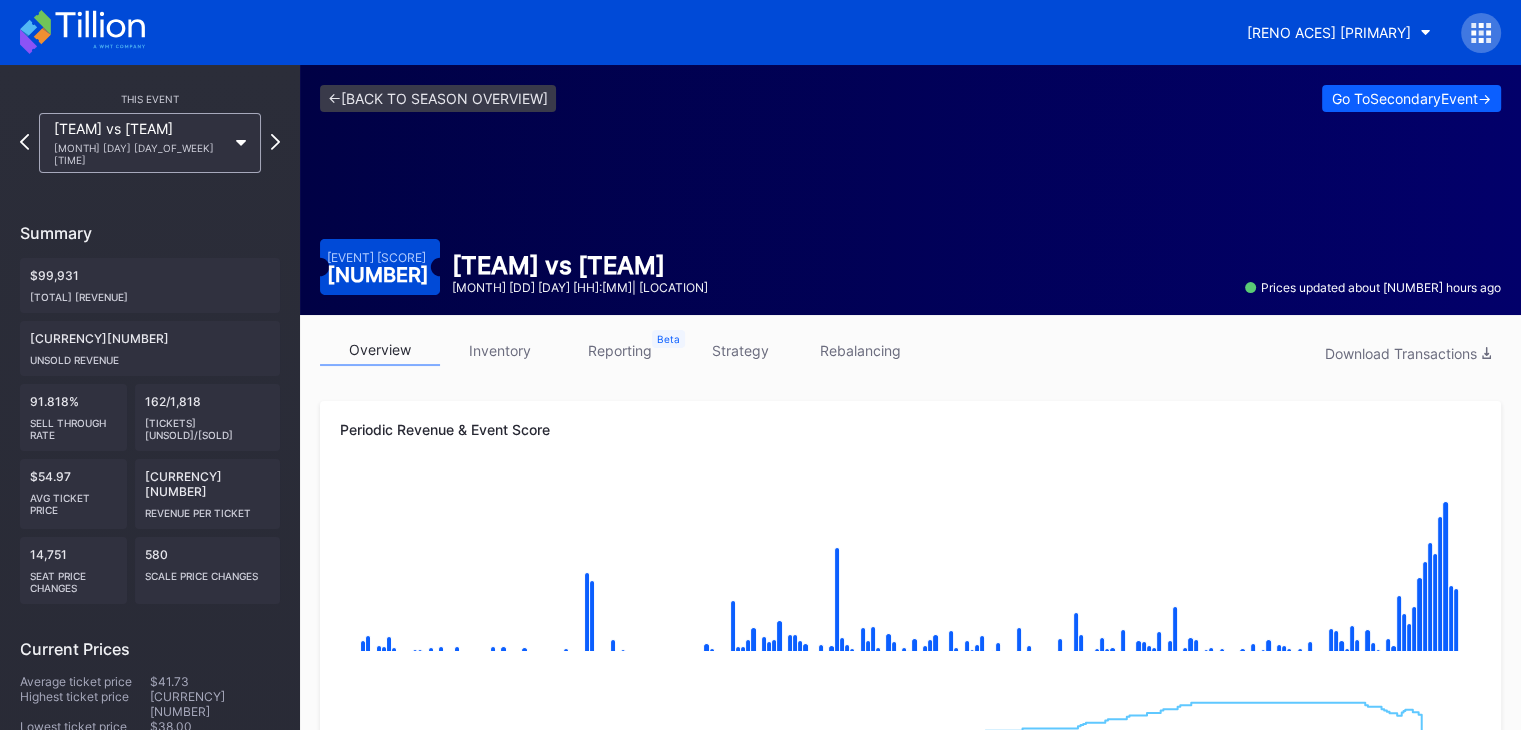click on "inventory" at bounding box center (500, 350) 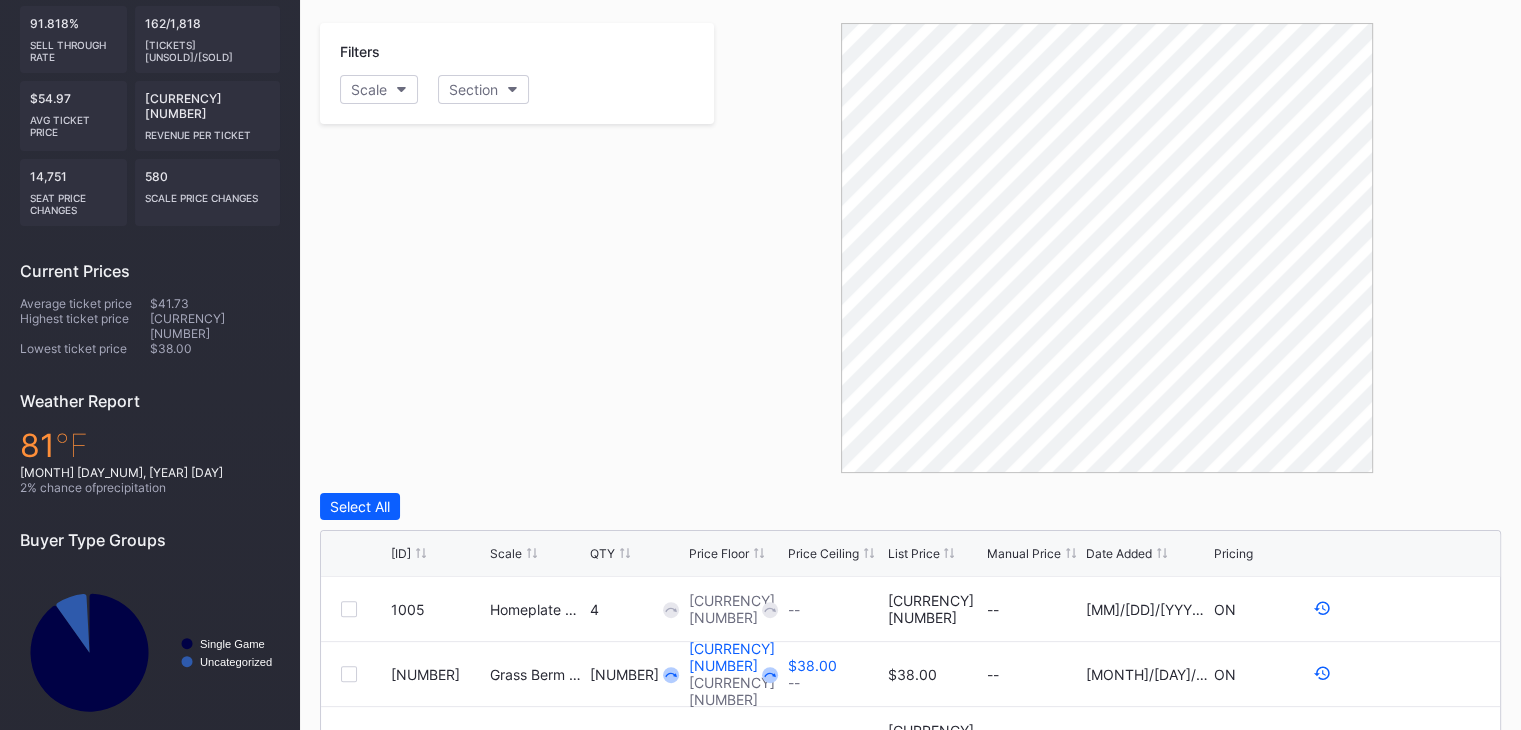 scroll, scrollTop: 472, scrollLeft: 0, axis: vertical 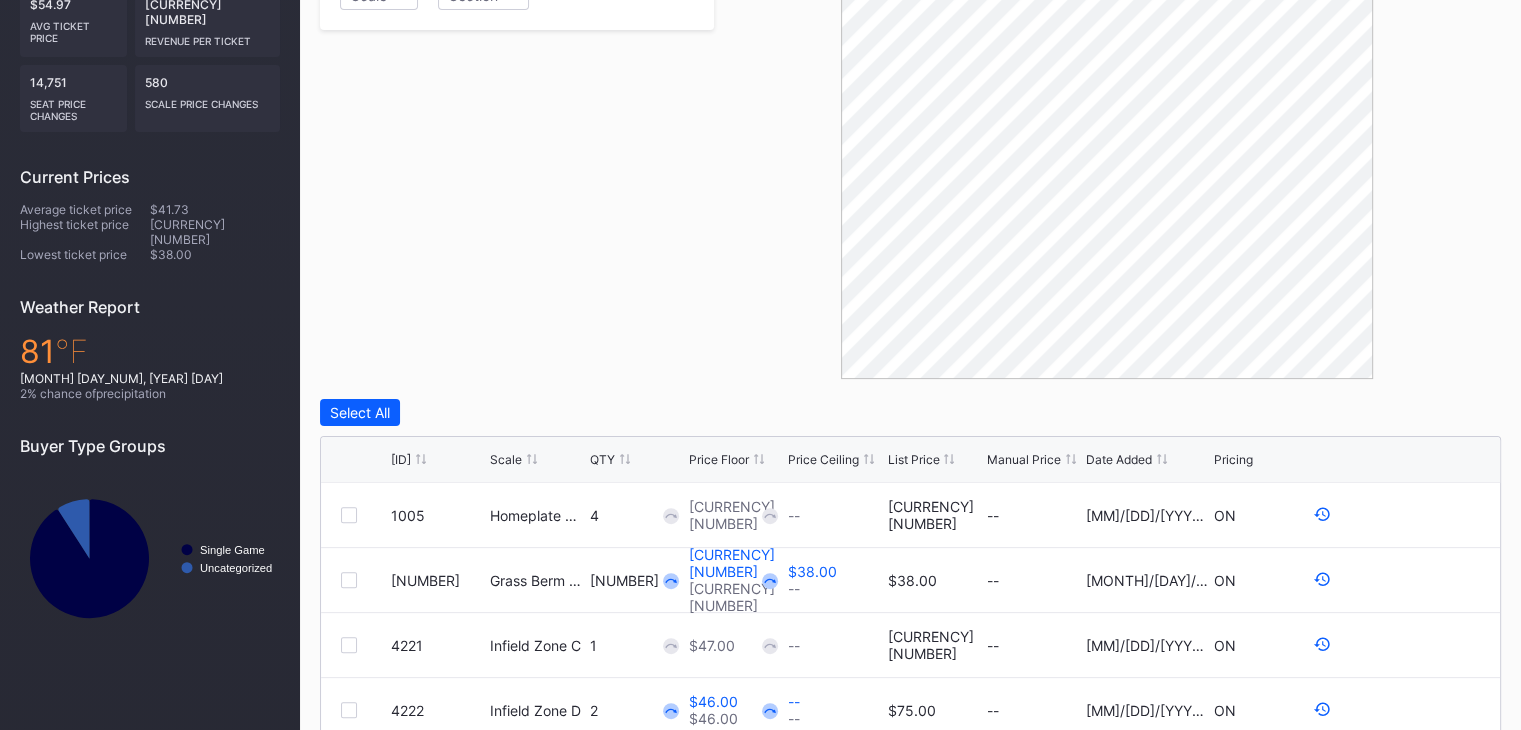 click on "QTY" at bounding box center (637, 459) 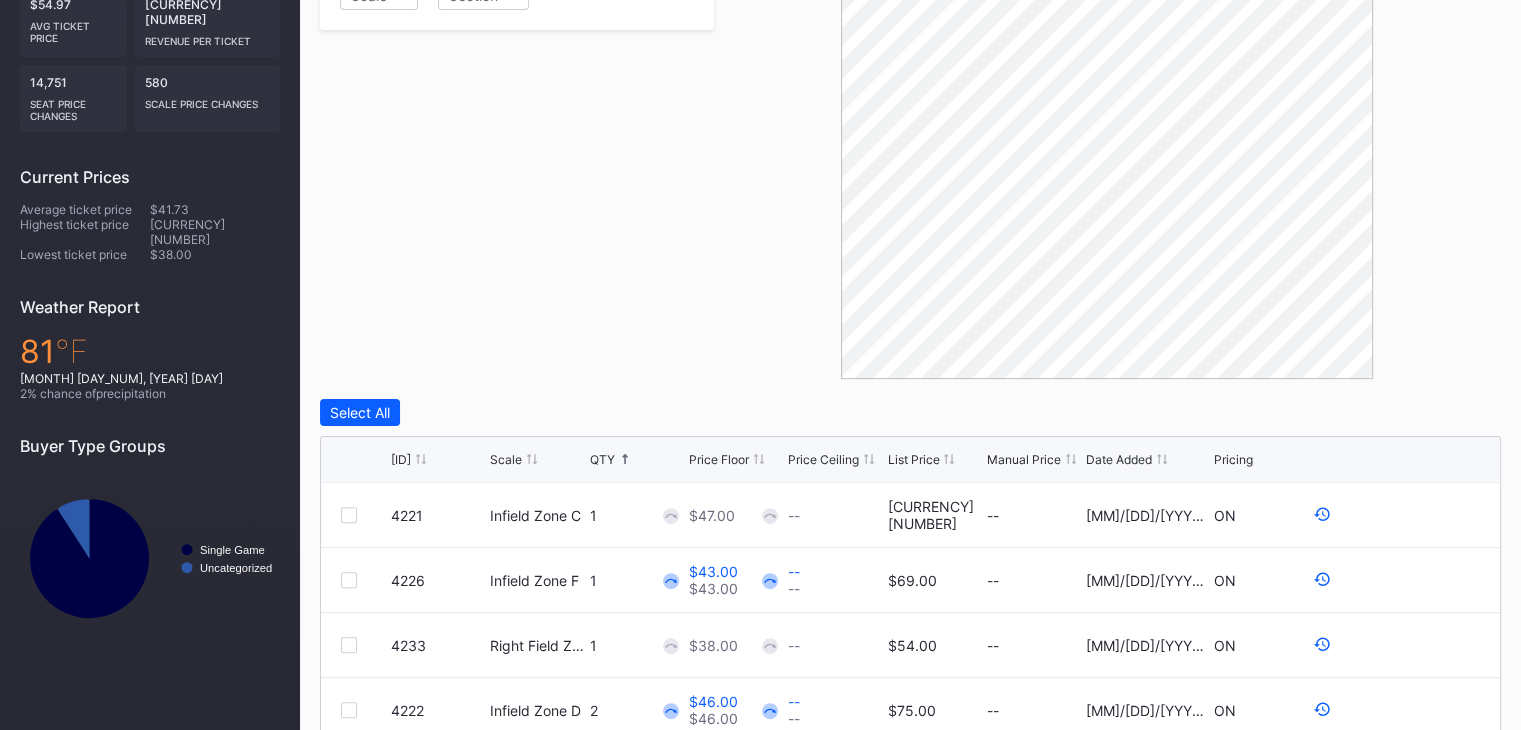 click on "[ID] [SCALE] [QTY] [PRICE] [FLOOR PRICE] [CEILING] [LIST PRICE] [MANUAL PRICE] [DATE ADDED] [PRICING]" at bounding box center (910, 460) 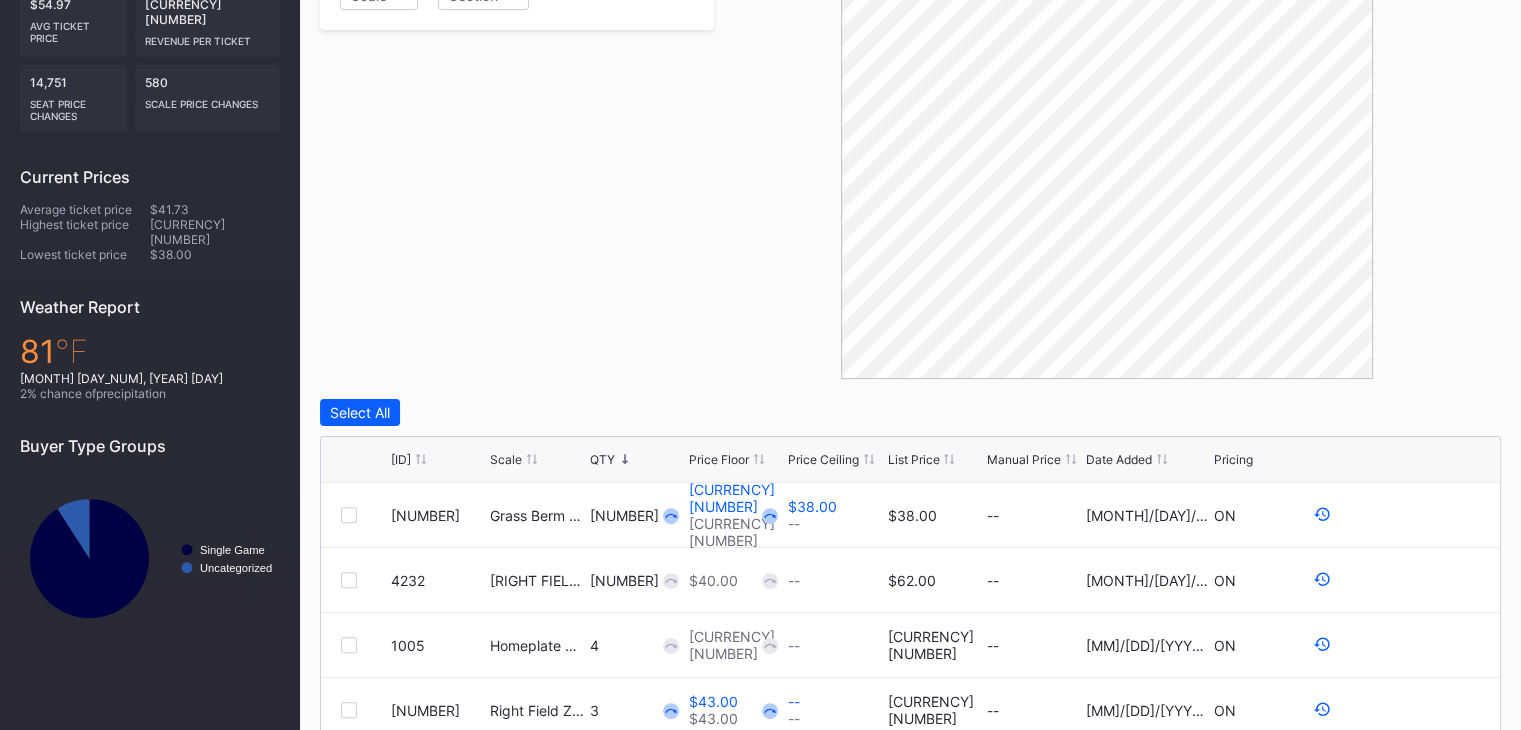 click on "Filters Scale Section" at bounding box center [517, 154] 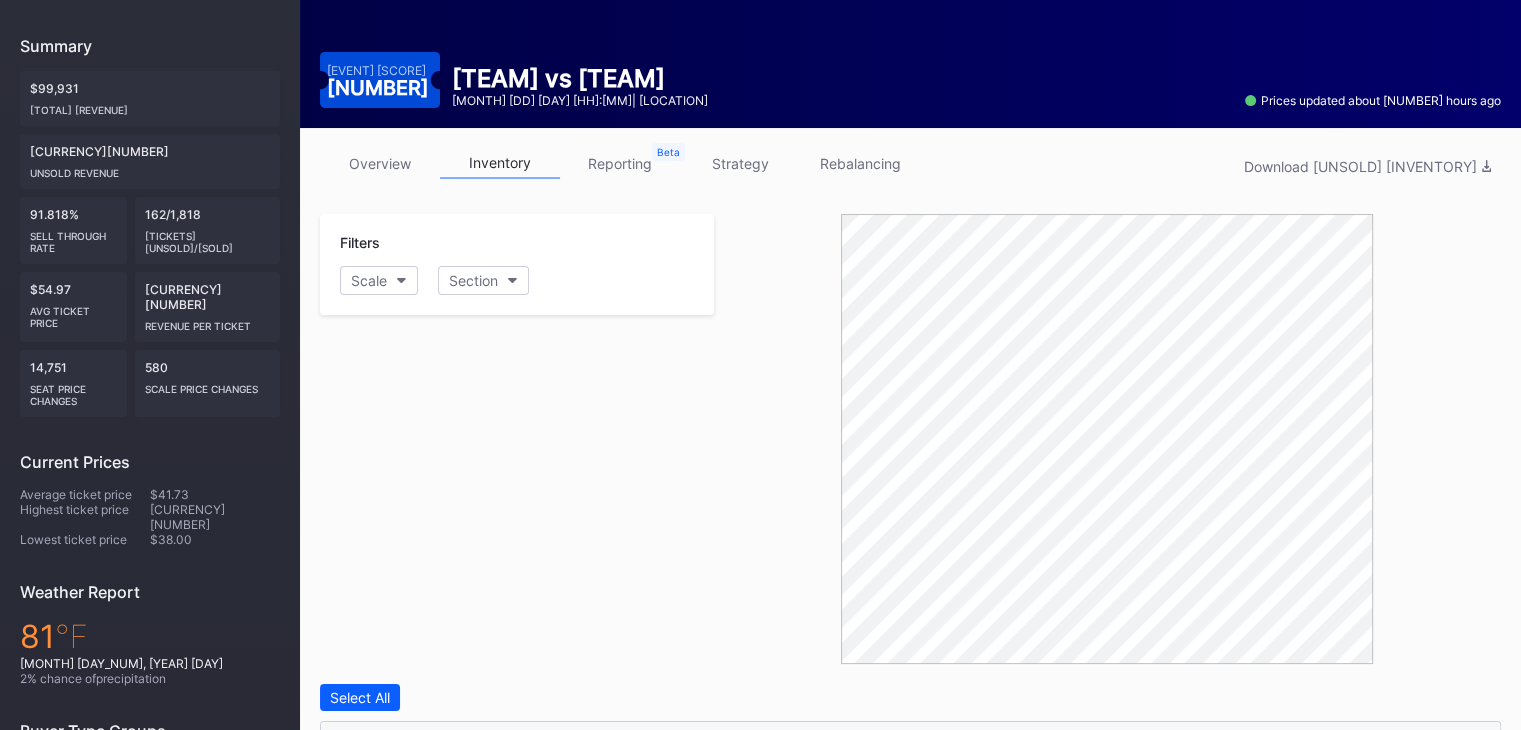 scroll, scrollTop: 0, scrollLeft: 0, axis: both 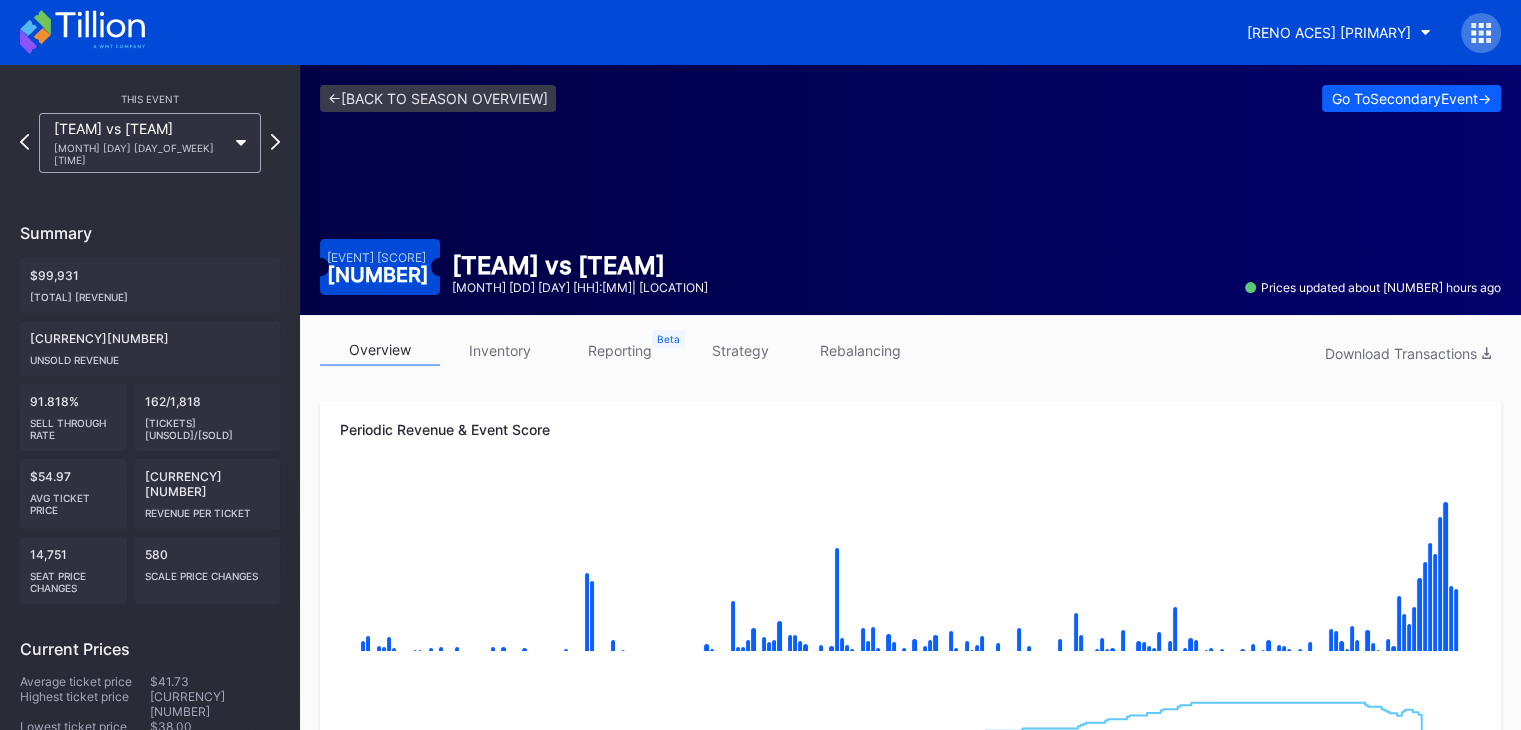 click at bounding box center [82, 32] 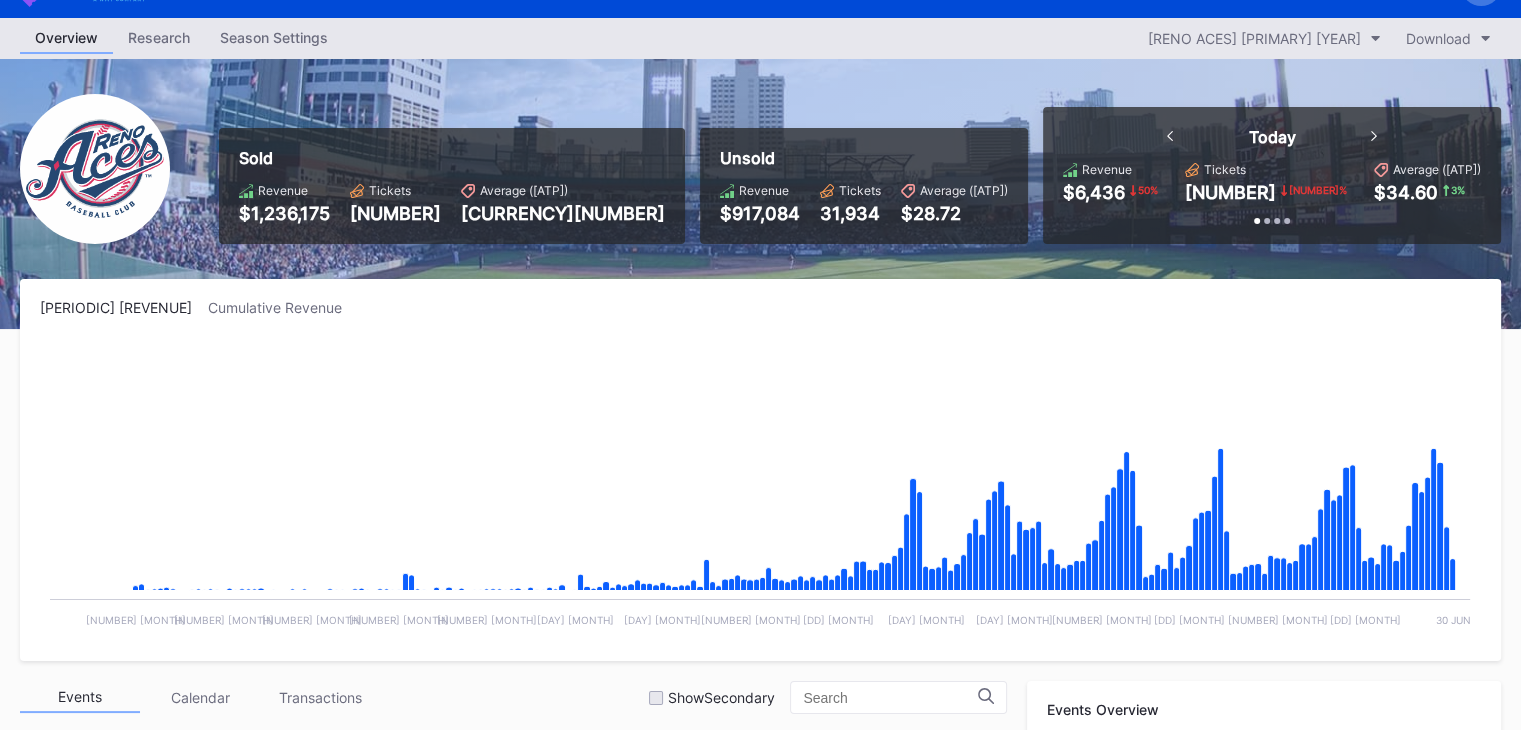 scroll, scrollTop: 339, scrollLeft: 0, axis: vertical 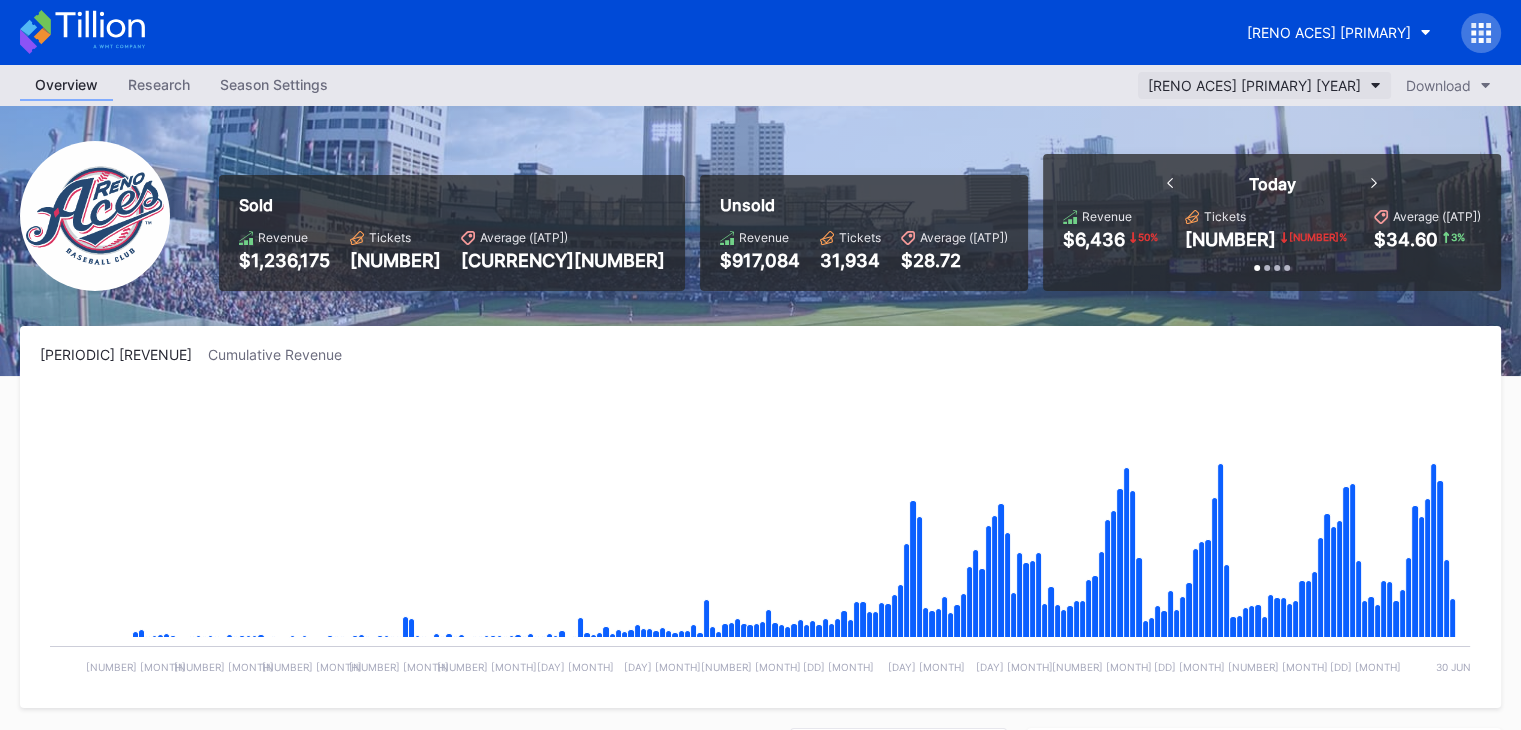 click on "[TEAM] Primary [YEAR]" at bounding box center [1254, 85] 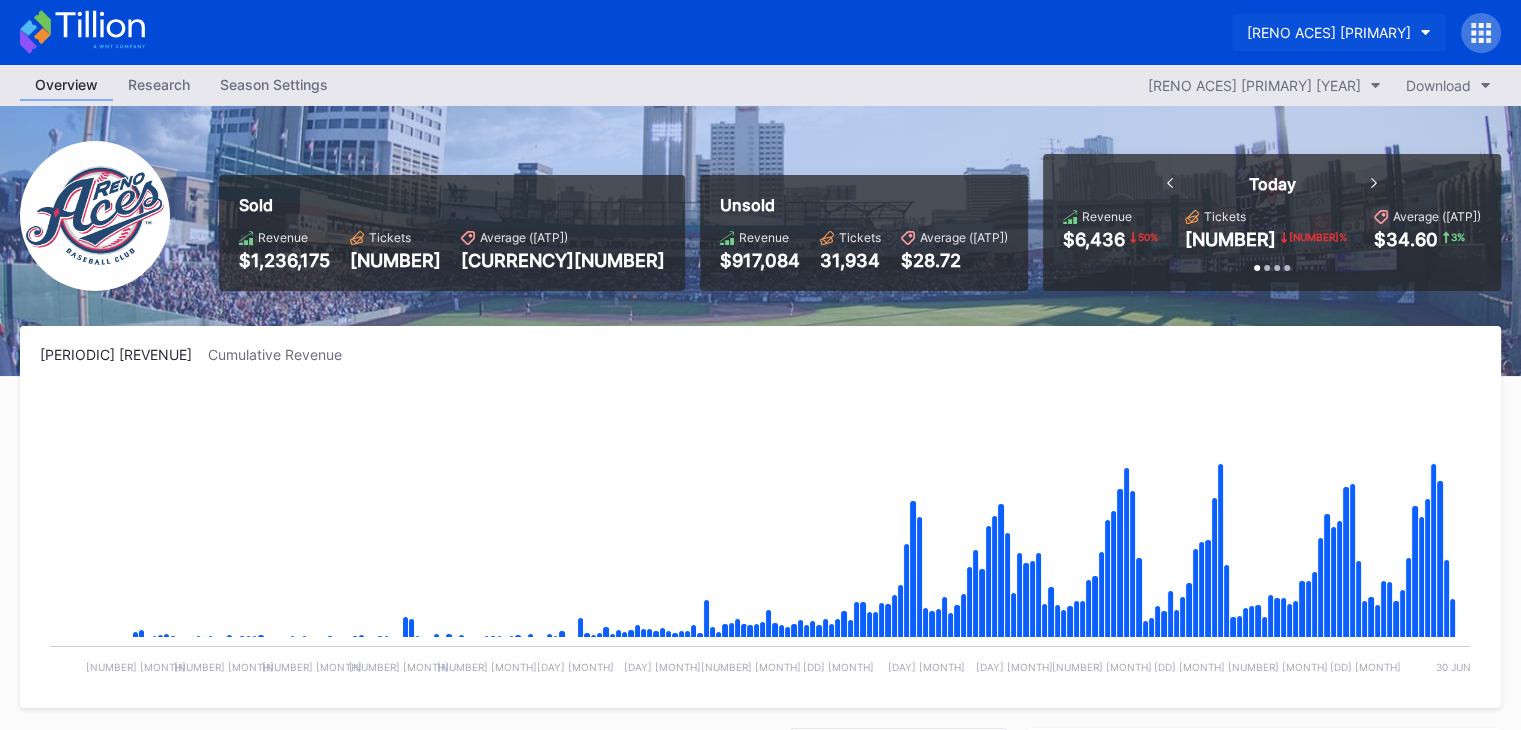 click on "•••• •••• •••••••" at bounding box center [1329, 32] 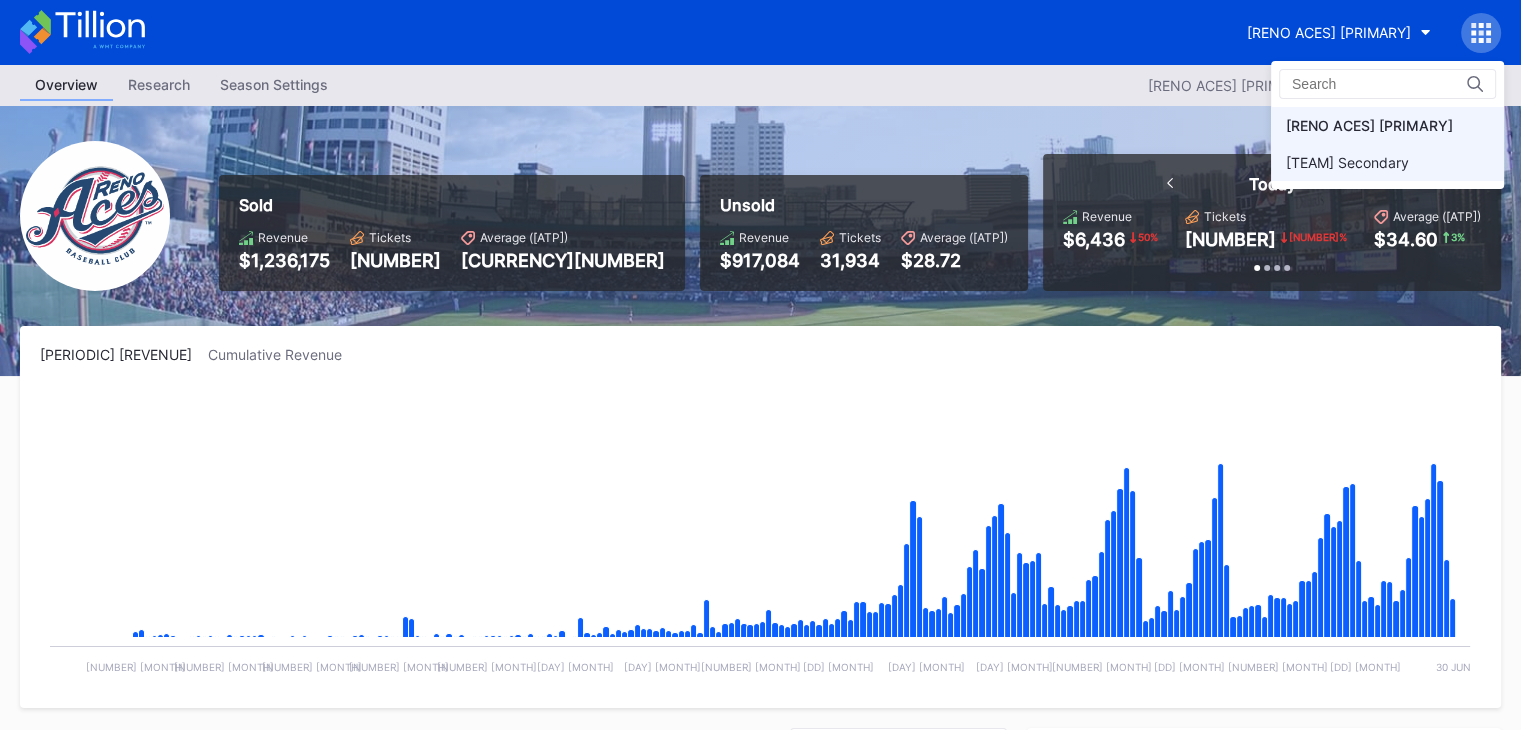 click on "Reno Aces Secondary" at bounding box center [1347, 162] 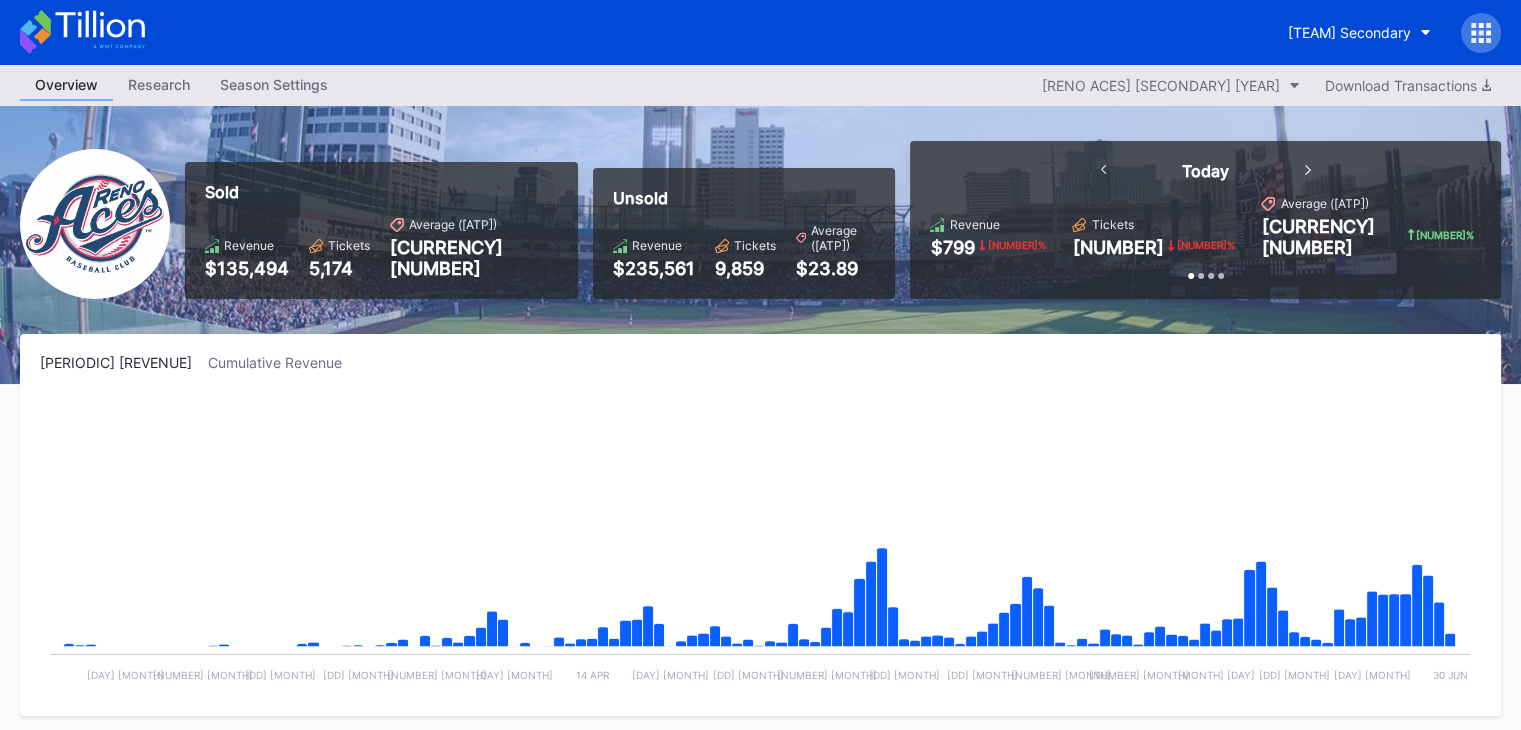 scroll, scrollTop: 2730, scrollLeft: 0, axis: vertical 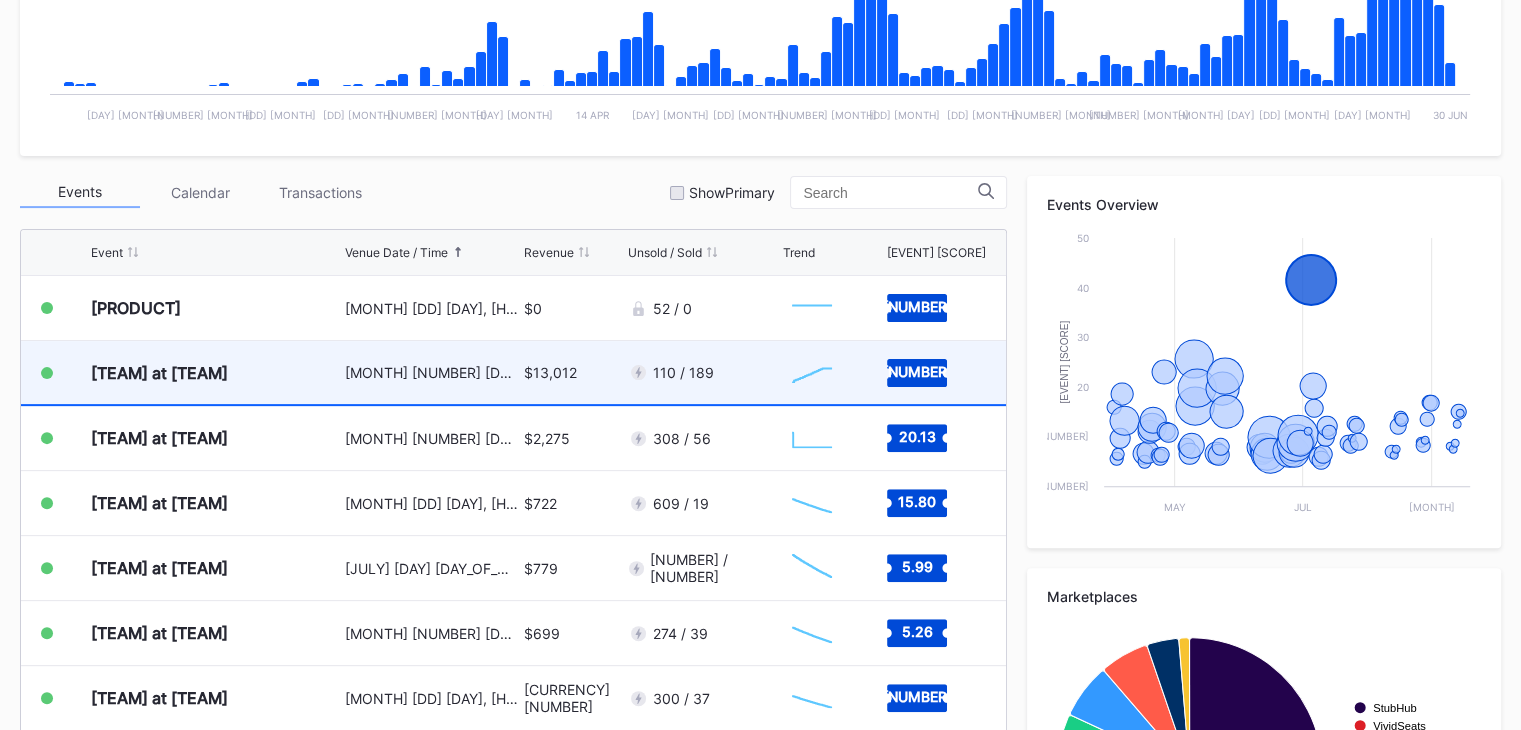 click on "[CURRENCY]" at bounding box center (573, 308) 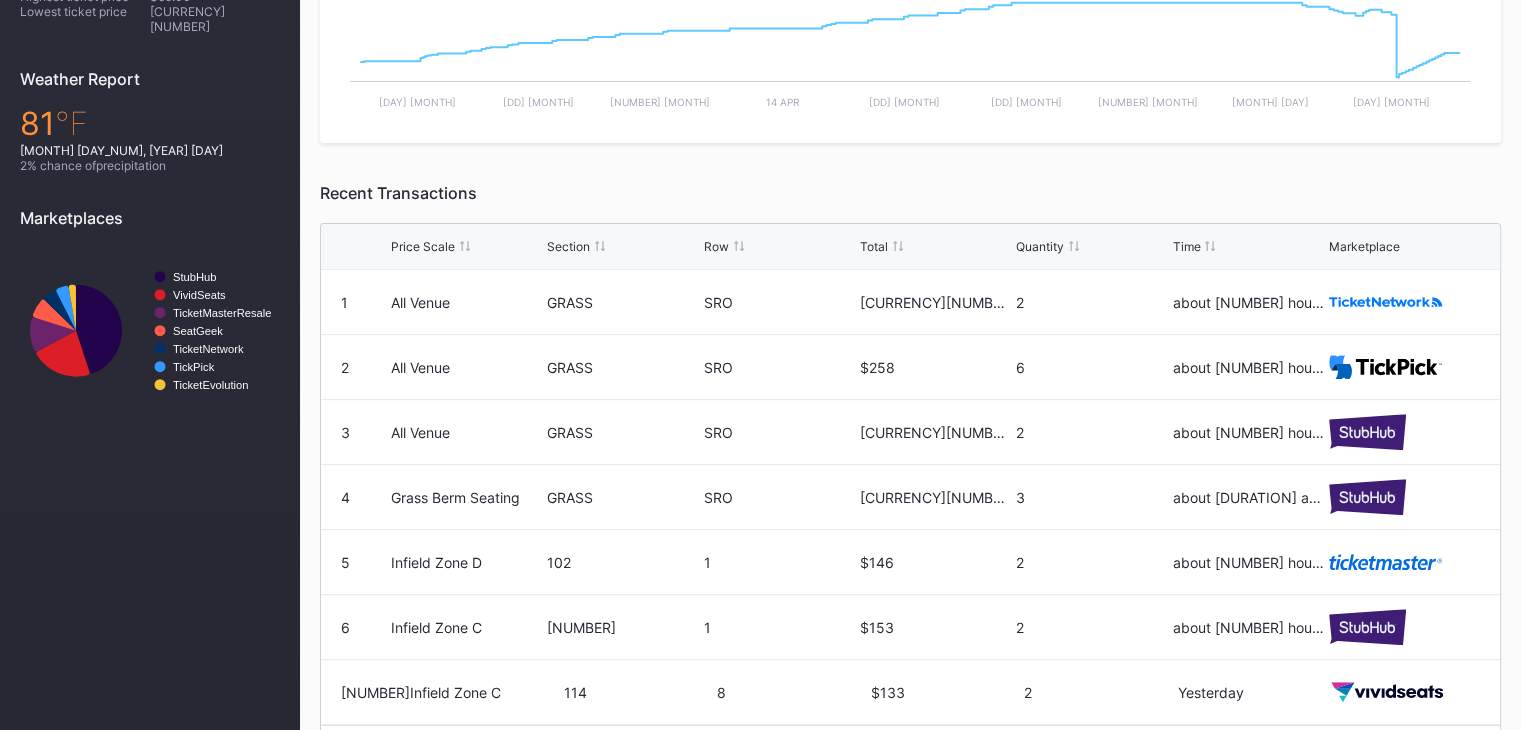 scroll, scrollTop: 763, scrollLeft: 0, axis: vertical 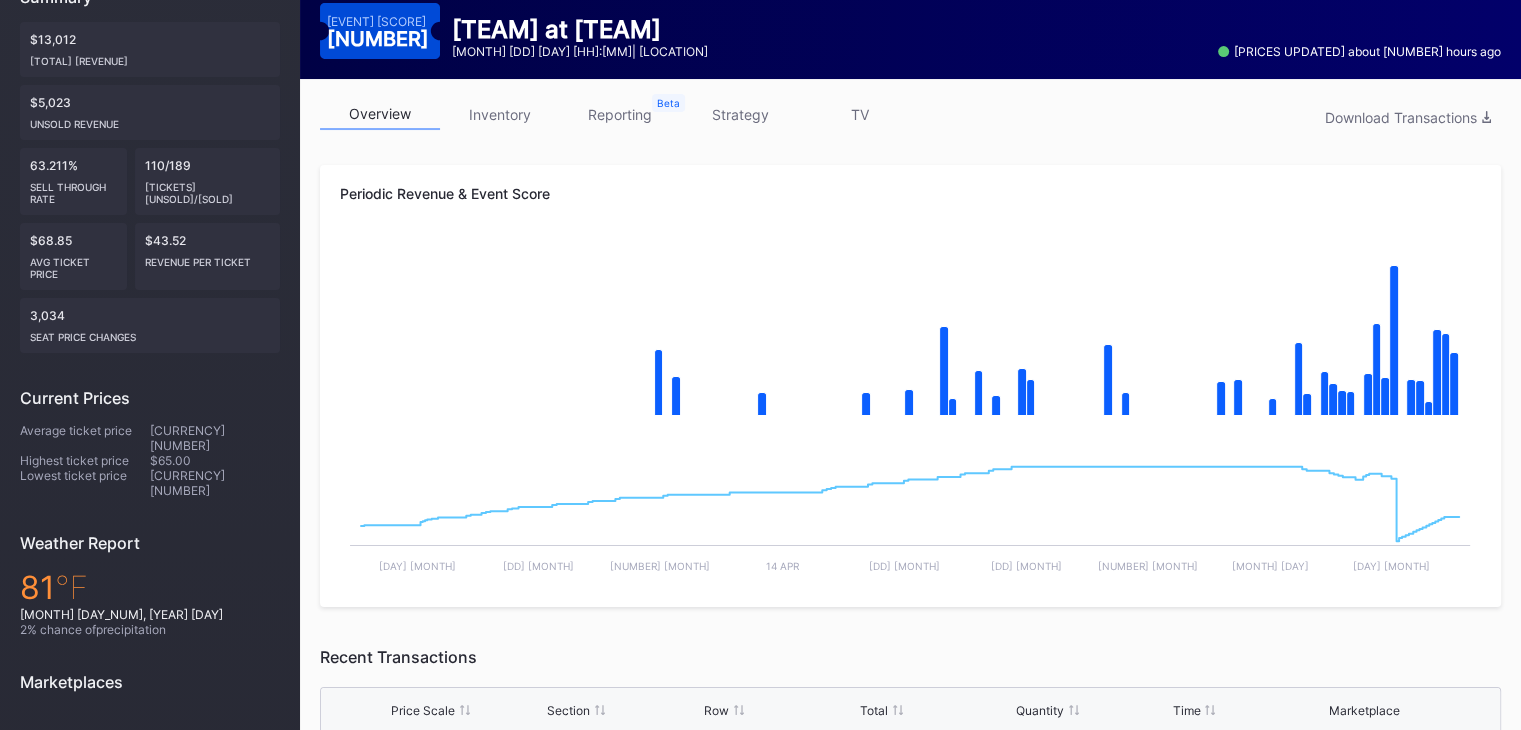 click on "•••••••••" at bounding box center [500, 114] 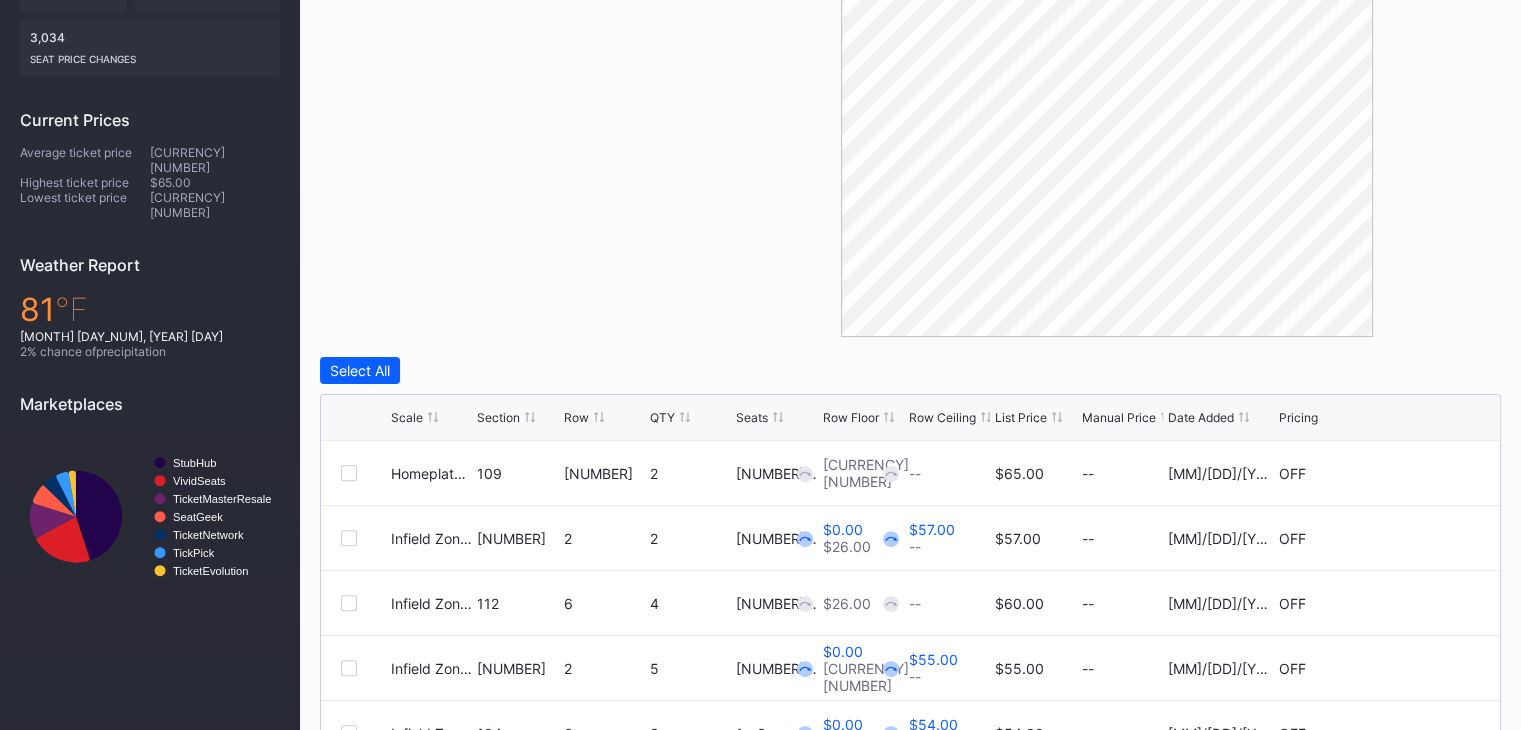 scroll, scrollTop: 520, scrollLeft: 0, axis: vertical 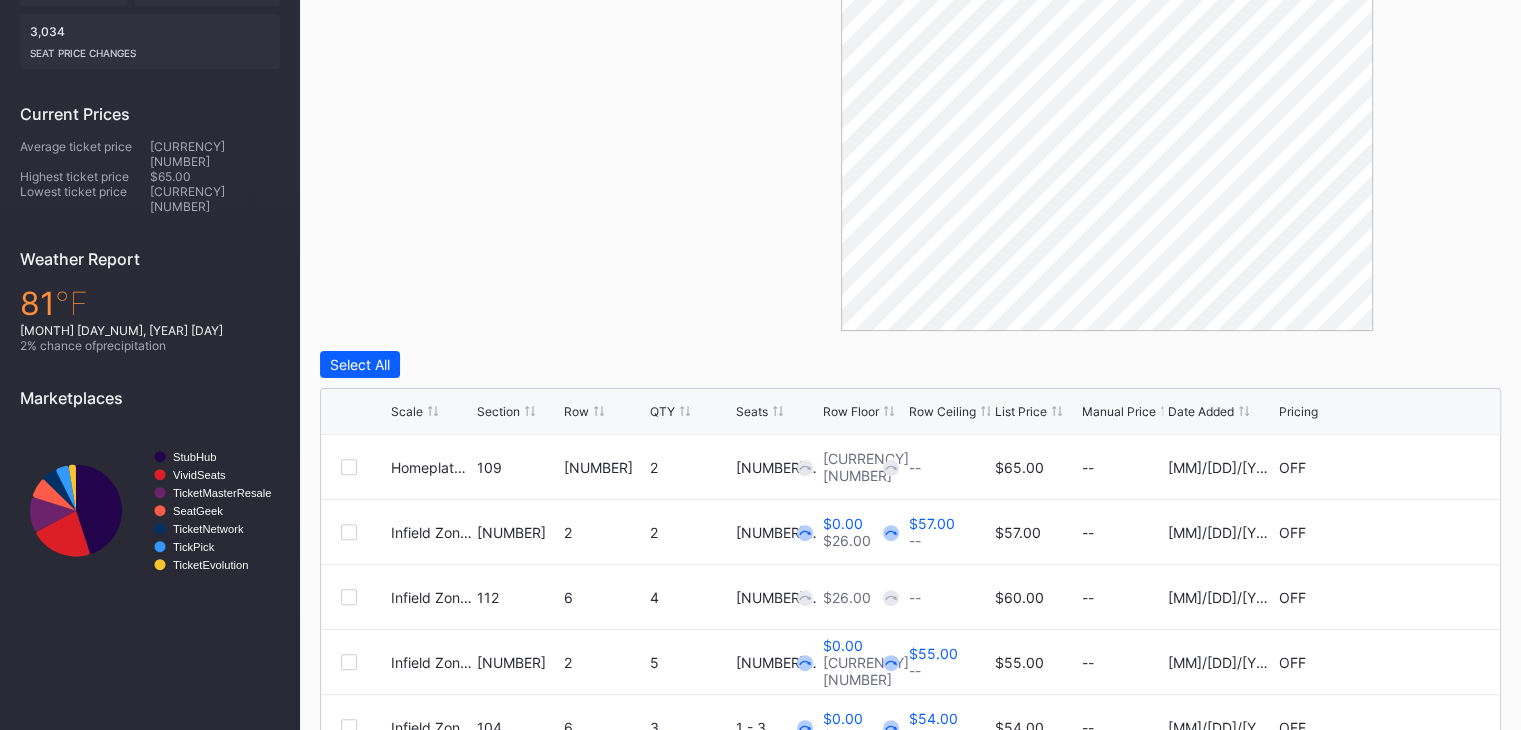 click on "•••••••" at bounding box center [407, 411] 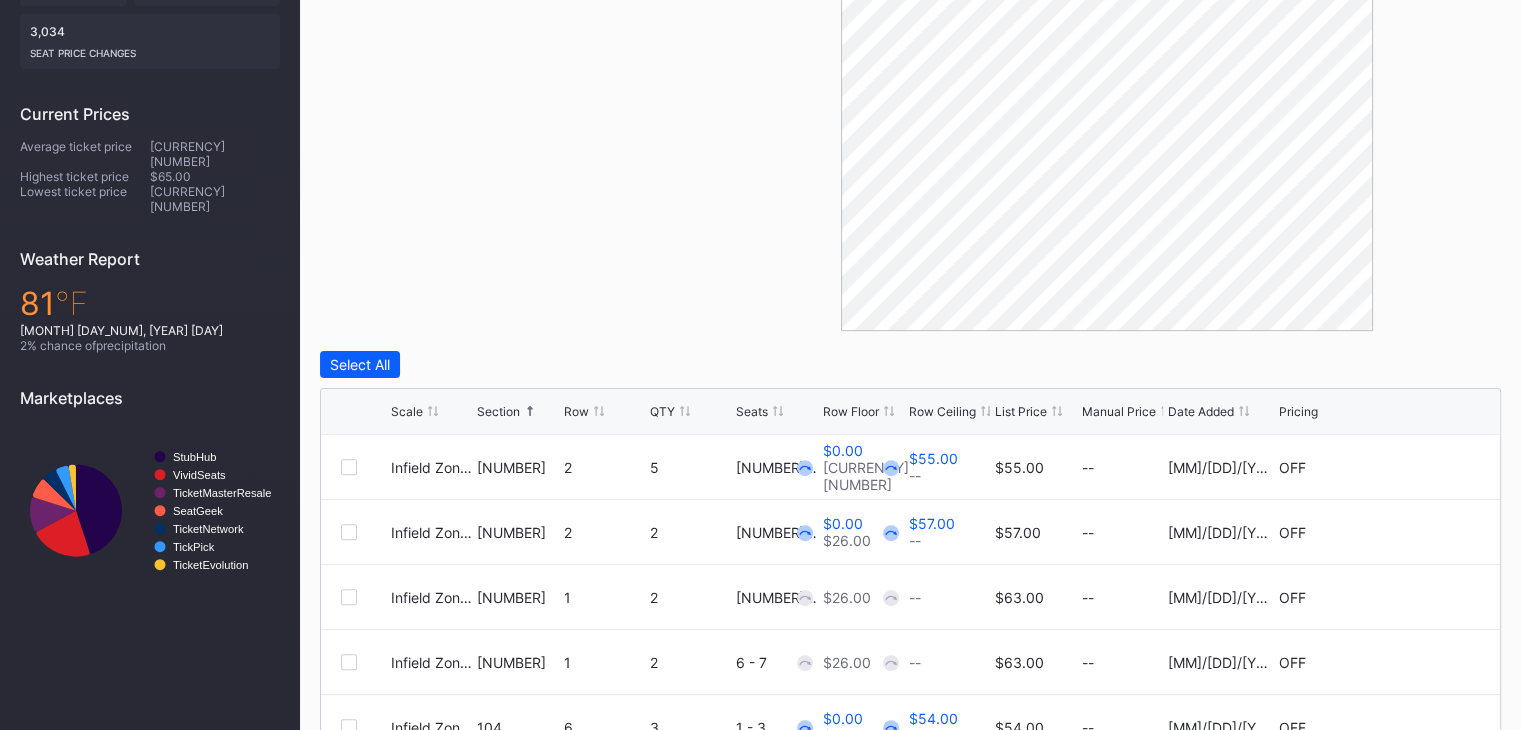 click on "•••••" at bounding box center [407, 411] 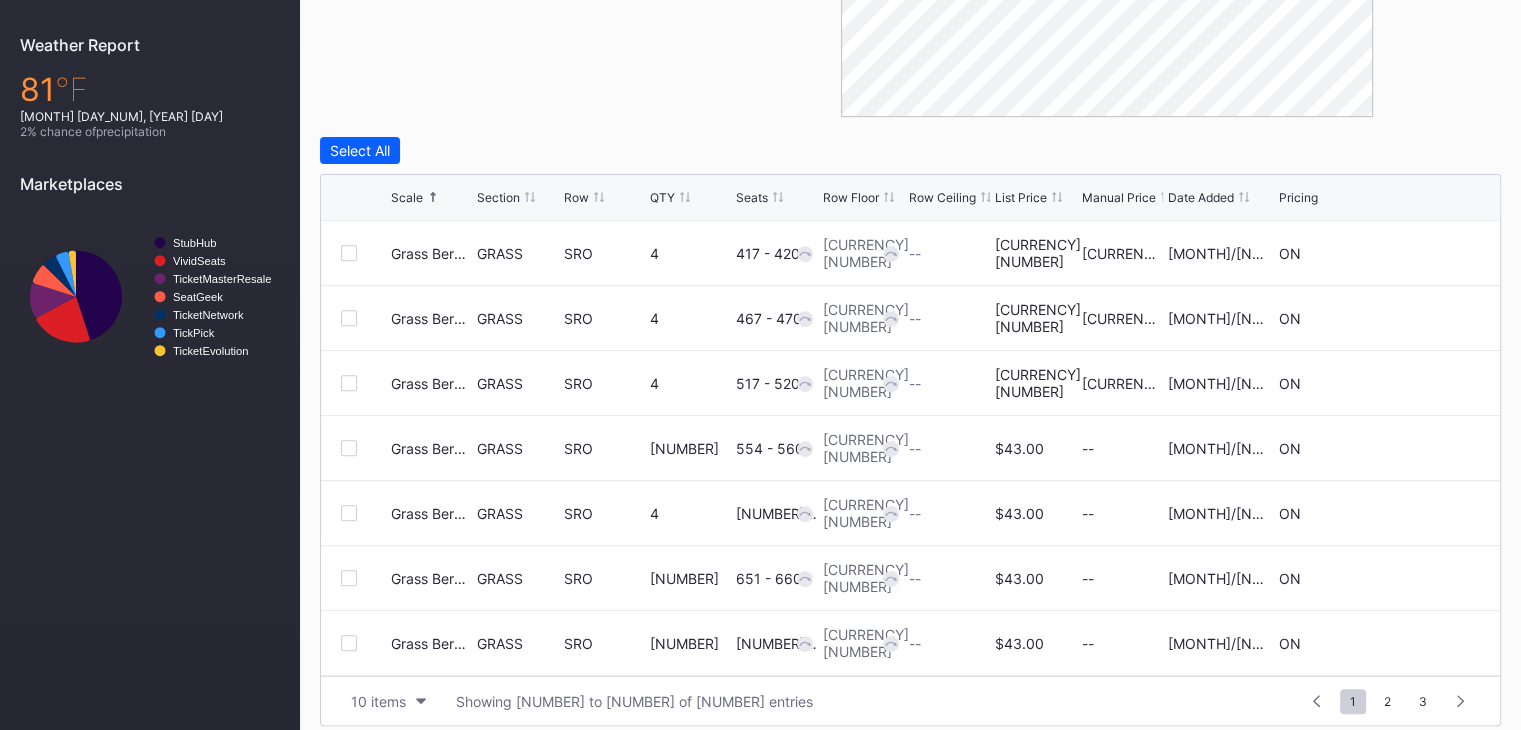 scroll, scrollTop: 736, scrollLeft: 0, axis: vertical 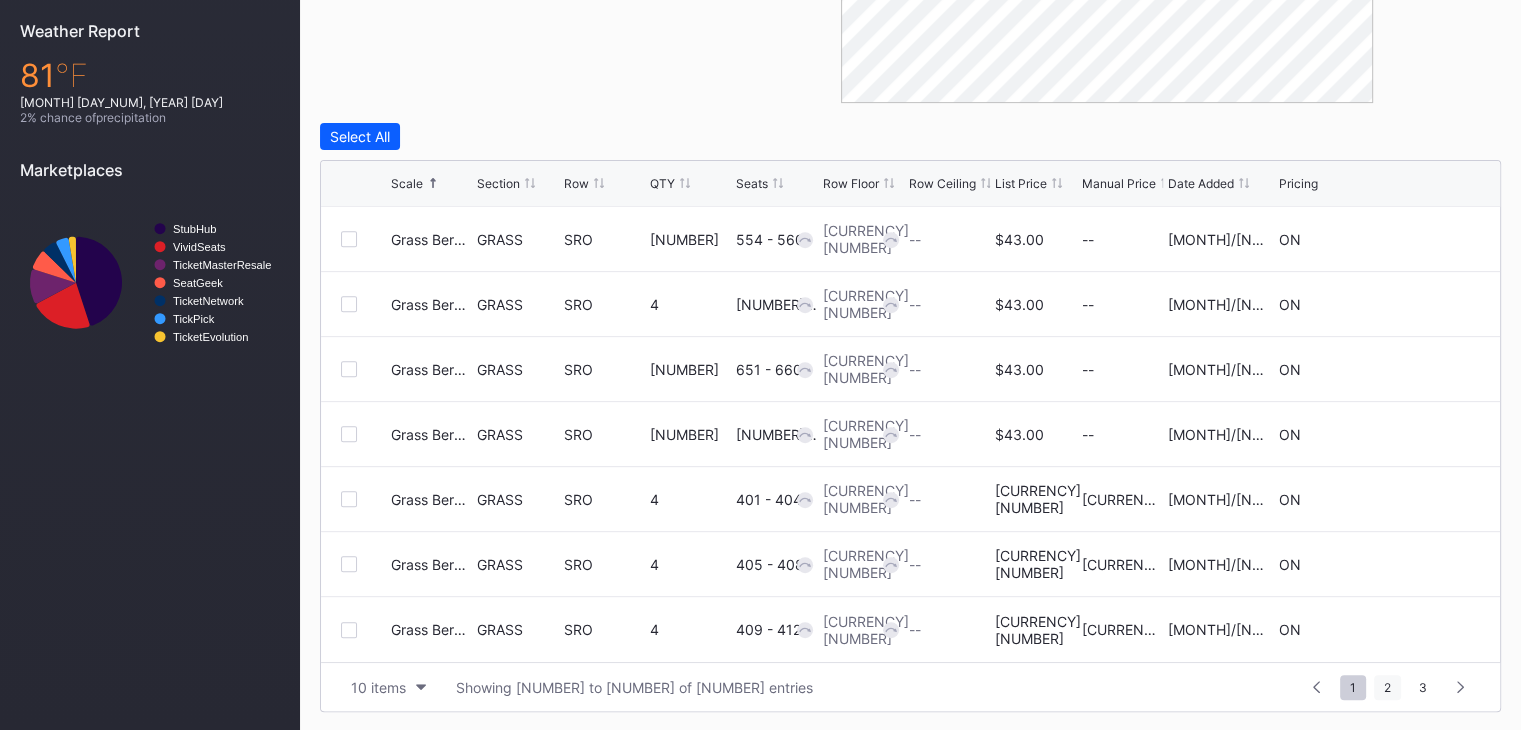 click on "2" at bounding box center [1387, 687] 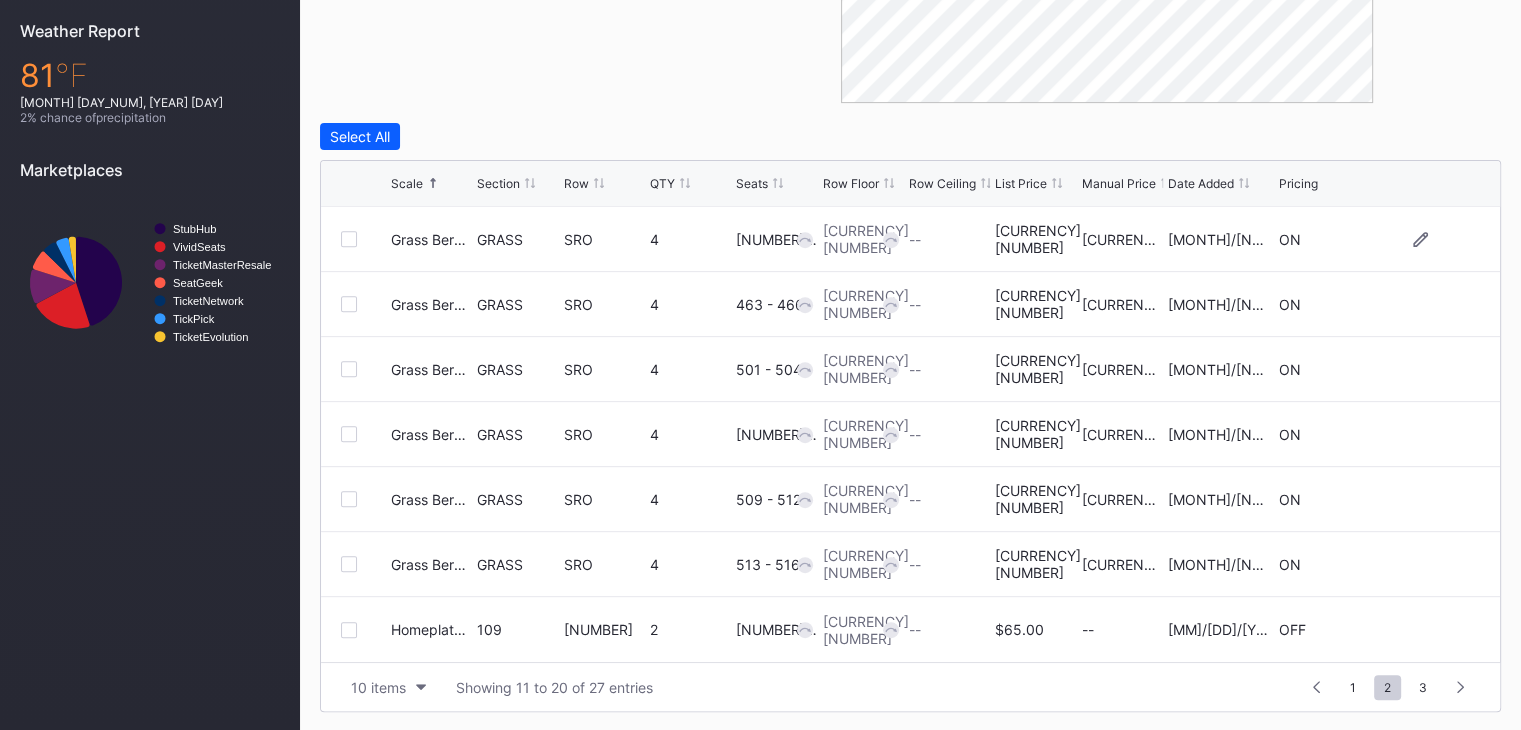 scroll, scrollTop: 0, scrollLeft: 0, axis: both 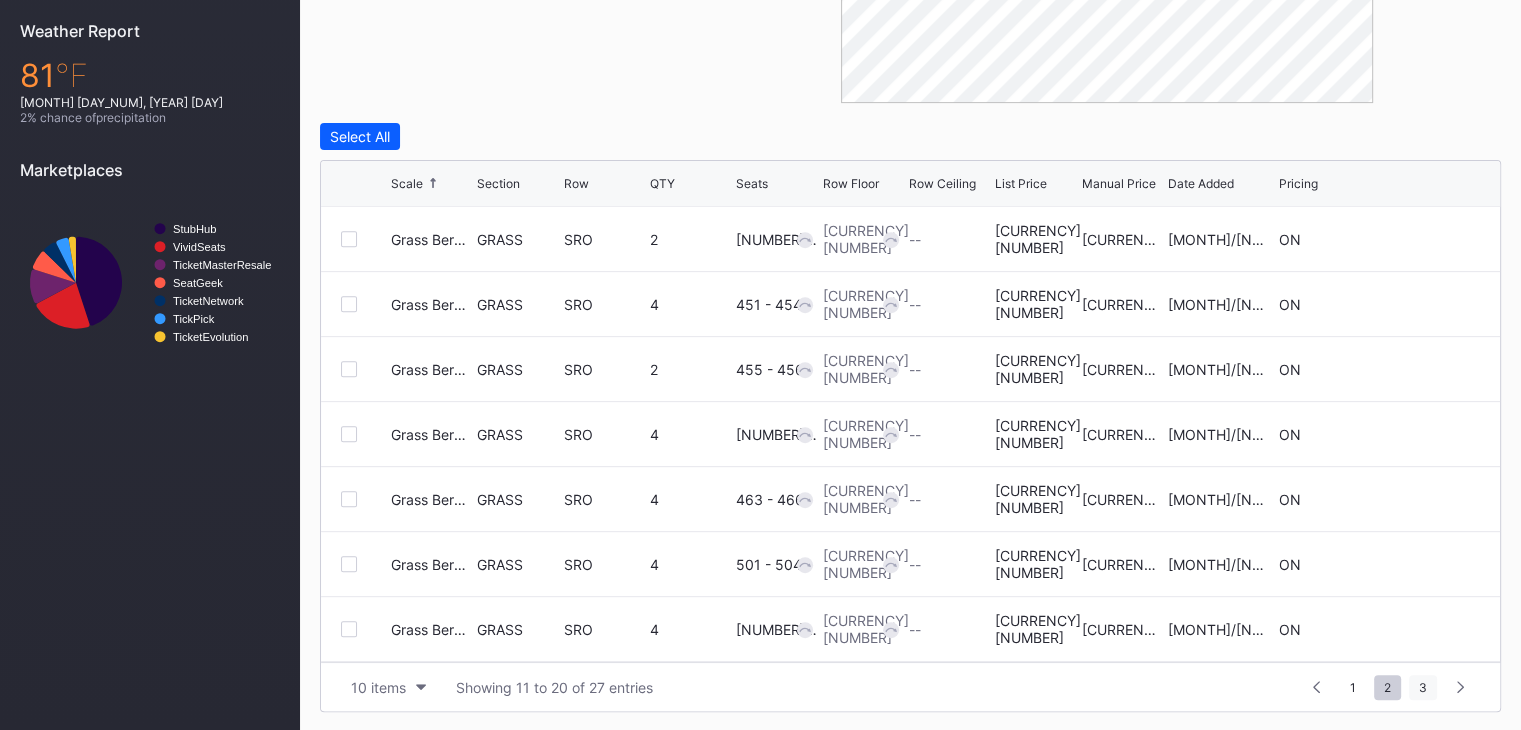 click on "3" at bounding box center (1423, 687) 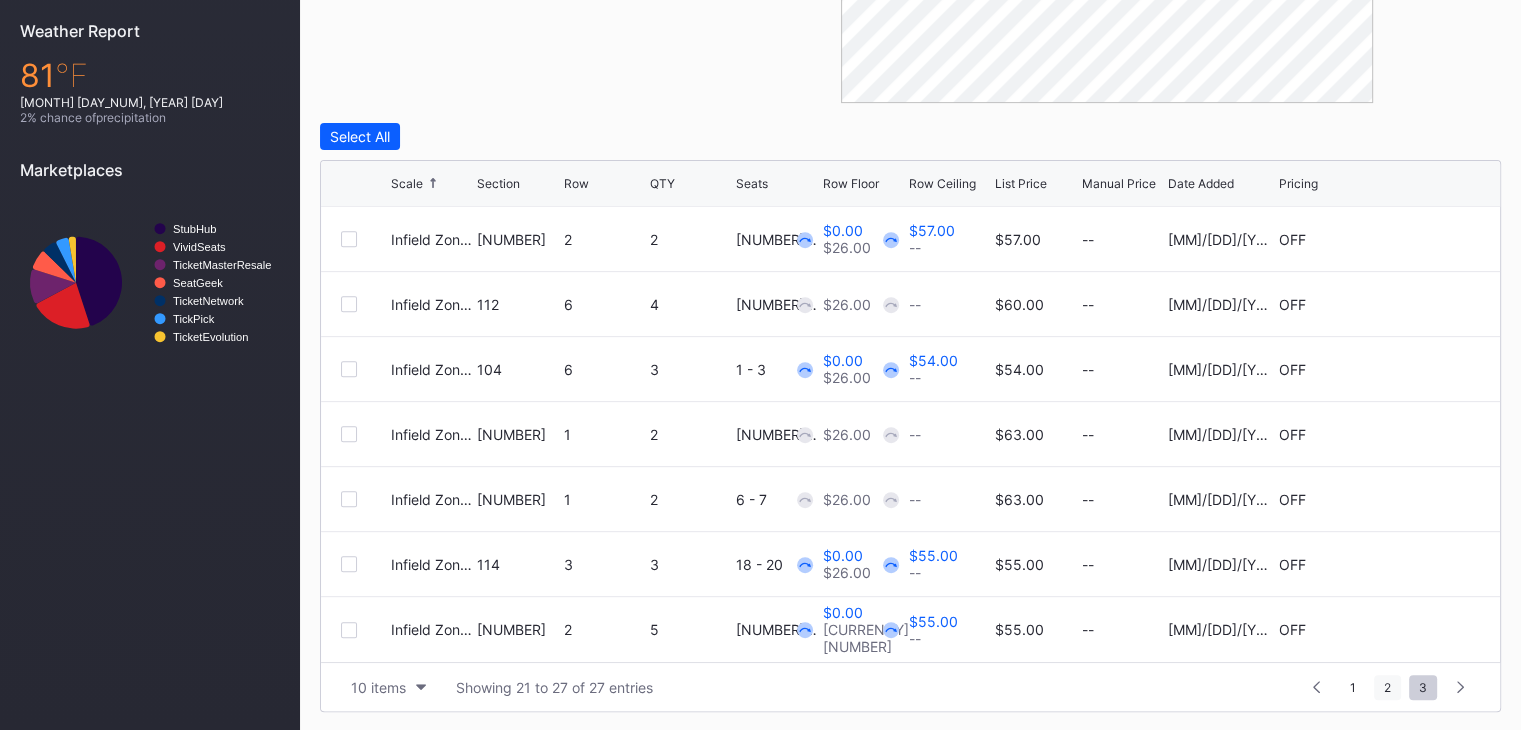 click on "2" at bounding box center [1387, 687] 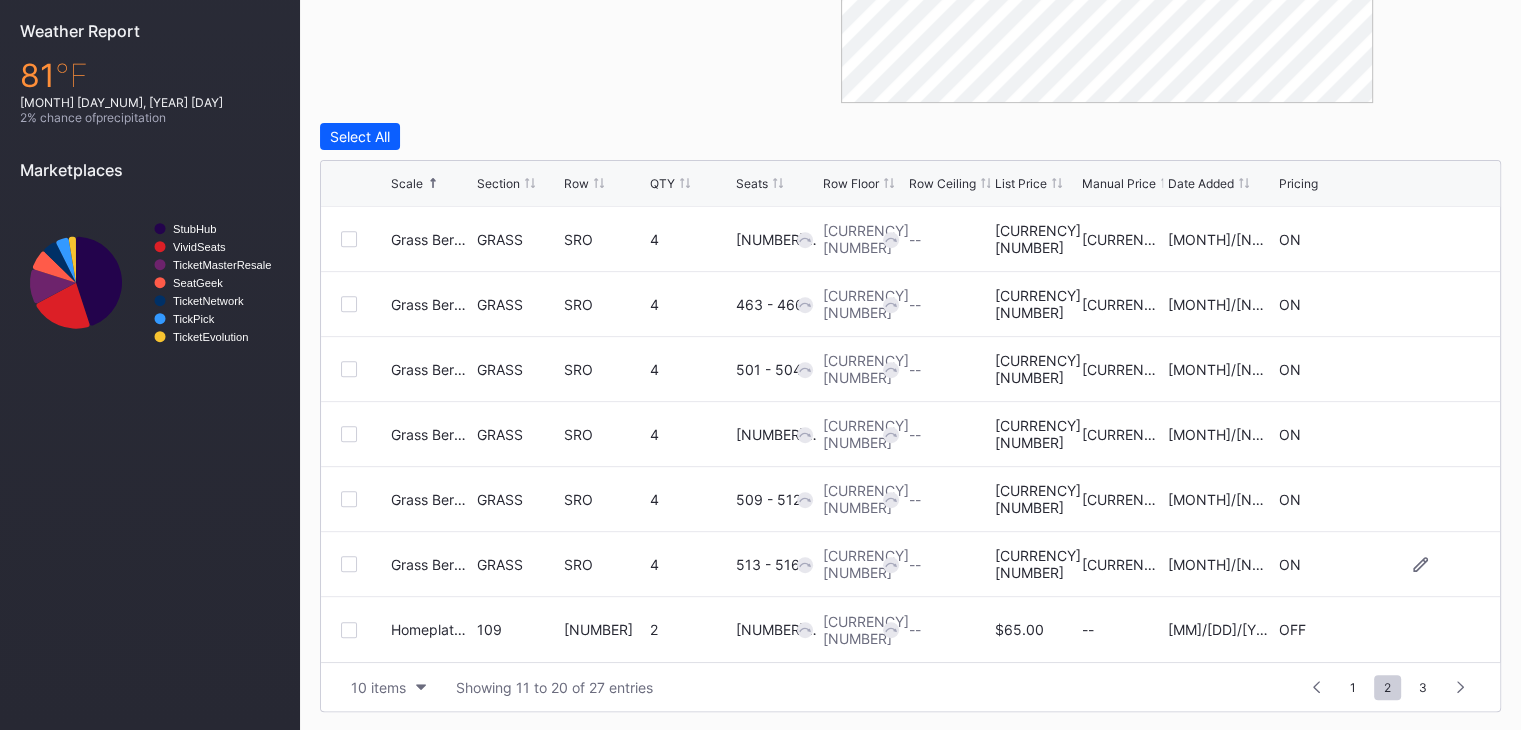 scroll, scrollTop: 0, scrollLeft: 0, axis: both 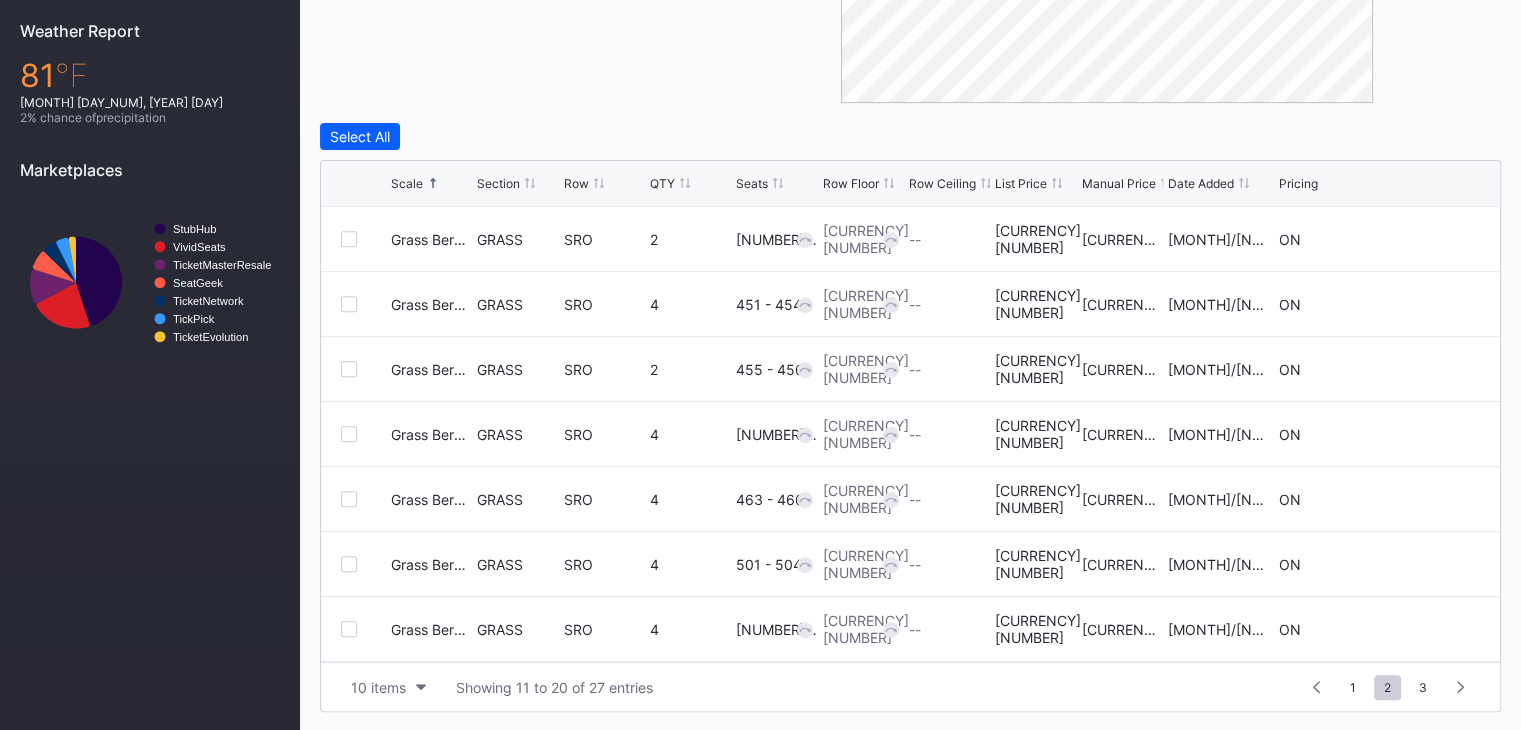 click on "Filters Section" at bounding box center (517, -122) 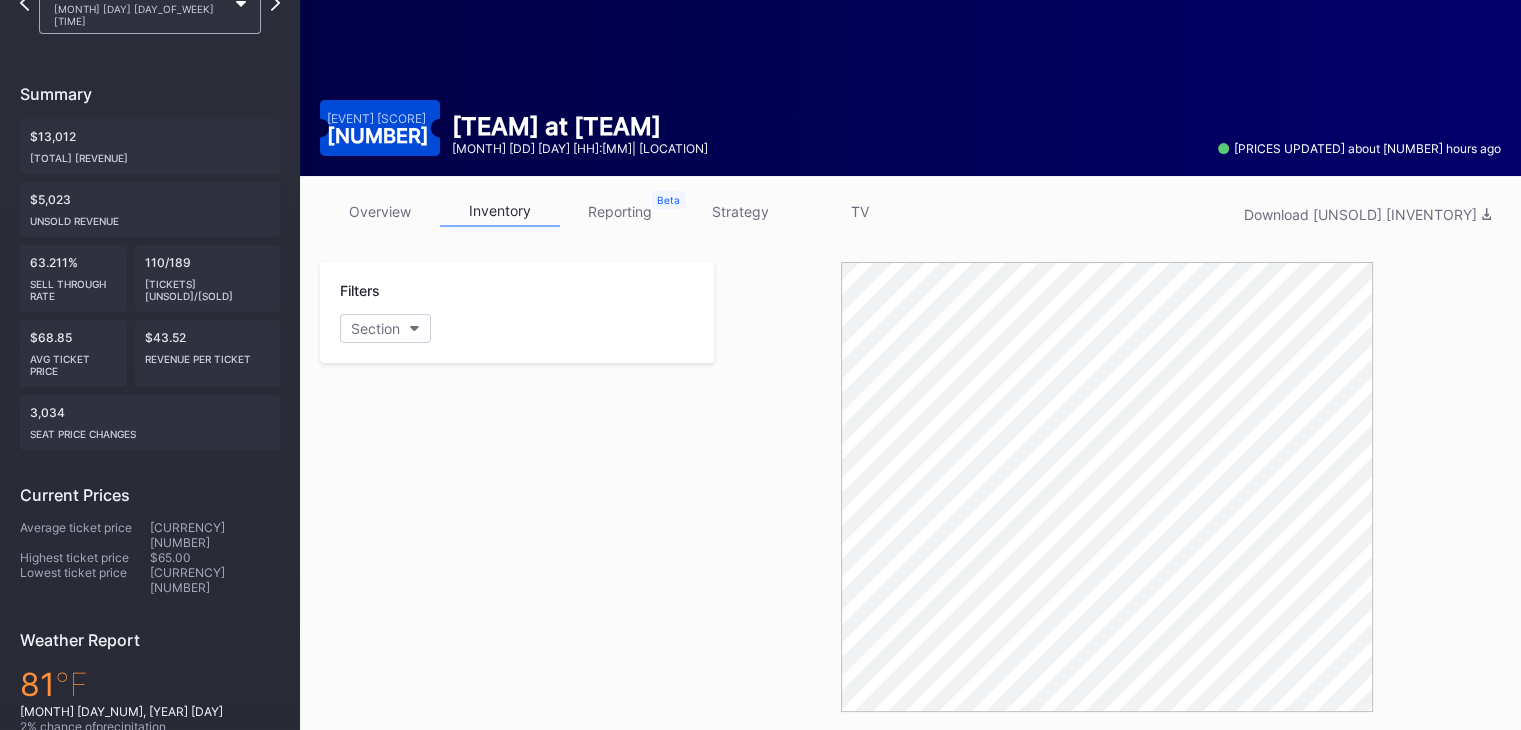 scroll, scrollTop: 119, scrollLeft: 0, axis: vertical 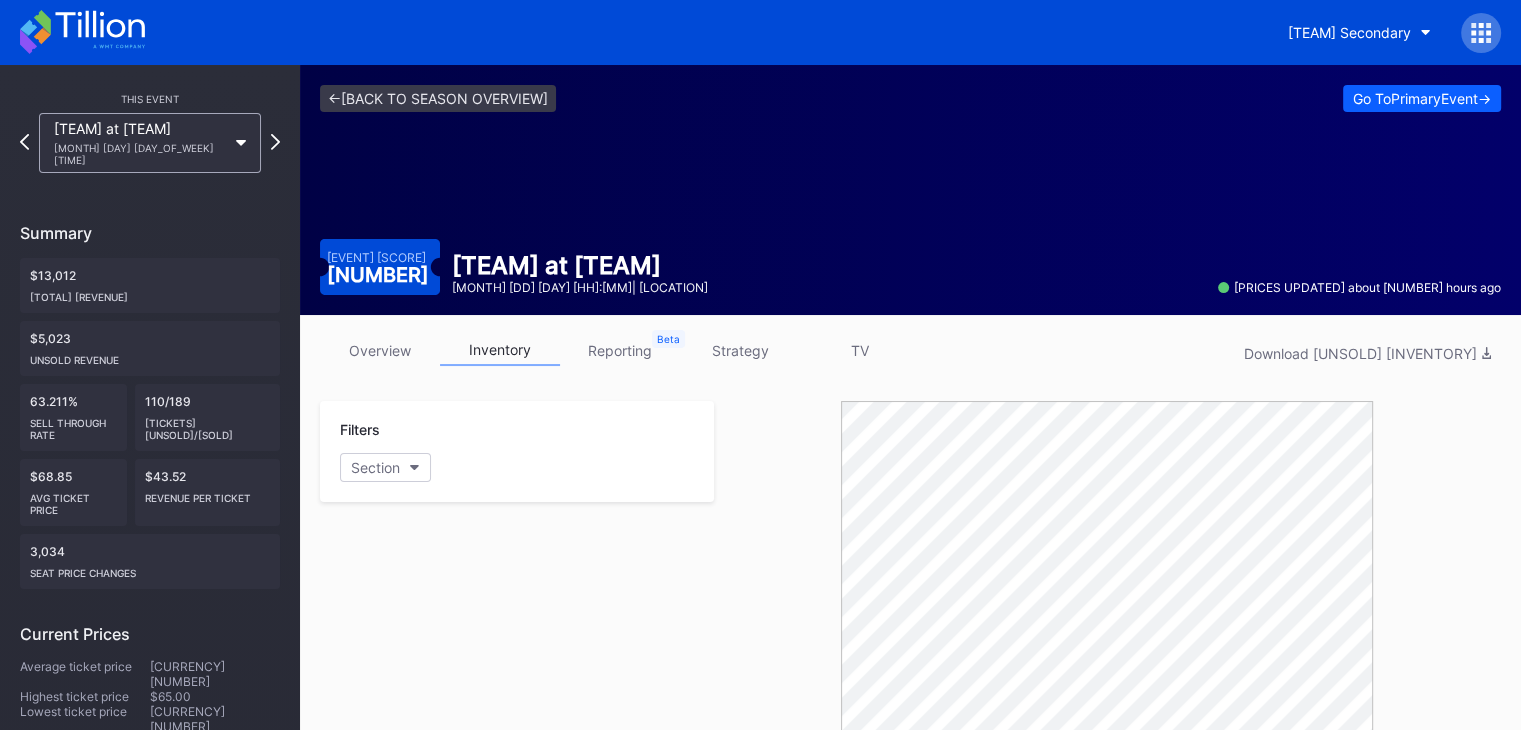 click at bounding box center (82, 32) 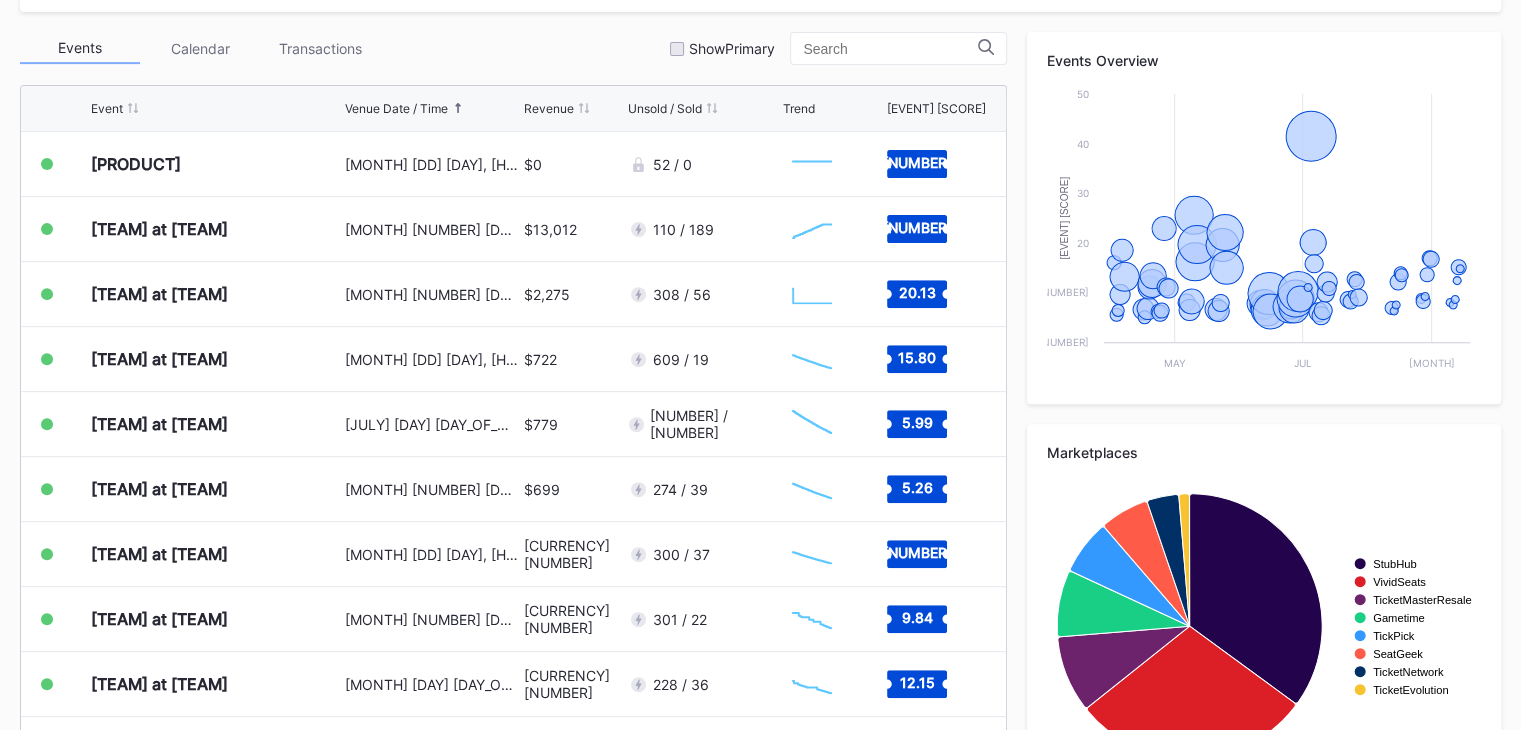 scroll, scrollTop: 706, scrollLeft: 0, axis: vertical 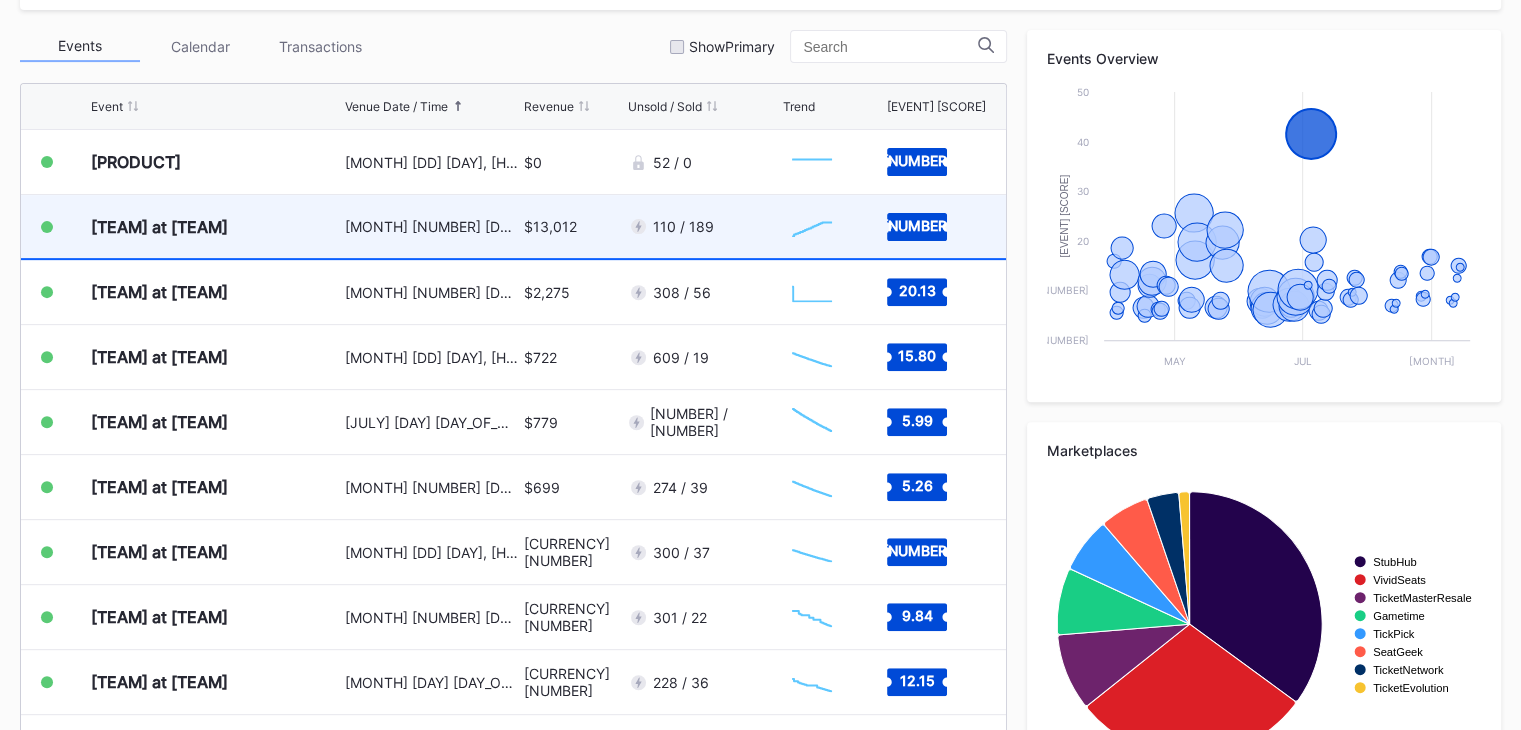 click on "[CURRENCY]" at bounding box center [573, 162] 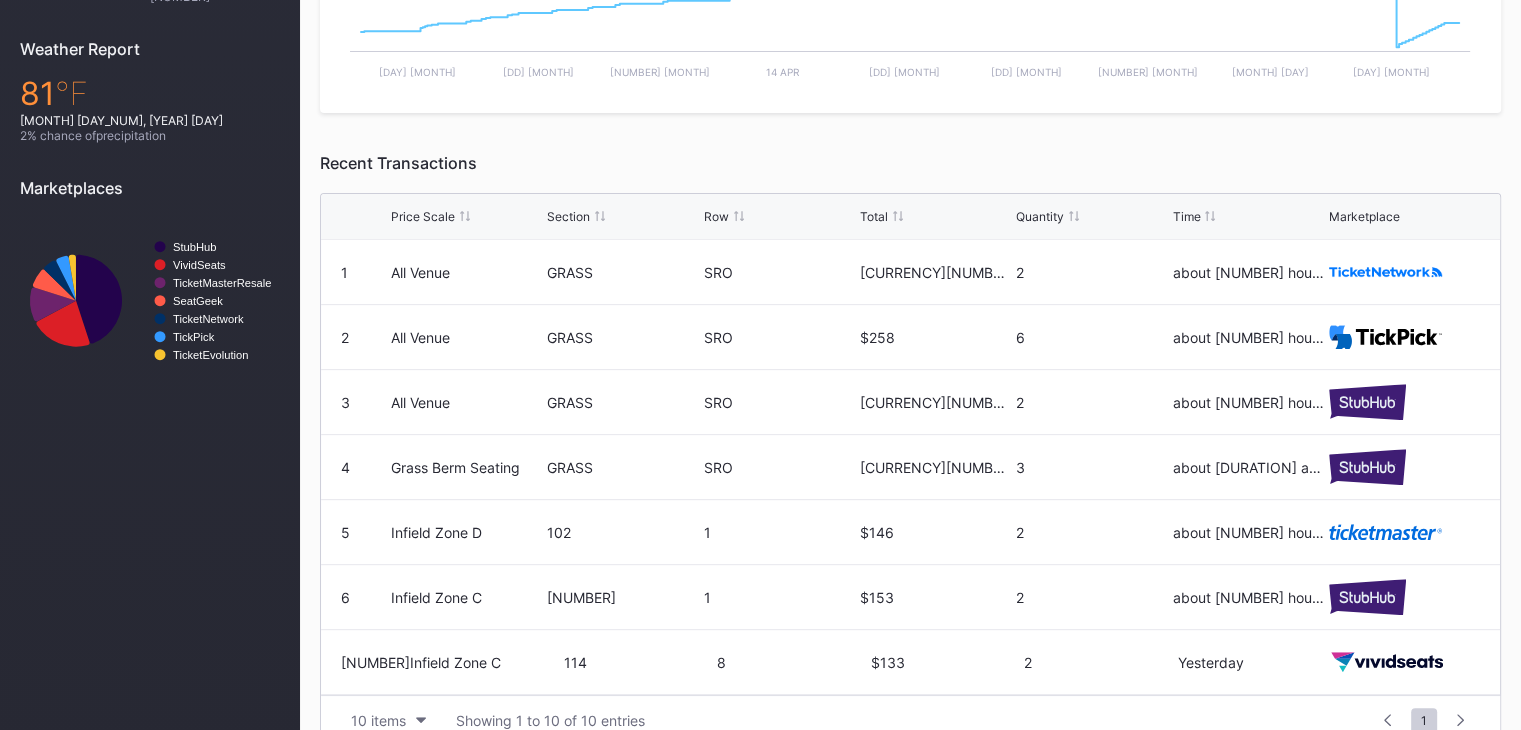scroll, scrollTop: 756, scrollLeft: 0, axis: vertical 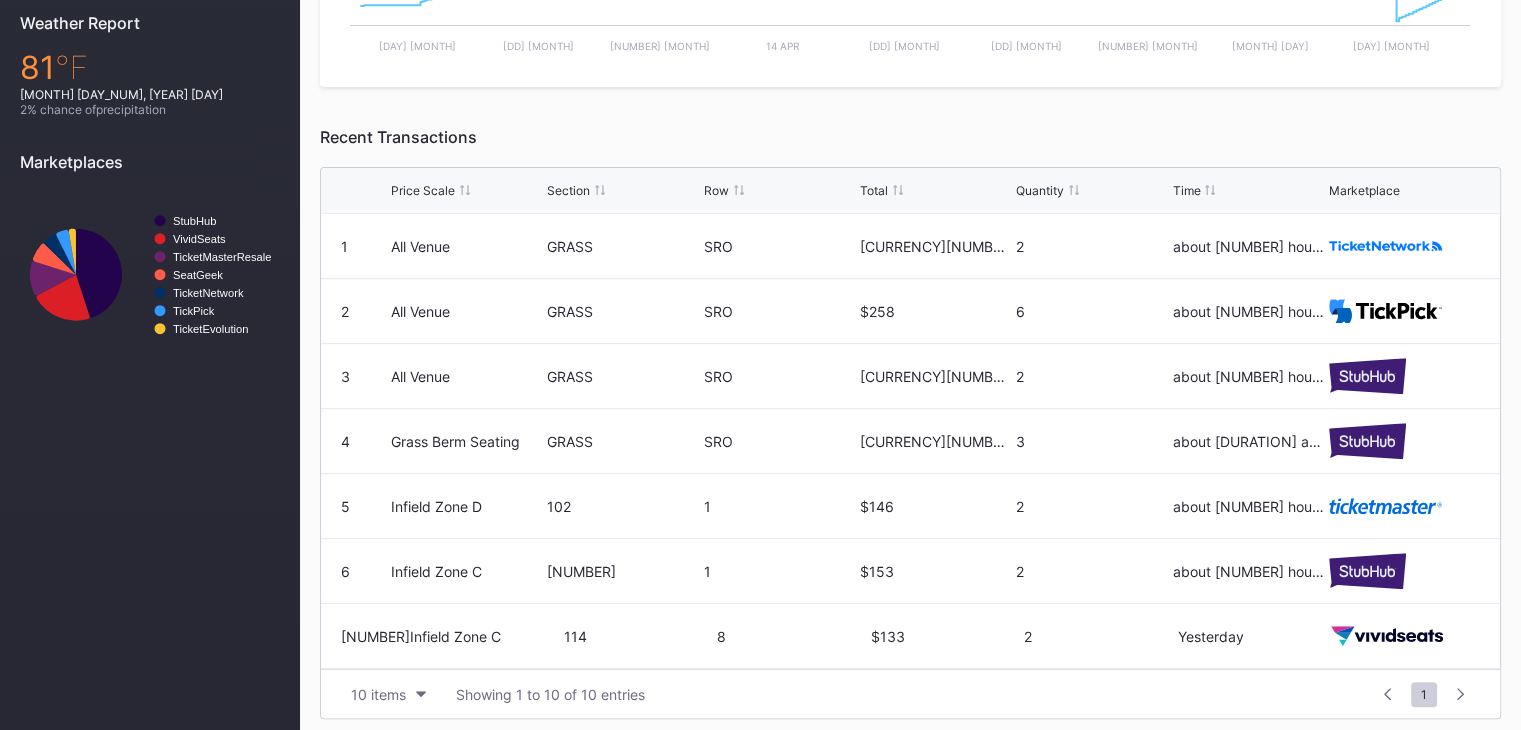 click on "•••••••" at bounding box center (423, 190) 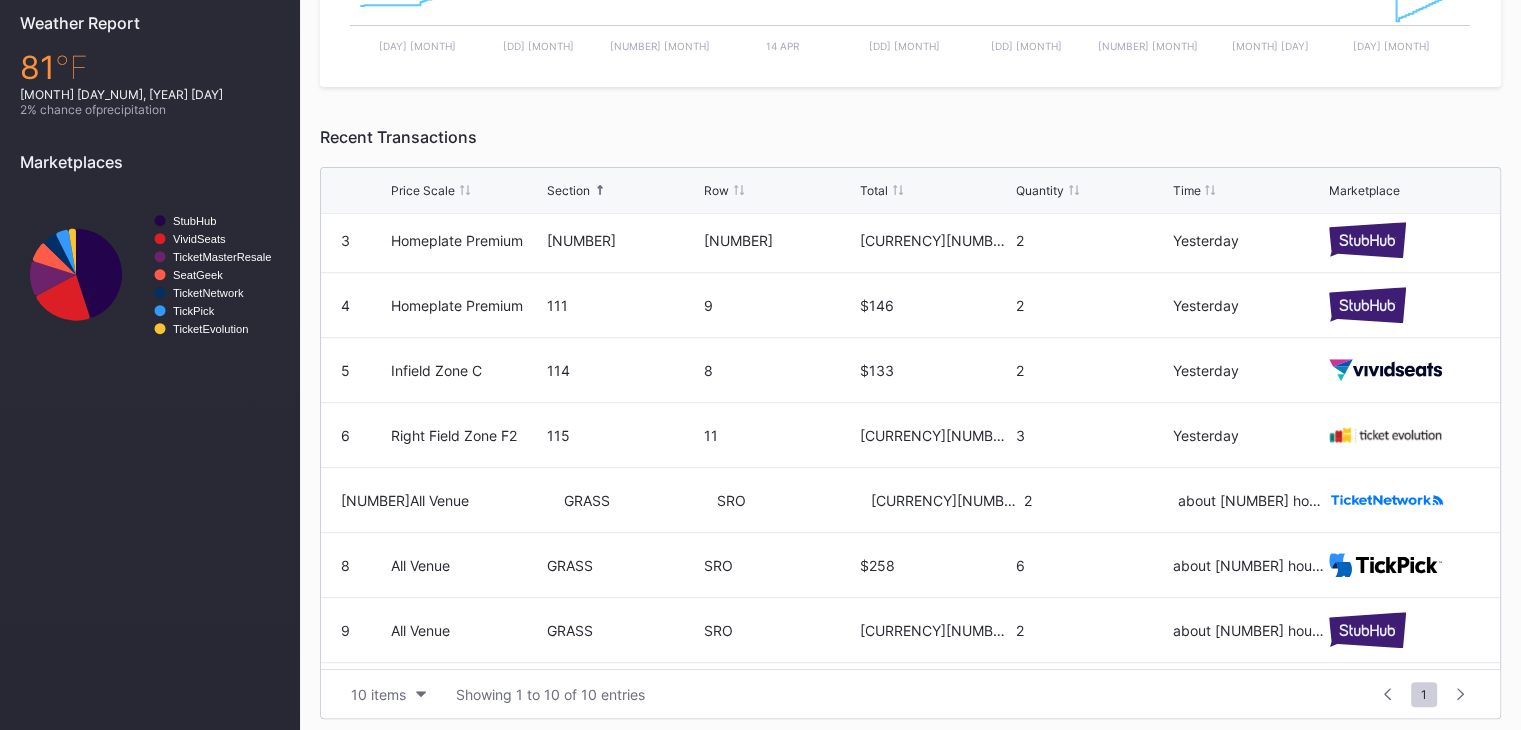 scroll, scrollTop: 195, scrollLeft: 0, axis: vertical 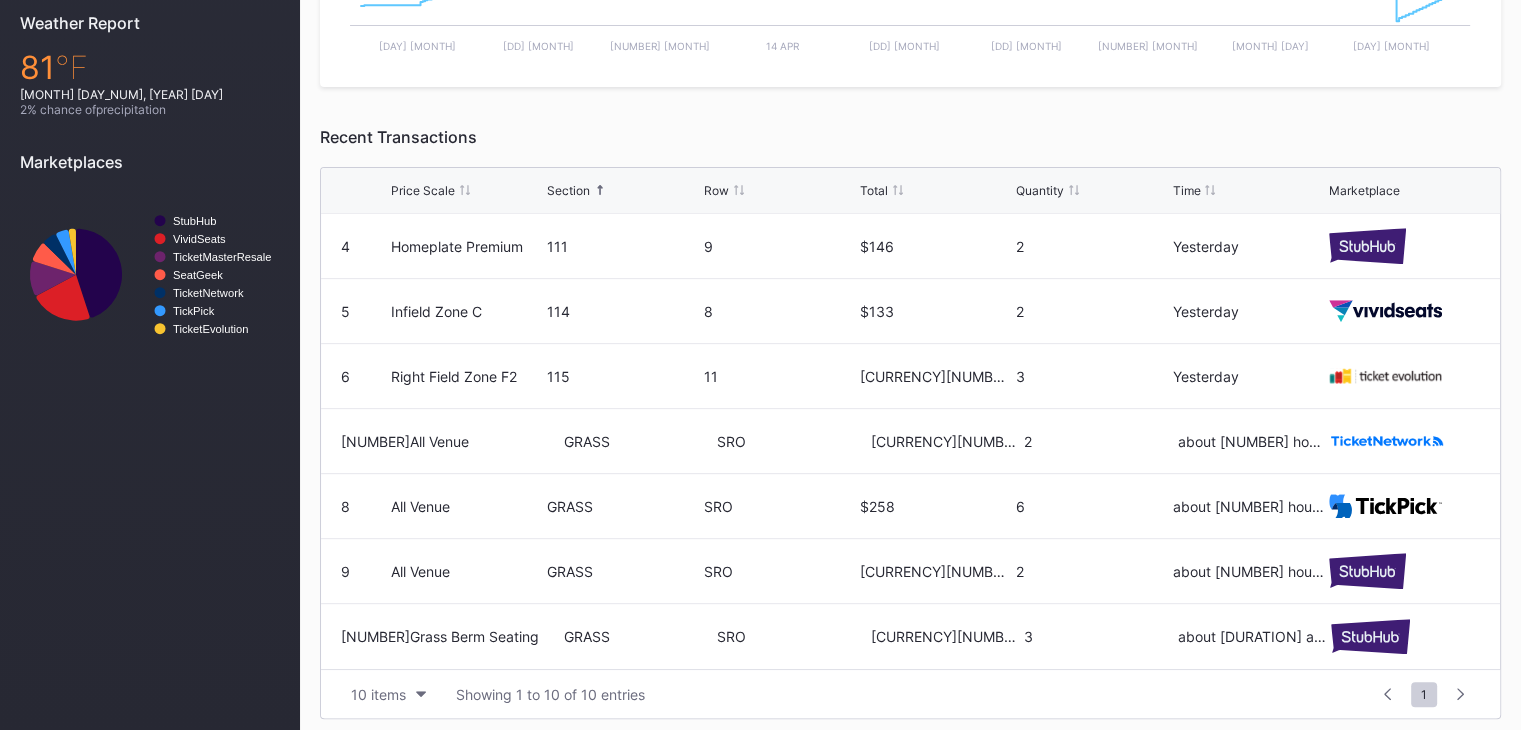 click on "Price Scale Section Row Total Quantity Time Marketplace" at bounding box center [910, 191] 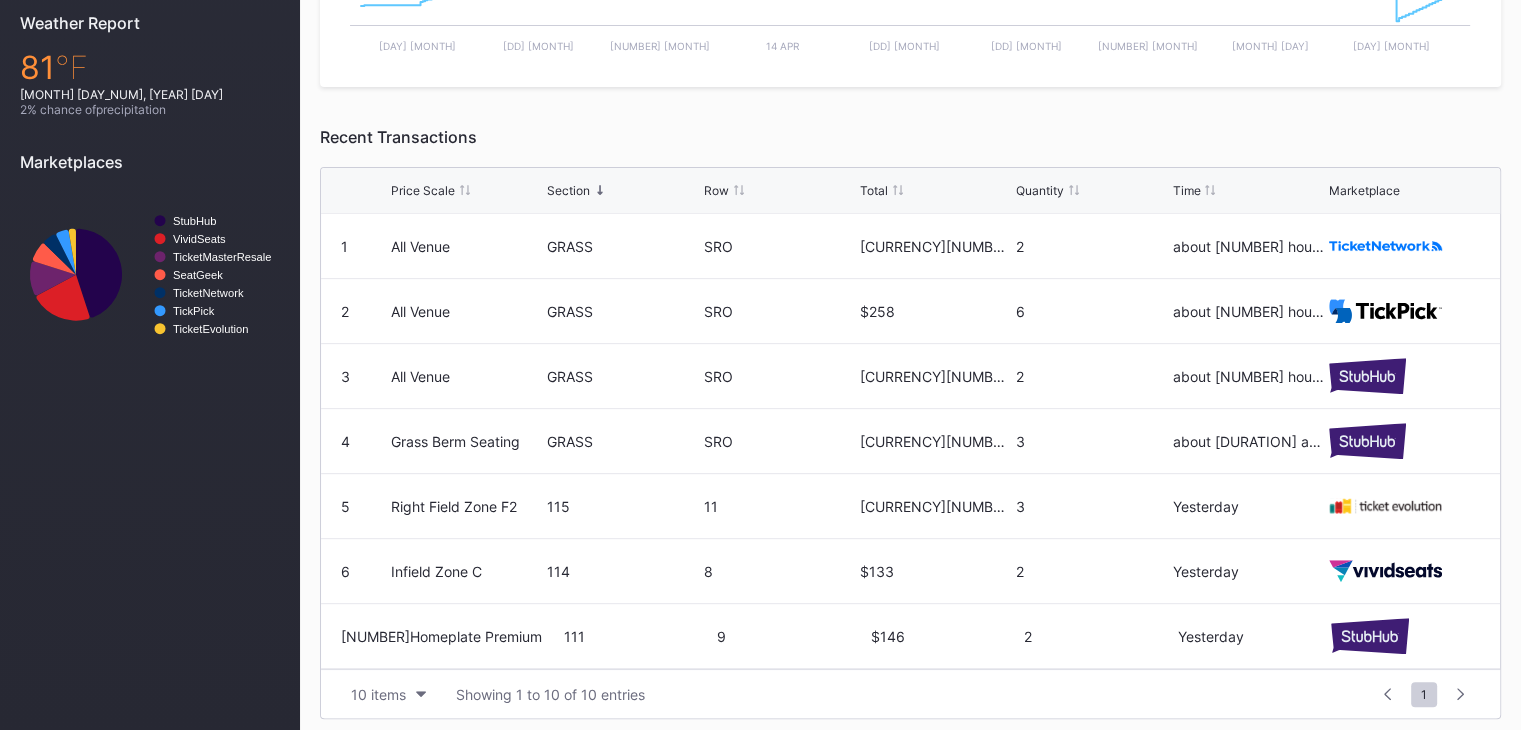 scroll, scrollTop: 688, scrollLeft: 0, axis: vertical 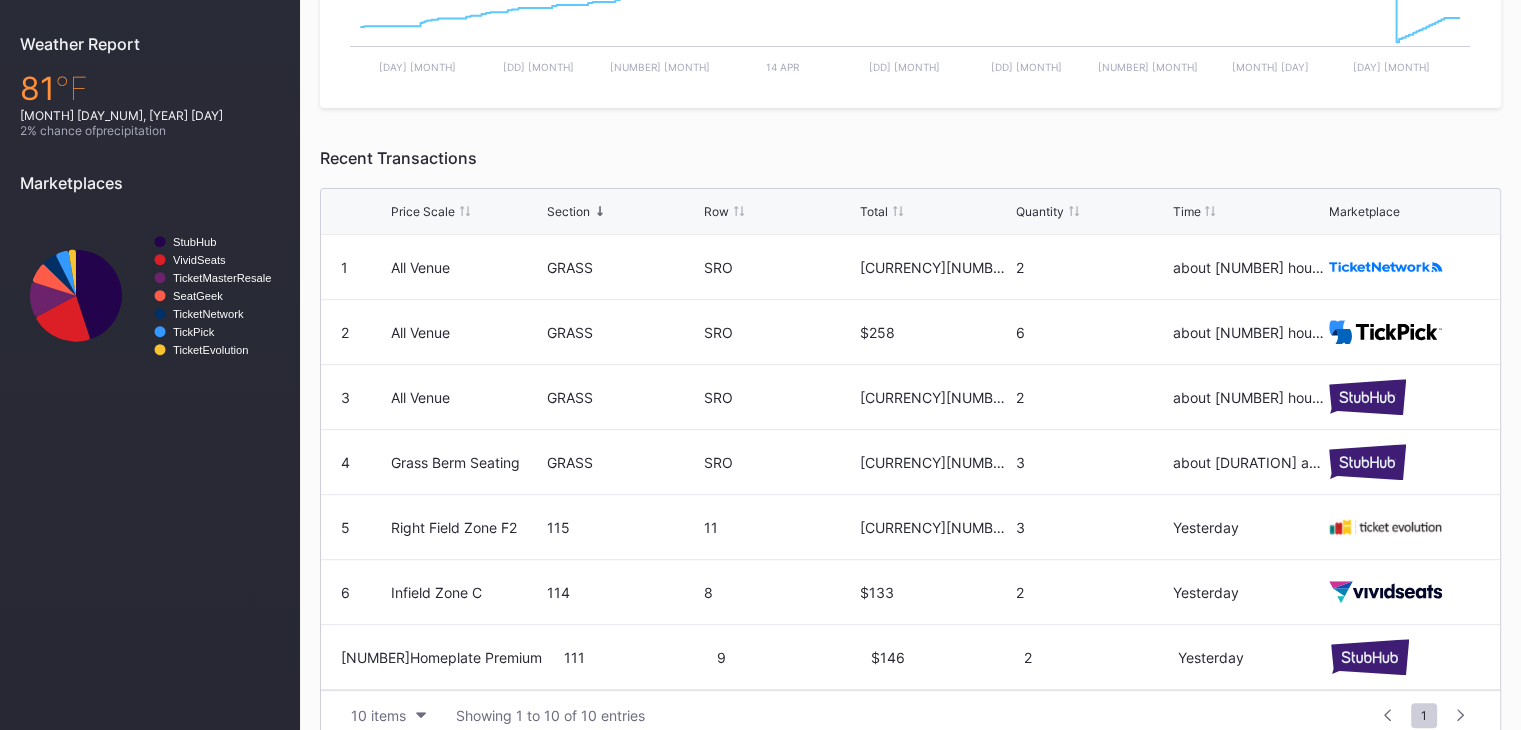 click on "Price Scale Section Row Total Quantity Time Marketplace" at bounding box center [910, 212] 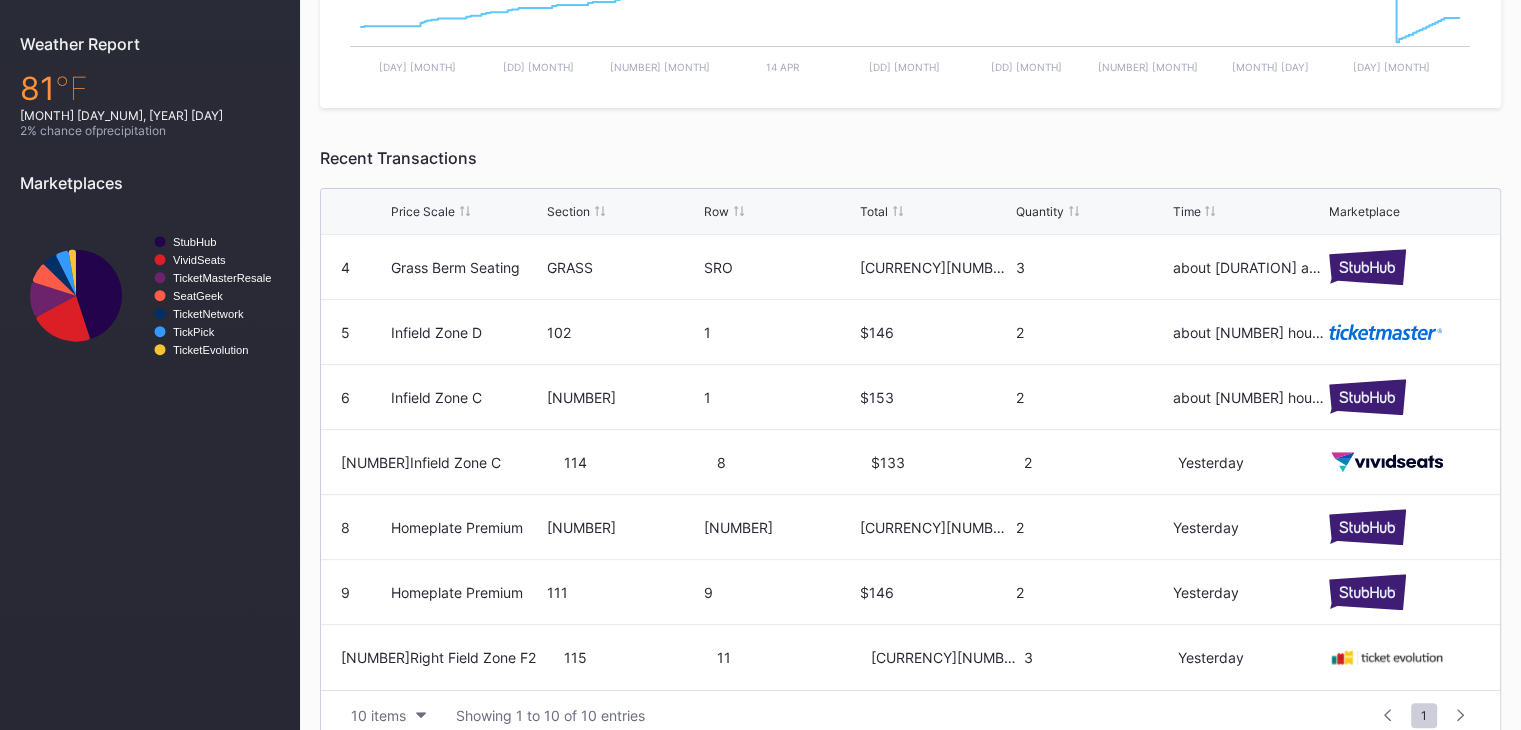 scroll, scrollTop: 0, scrollLeft: 0, axis: both 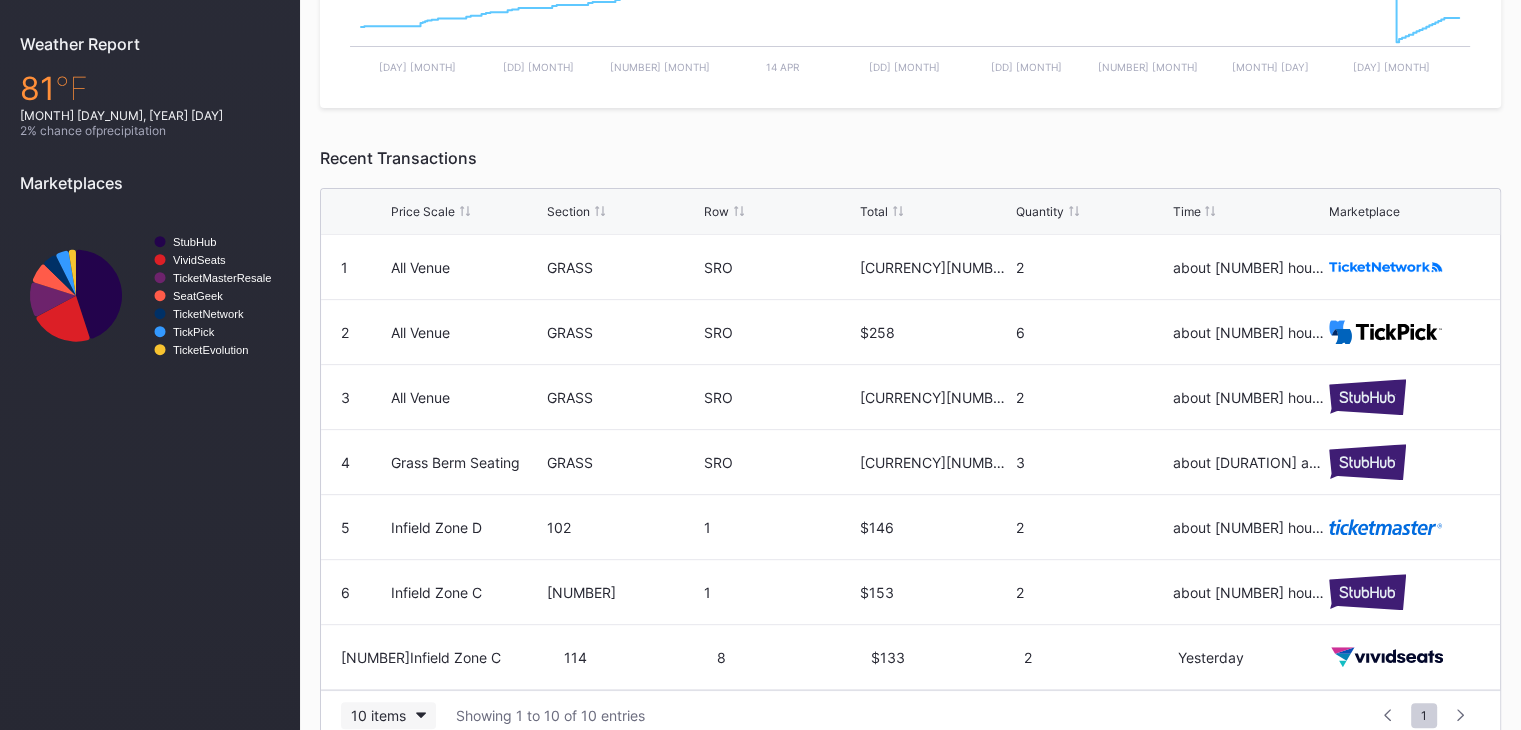 click on "•• •••••" at bounding box center (378, 715) 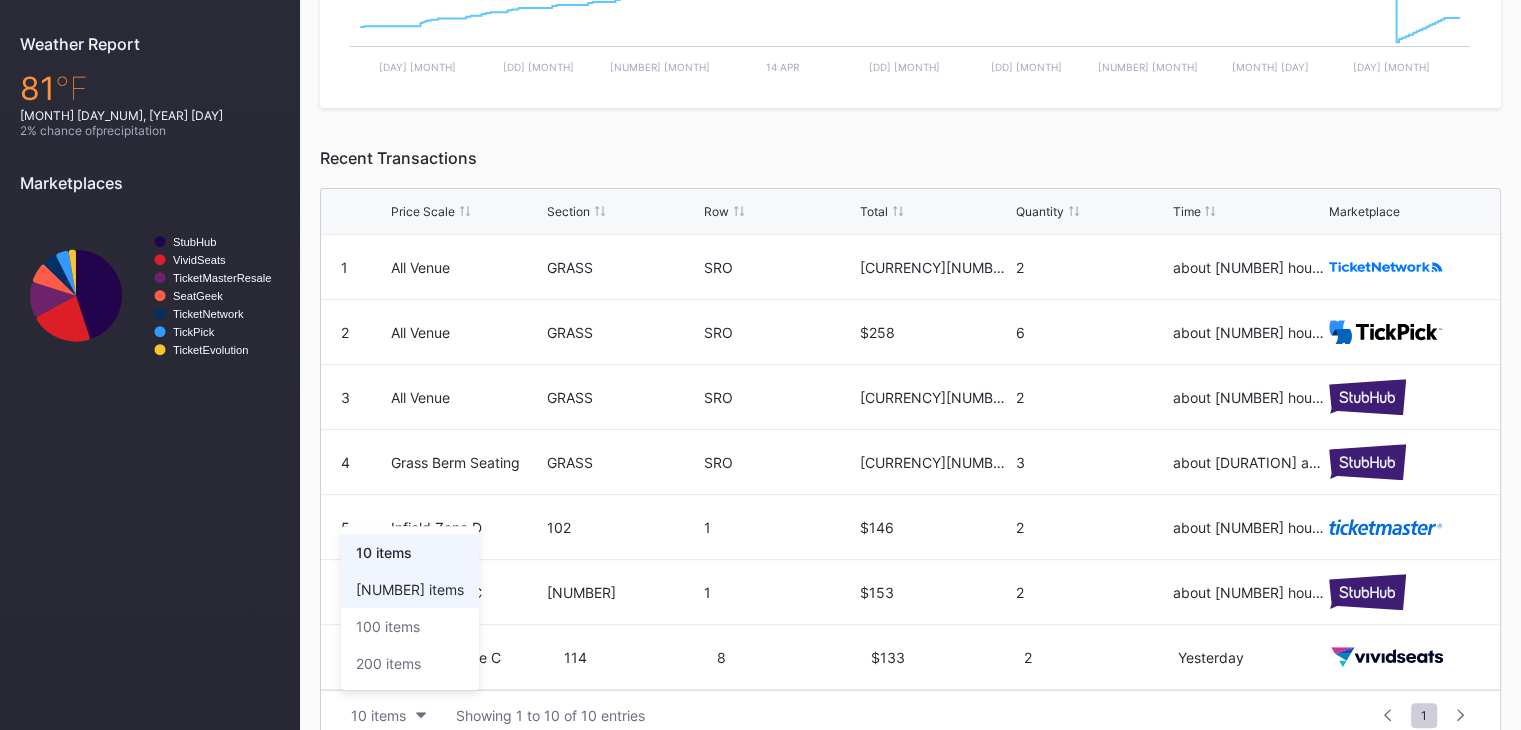 click on "50 items" at bounding box center (410, 589) 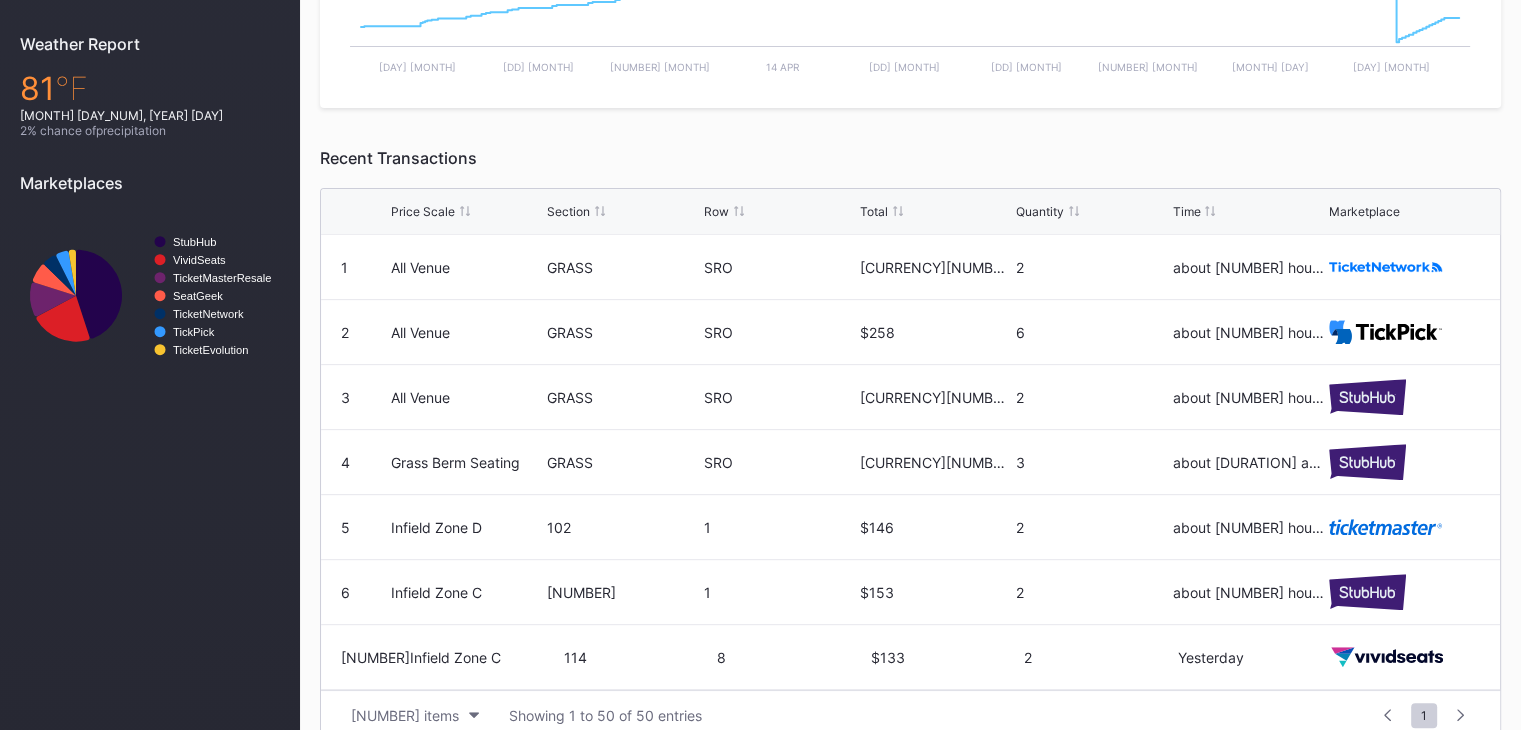 scroll, scrollTop: 0, scrollLeft: 0, axis: both 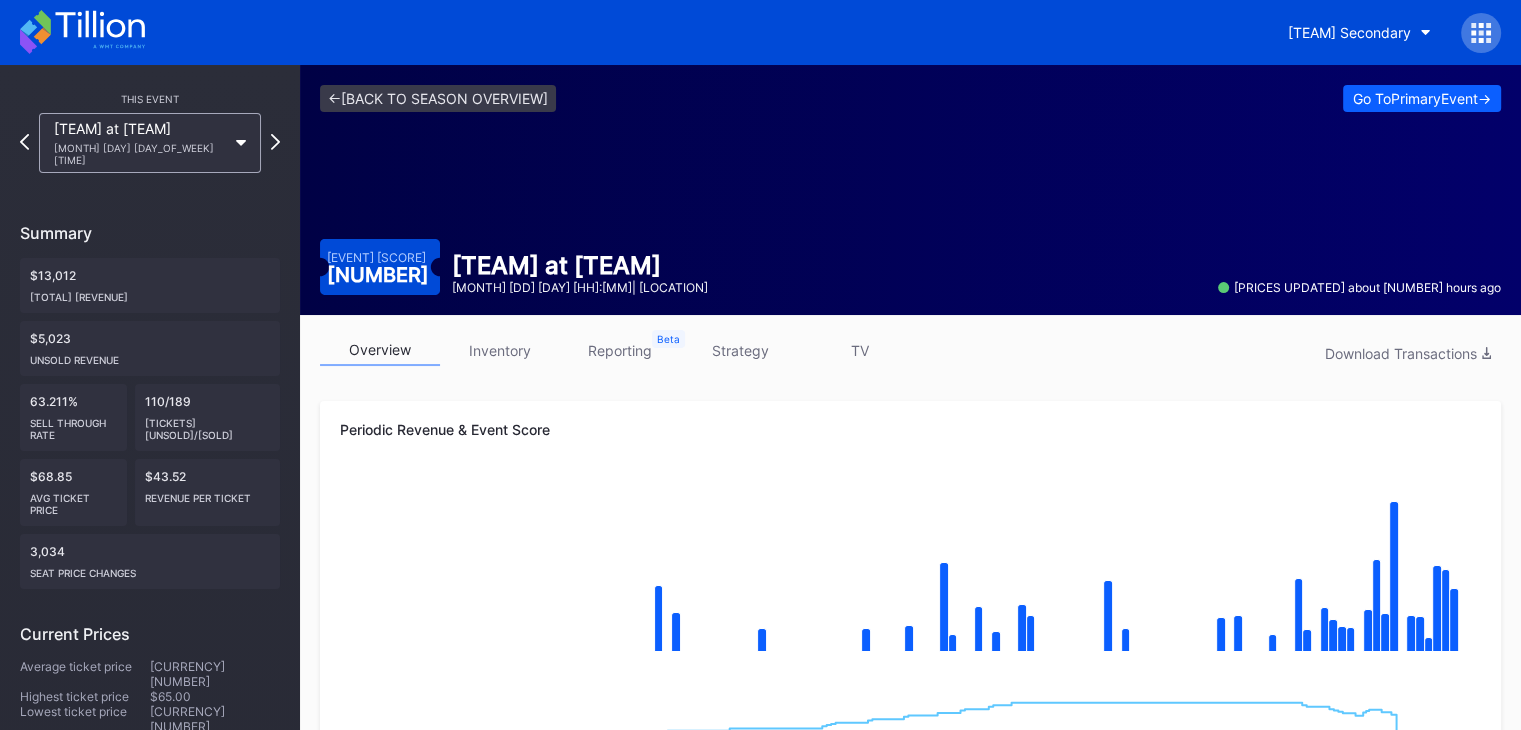 click on "overview inventory reporting strategy TV Download Transactions Periodic Revenue & Event Score Created with Highcharts 11.2.0 Chart title Created with Highcharts 11.2.0 Chart title 3 Mar 17 Mar 31 Mar 14 Apr 28 Apr 12 May 26 May 9 Jun 23 Jun Recent Transactions Price Scale Section Row Total Quantity Time Marketplace 1 All Venue GRASS SRO $85 2 about 4 hours ago 2 All Venue GRASS SRO $258 6 about 7 hours ago 3 All Venue GRASS SRO $85 2 about 9 hours ago 4 Grass Berm Seating GRASS SRO $131 3 about 10 hours ago 5 Infield Zone D 102 1 $146 2 about 21 hours ago 6 Infield Zone C 103 1 $153 2 about 21 hours ago 7 Infield Zone C 114 8 $133 2 Yesterday 8 Homeplate Premium 110 10 $149 2 Yesterday 9 Homeplate Premium 111 9 $146 2 Yesterday 10 Right Field Zone F2 115 11 $183 3 Yesterday 11 Right Field Zone E2 116 2 $103 2 Yesterday 12 Infield Zone F 102 6 $186 3 6/28/2025 1:57PM 13 Infield Zone F 102 4 $189 3 6/28/2025 11:37AM 14 Right Field Zone E2 116 1 $108 2 6/28/2025 10:09AM 15 Infield Zone F 113 14 $122 2 16 118 9 3" at bounding box center [910, 905] 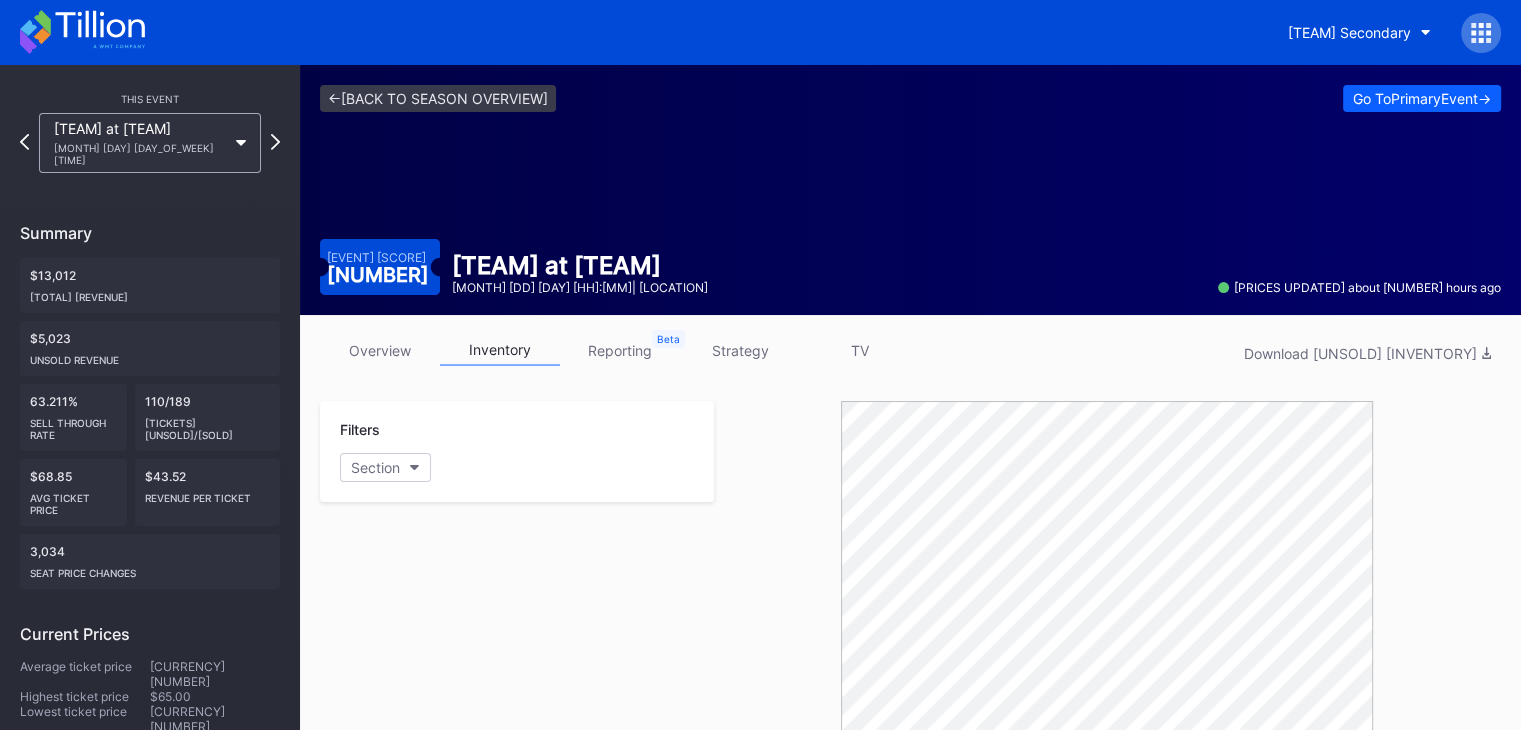click at bounding box center [82, 32] 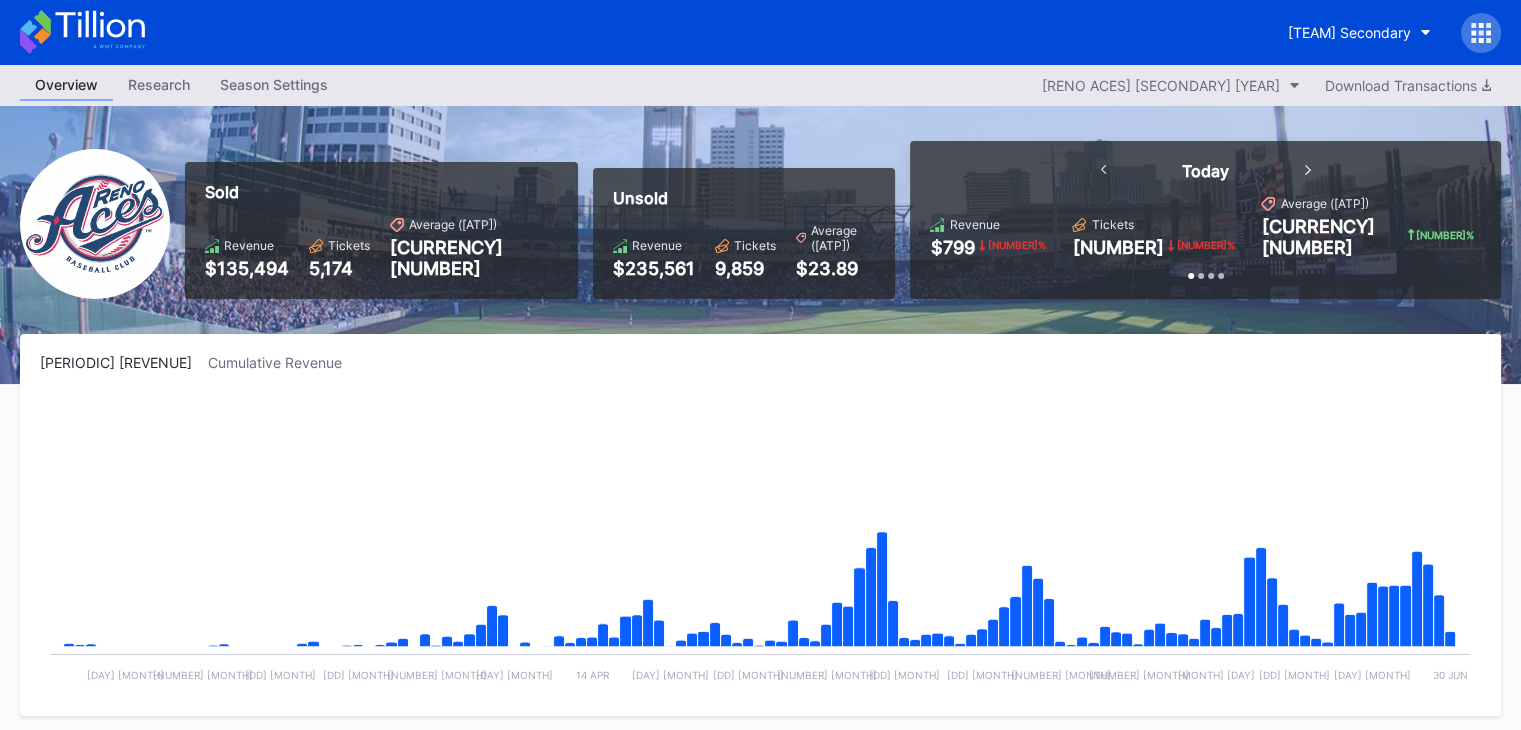 scroll, scrollTop: 499, scrollLeft: 0, axis: vertical 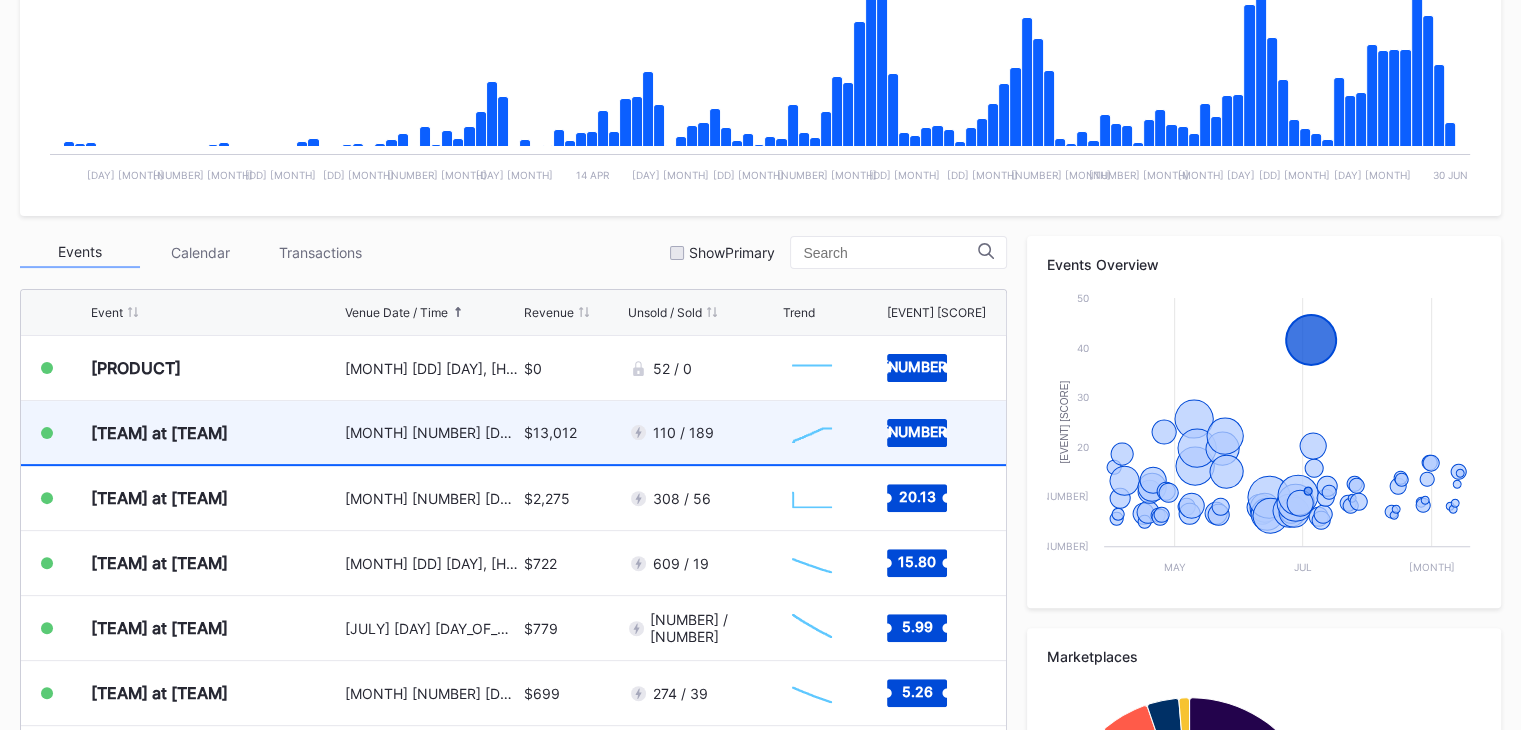 click on "[CURRENCY]" at bounding box center [573, 368] 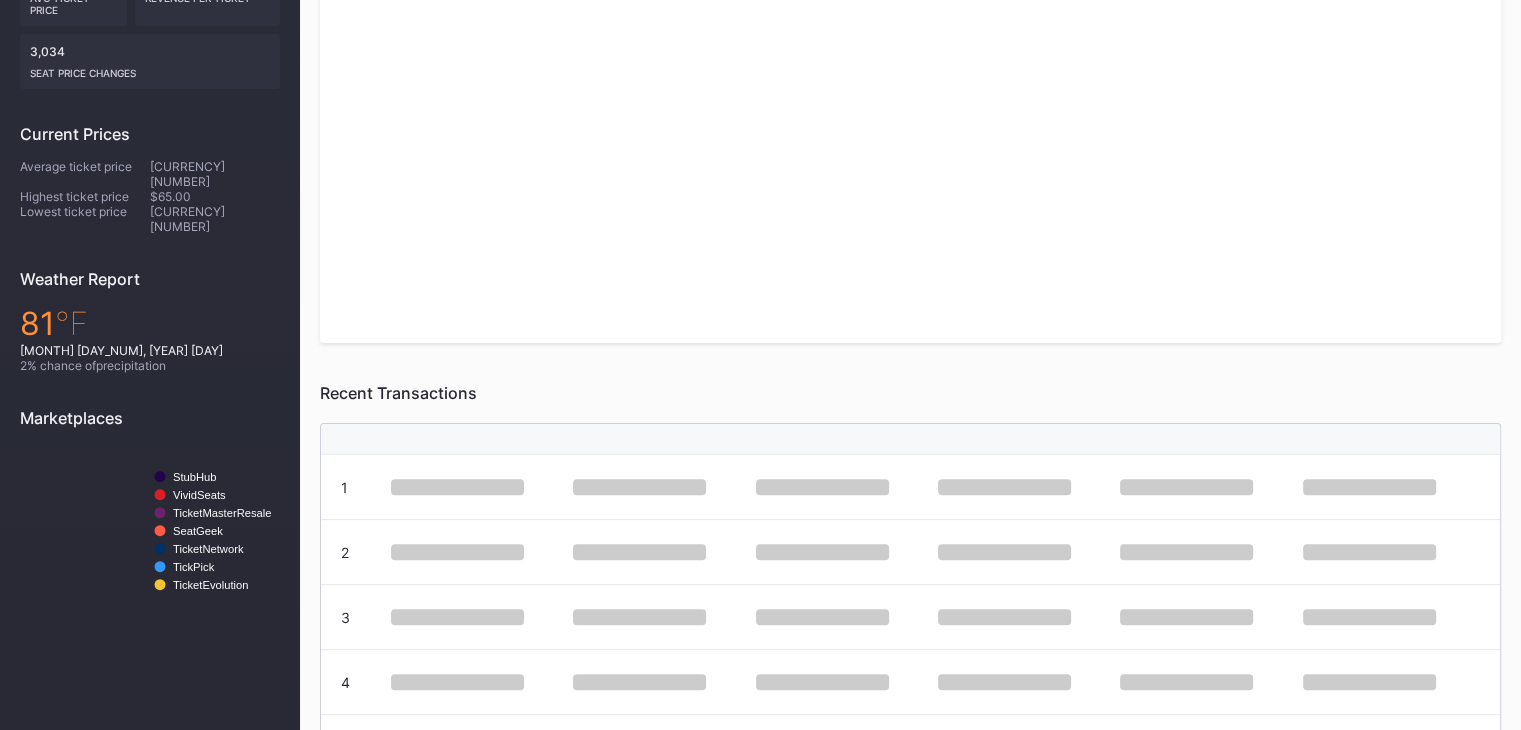 scroll, scrollTop: 0, scrollLeft: 0, axis: both 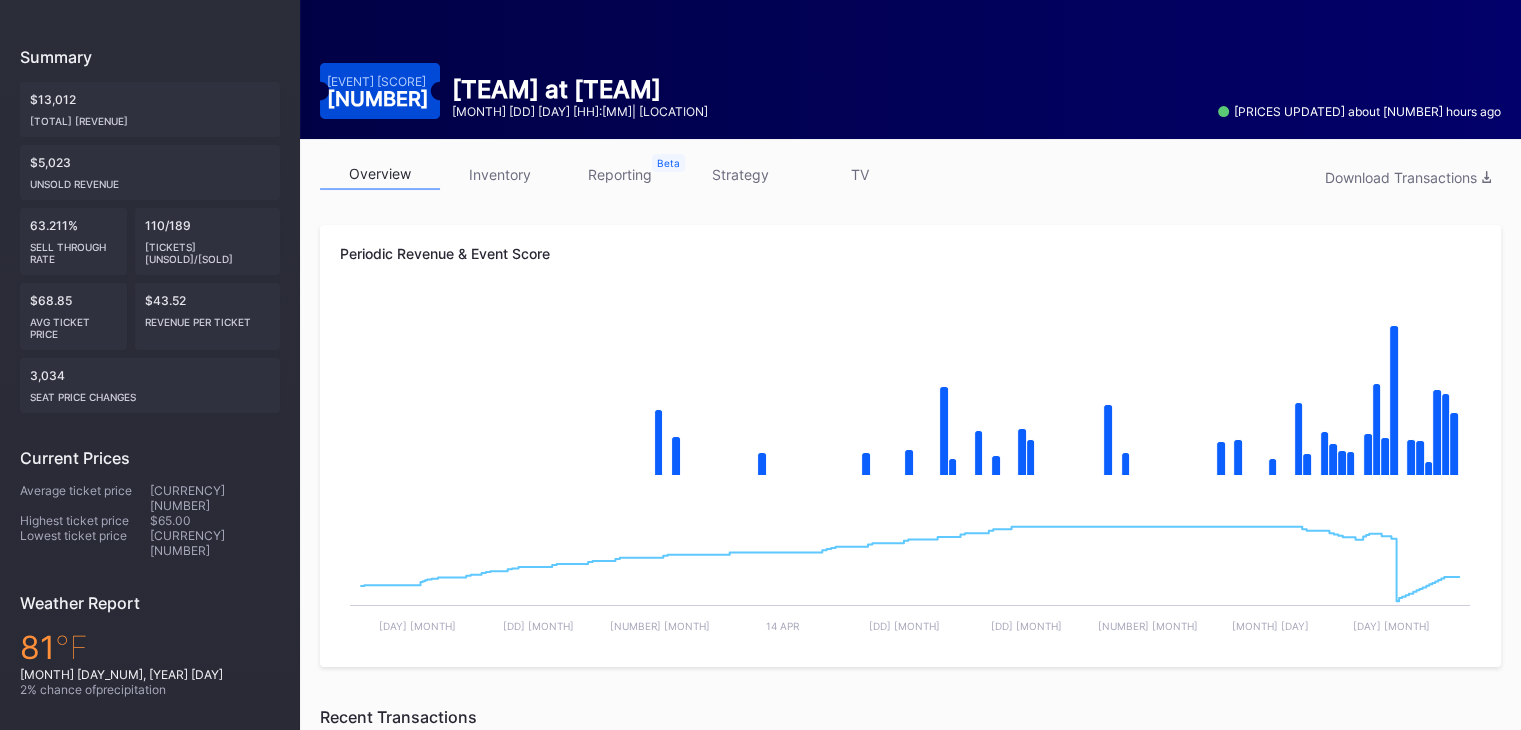 click on "•••••••••" at bounding box center (500, 174) 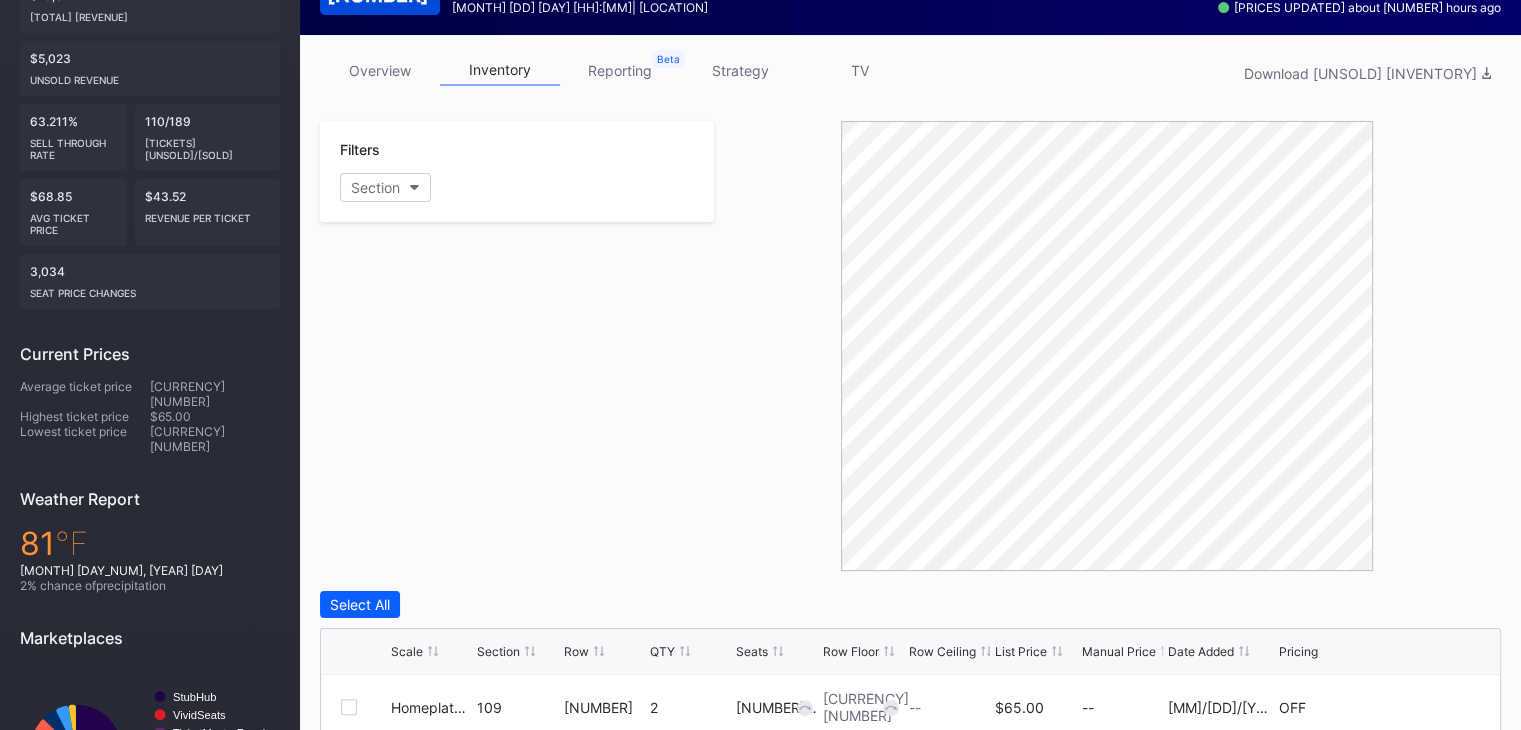 scroll, scrollTop: 275, scrollLeft: 0, axis: vertical 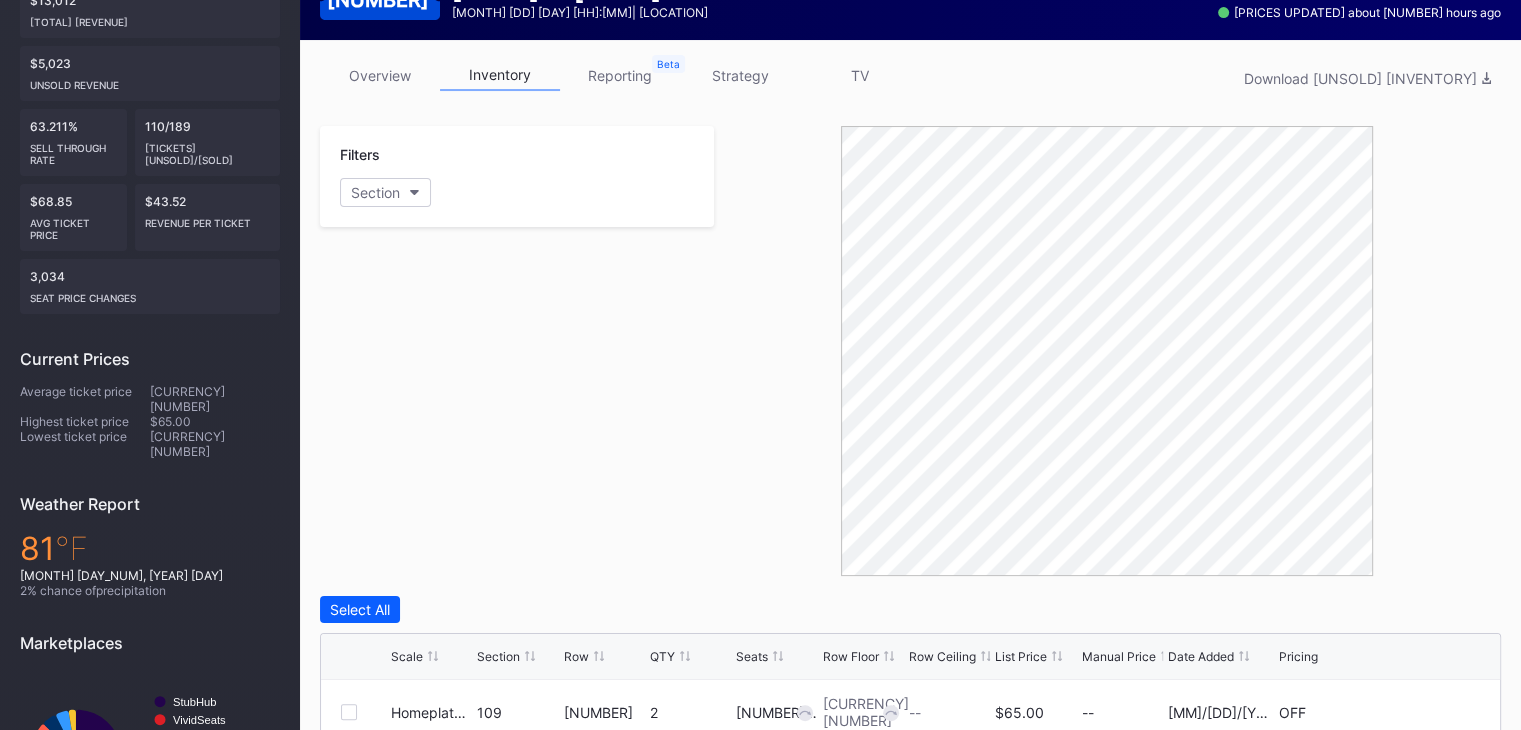 click on "overview" at bounding box center (380, 75) 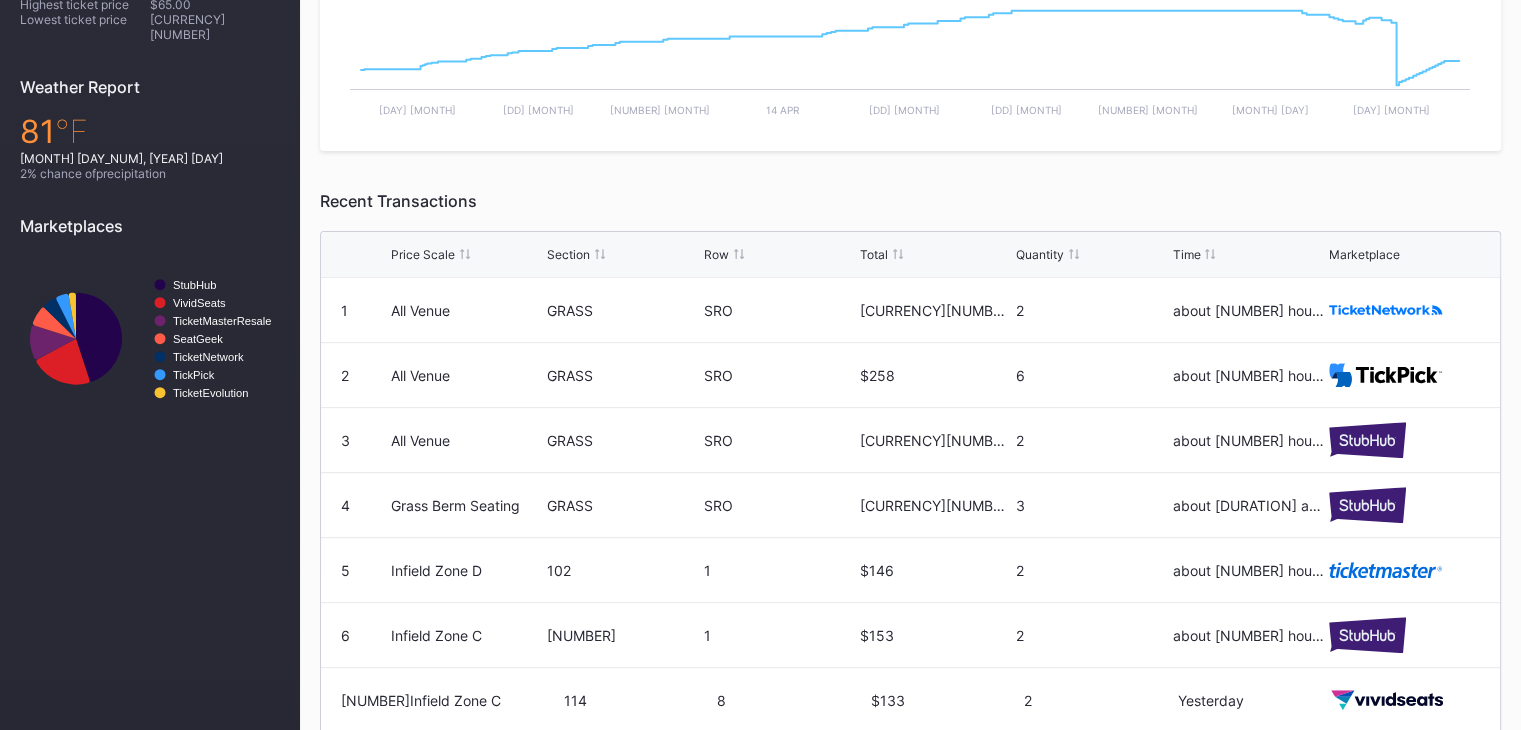 click on "Price Scale Section Row Total Quantity Time Marketplace" at bounding box center [910, 255] 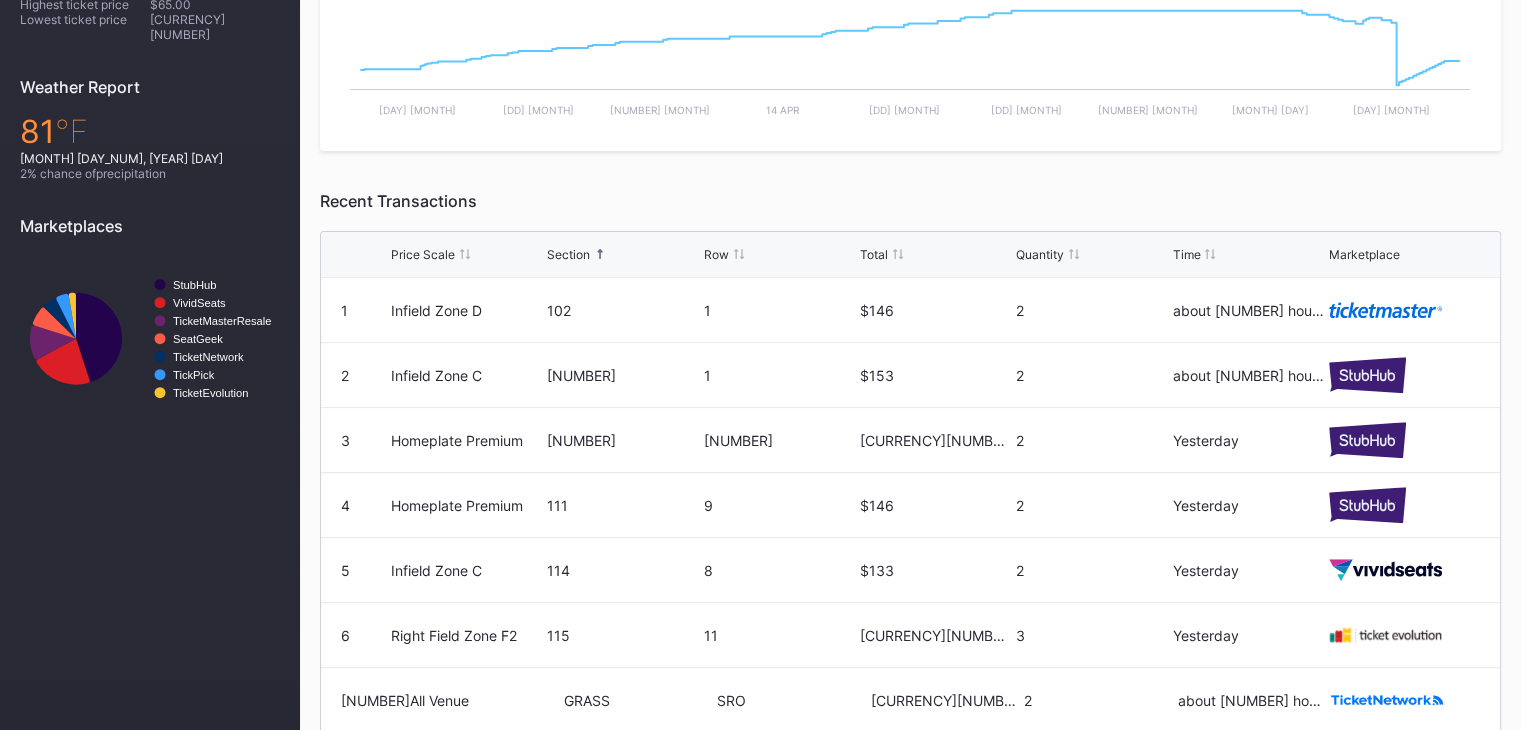 click on "•••••••" at bounding box center [423, 254] 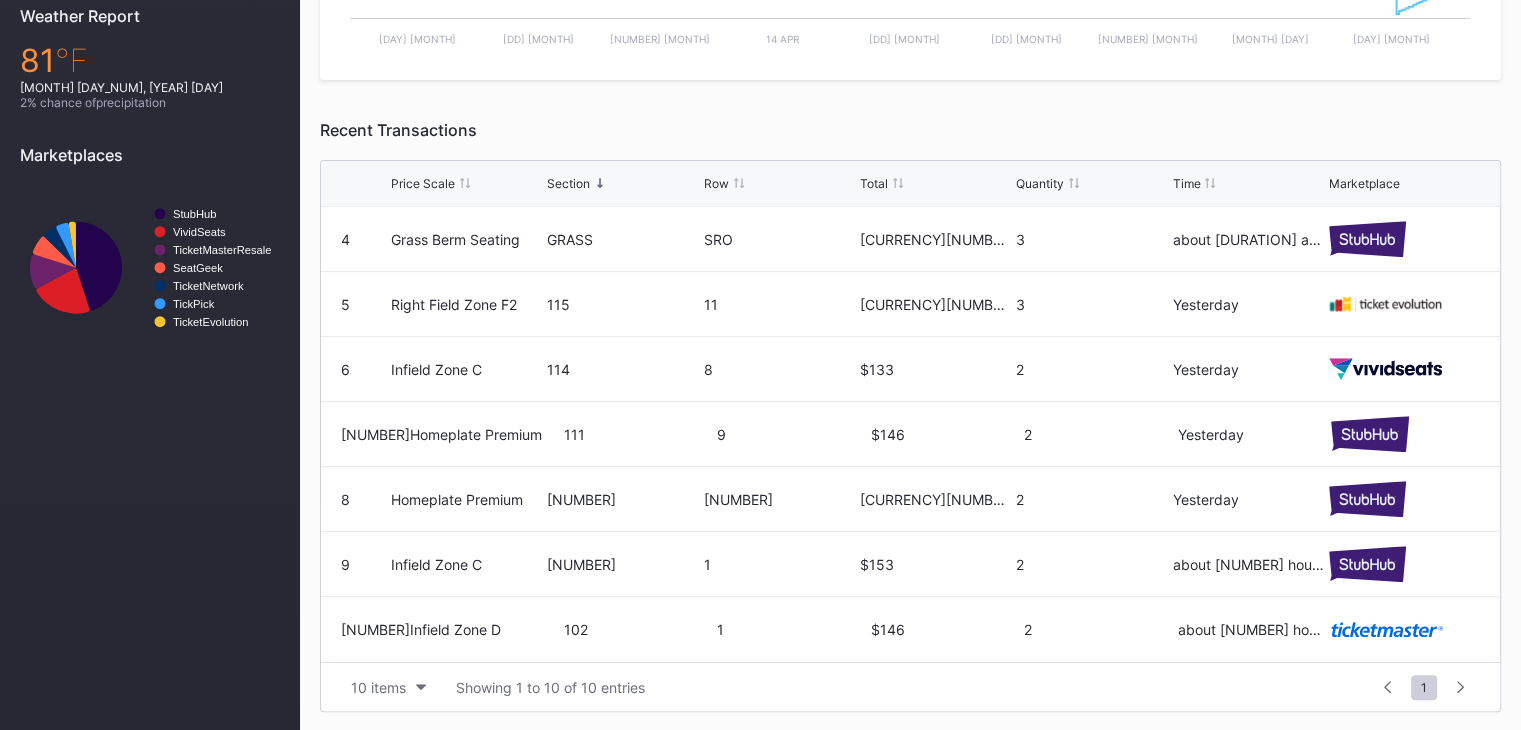 click on "10 items Showing 1 to 10 of 10 entries 1 ... -1 0 1 2 3 ... 1" at bounding box center [910, 686] 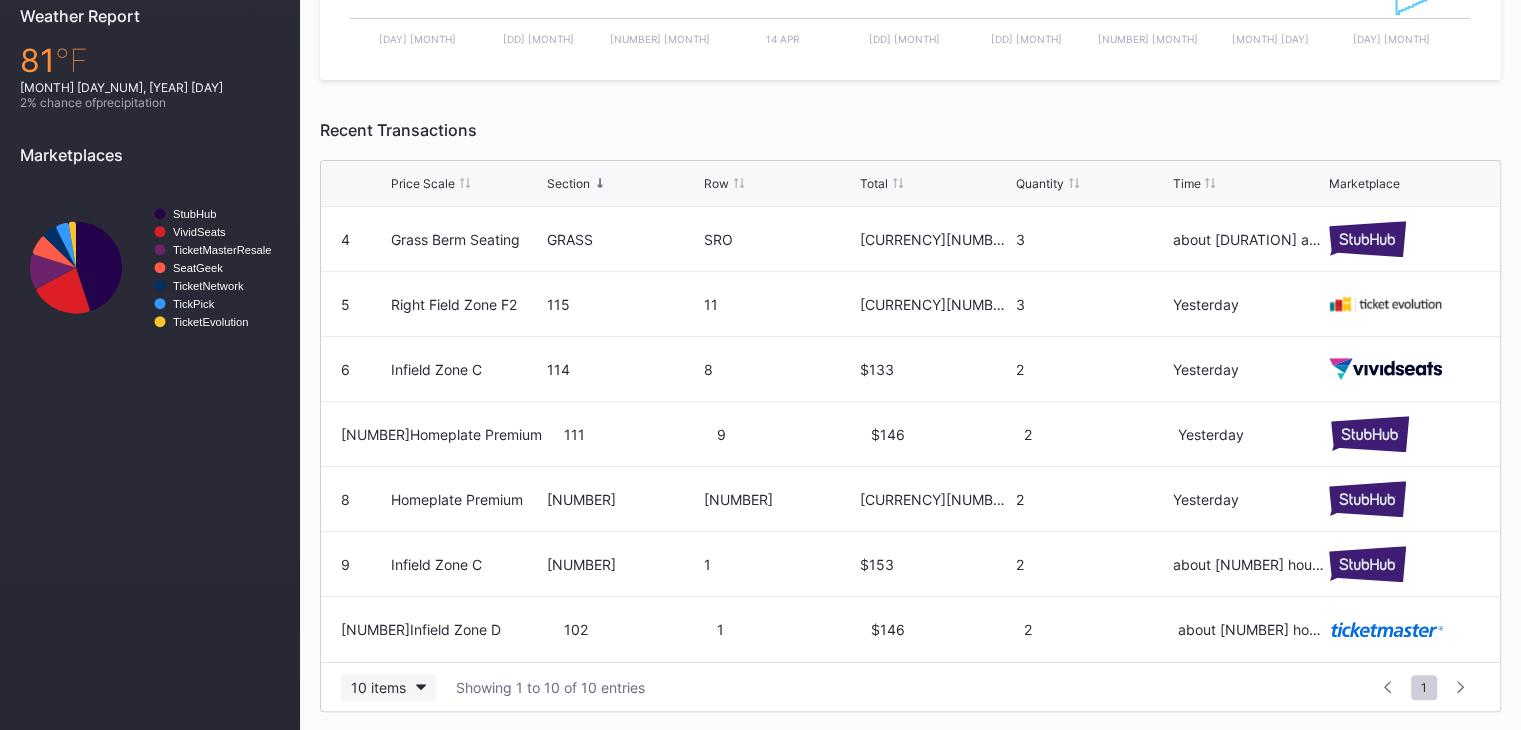 click on "•• •••••" at bounding box center [378, 687] 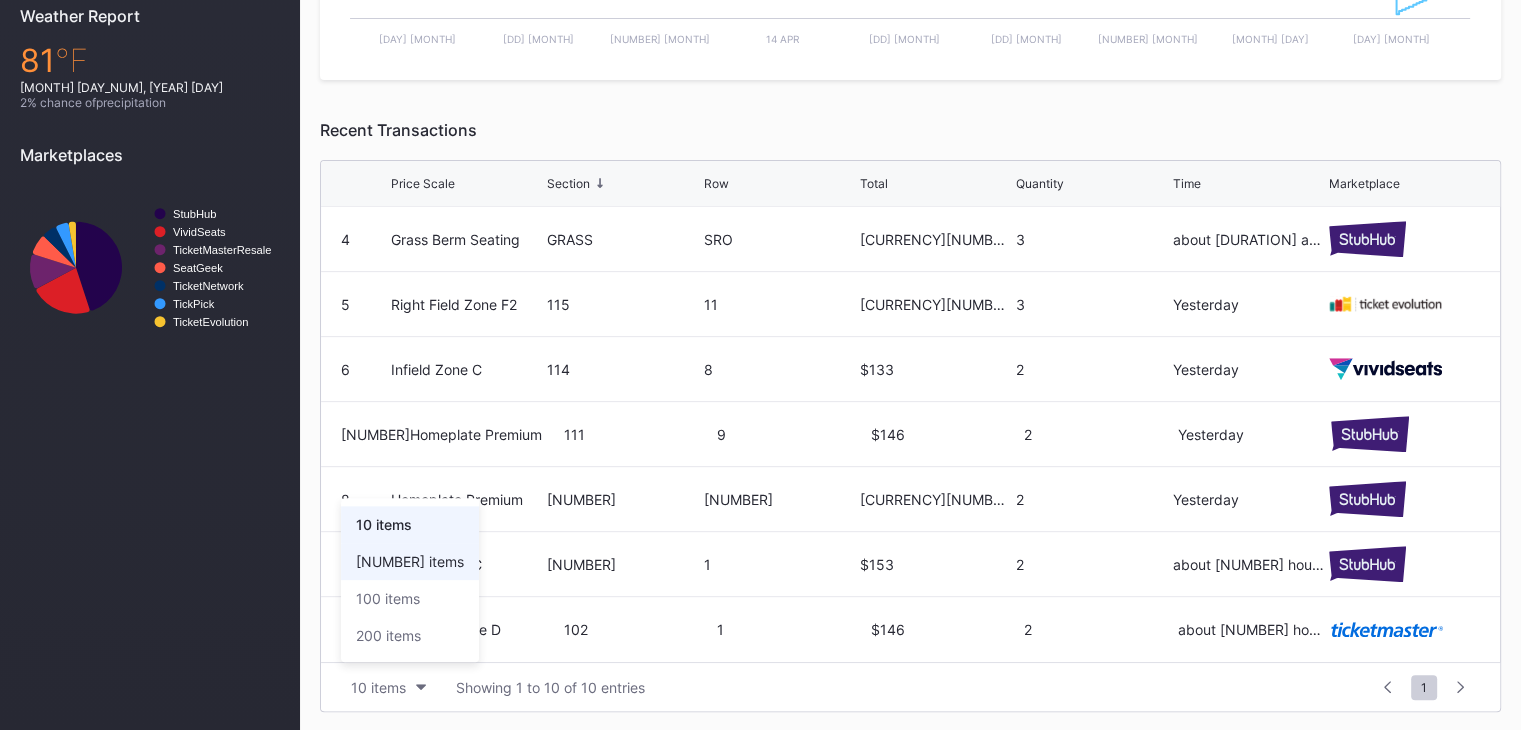 click on "50 items" at bounding box center [410, 561] 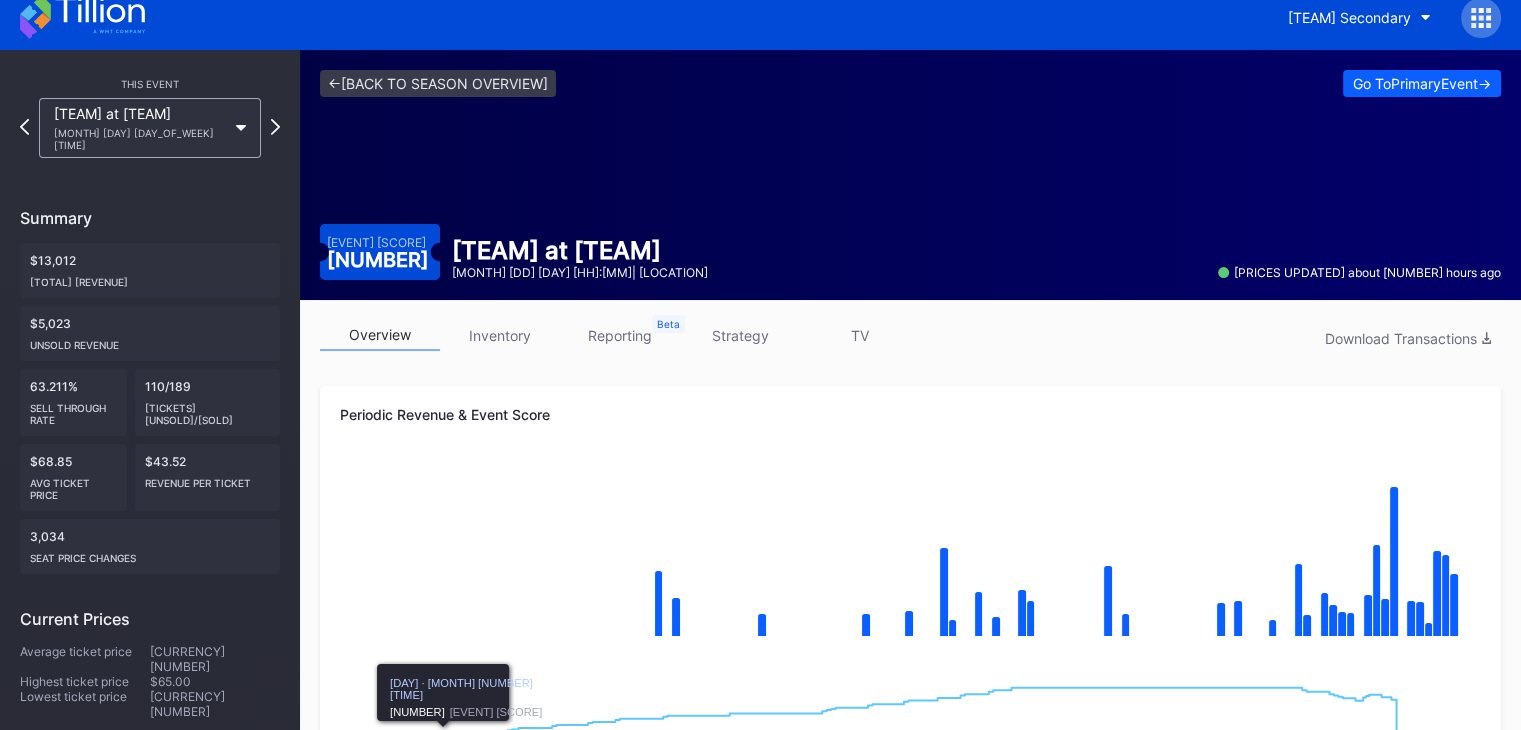 scroll, scrollTop: 0, scrollLeft: 0, axis: both 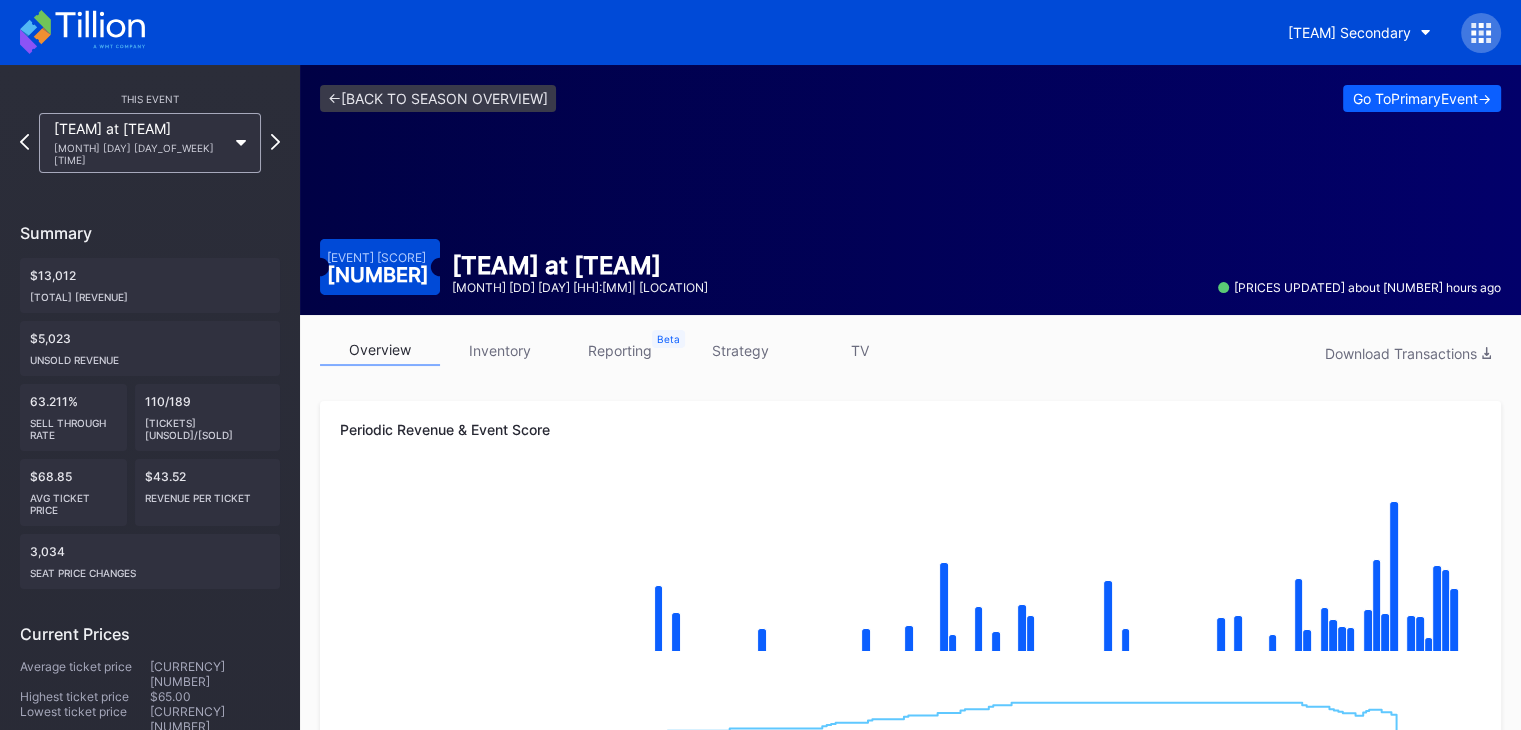 click at bounding box center [82, 32] 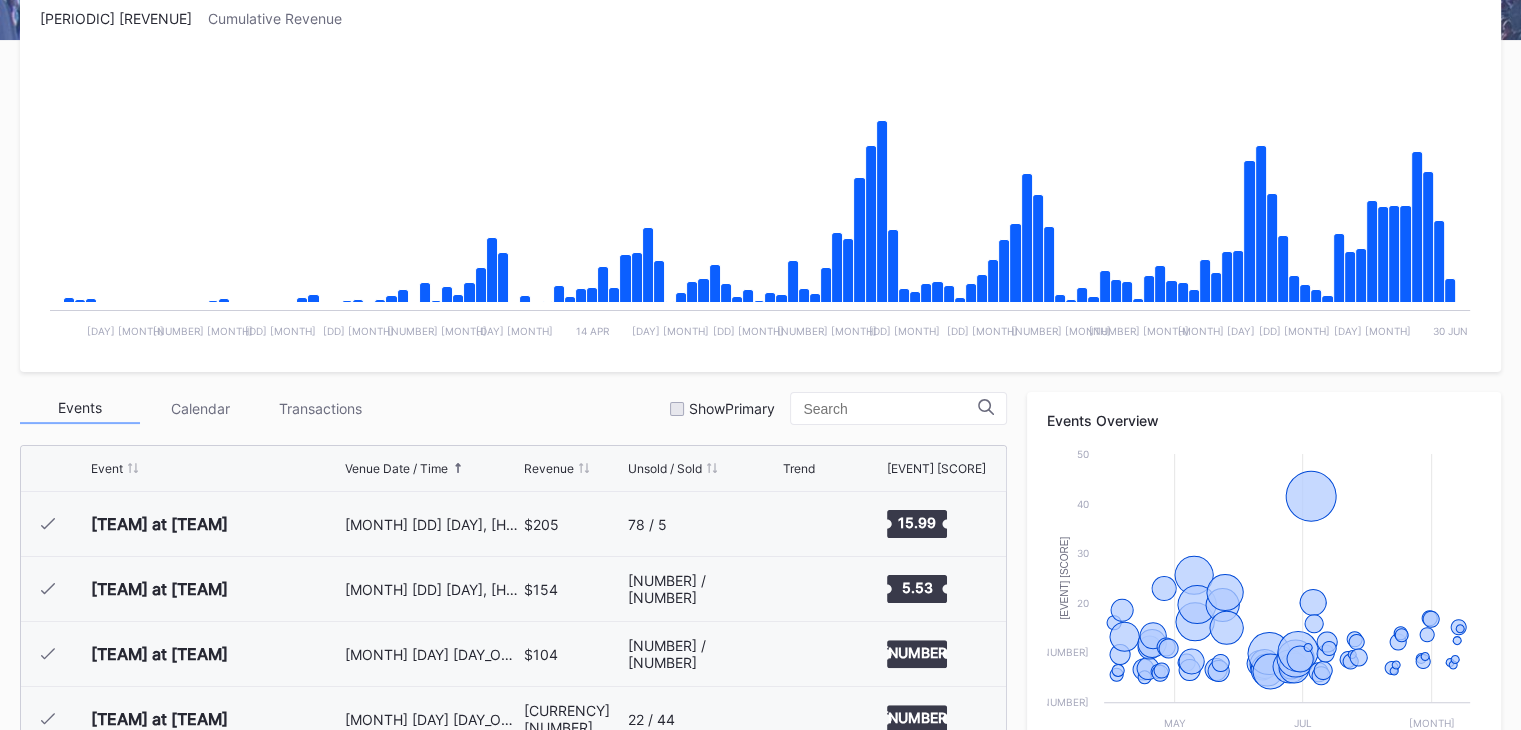 scroll, scrollTop: 664, scrollLeft: 0, axis: vertical 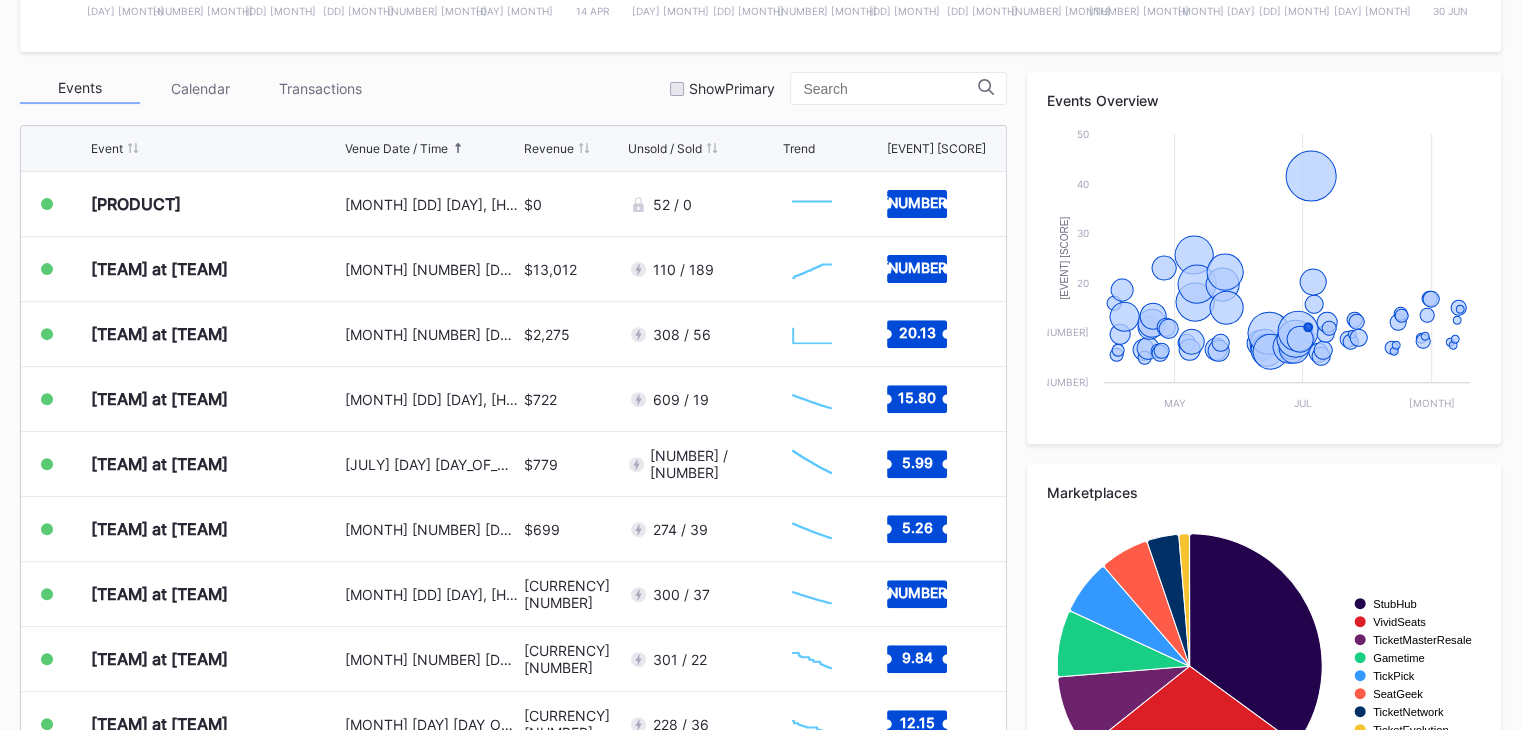 click on "Events Calendar Transactions Show  Primary" at bounding box center (513, 88) 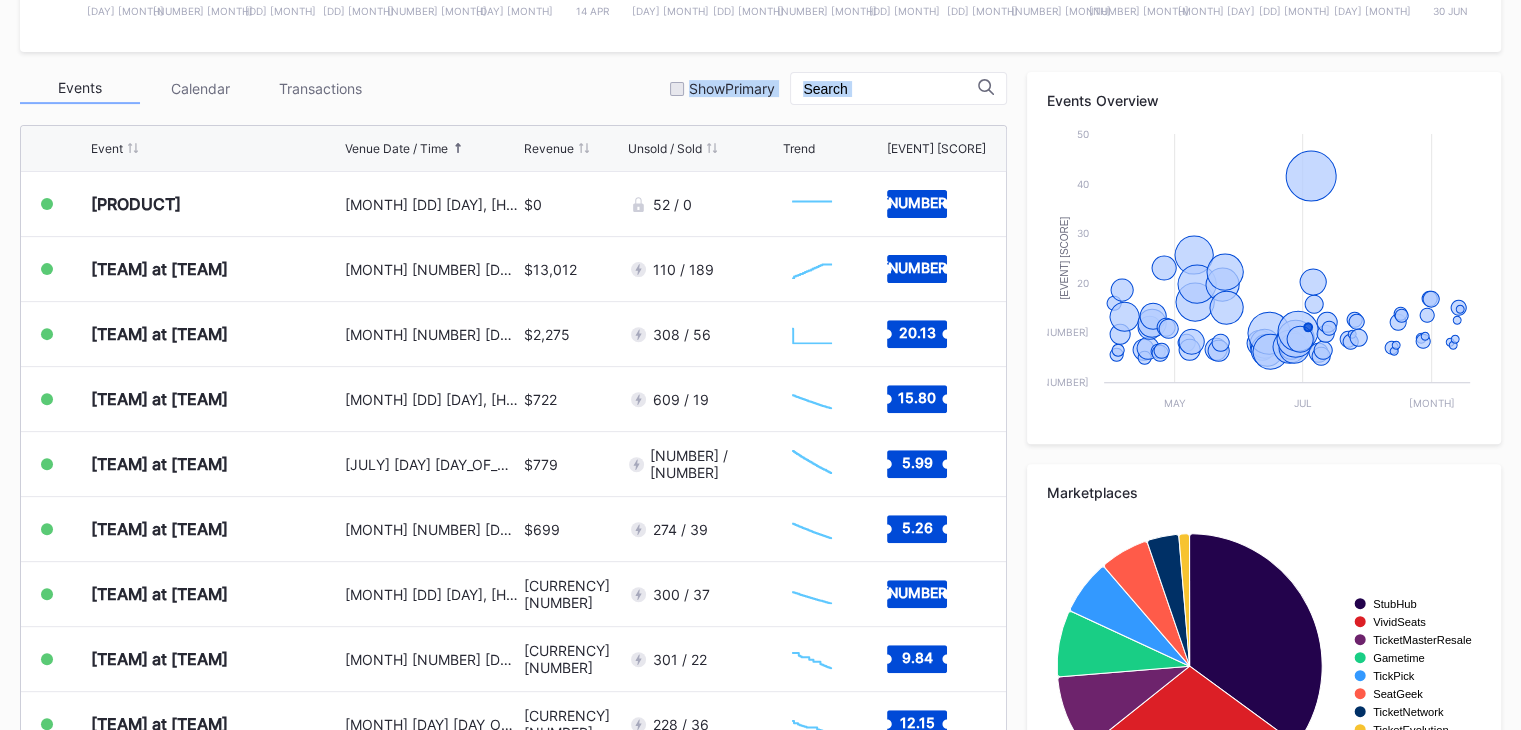 drag, startPoint x: 522, startPoint y: 62, endPoint x: 614, endPoint y: 101, distance: 99.92497 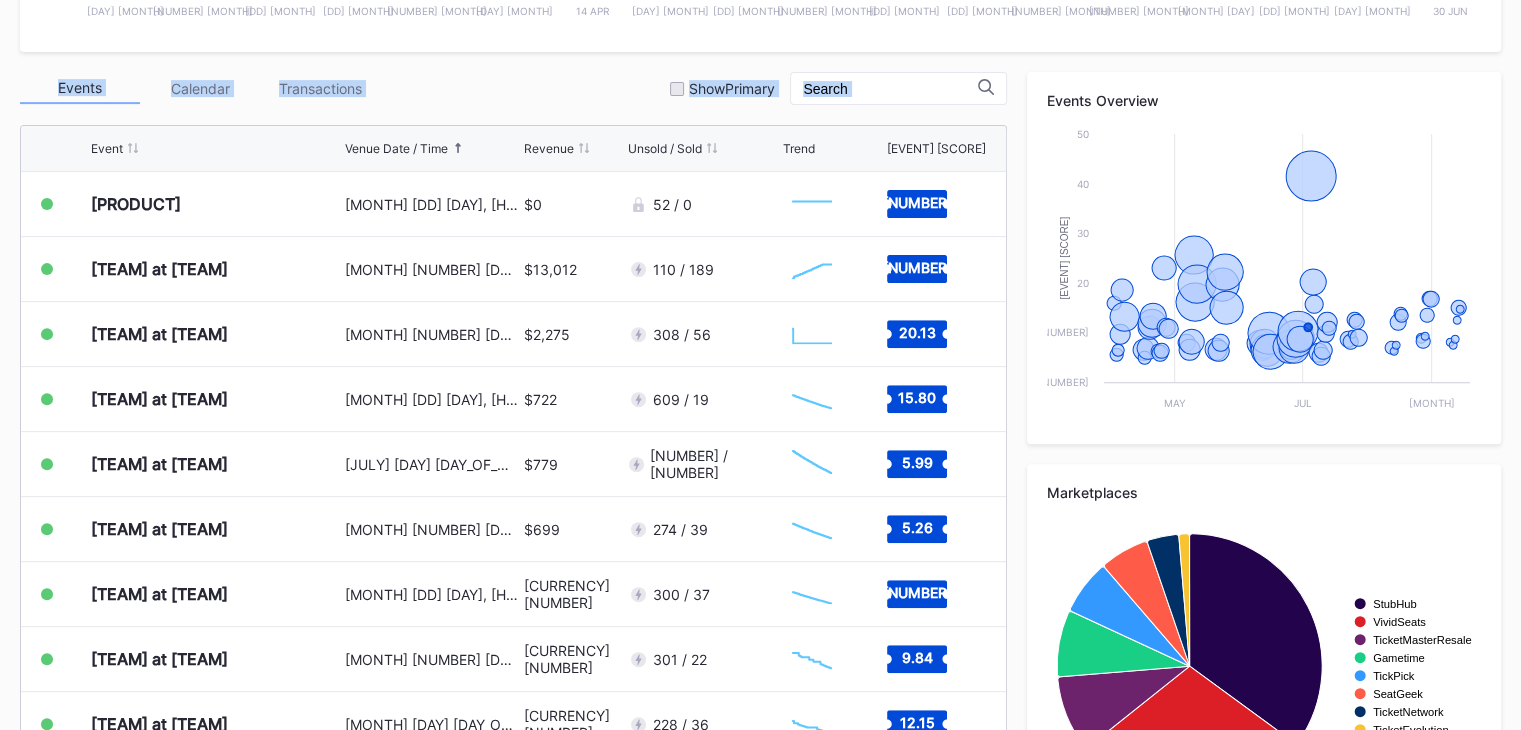 drag, startPoint x: 600, startPoint y: 97, endPoint x: 511, endPoint y: 38, distance: 106.78015 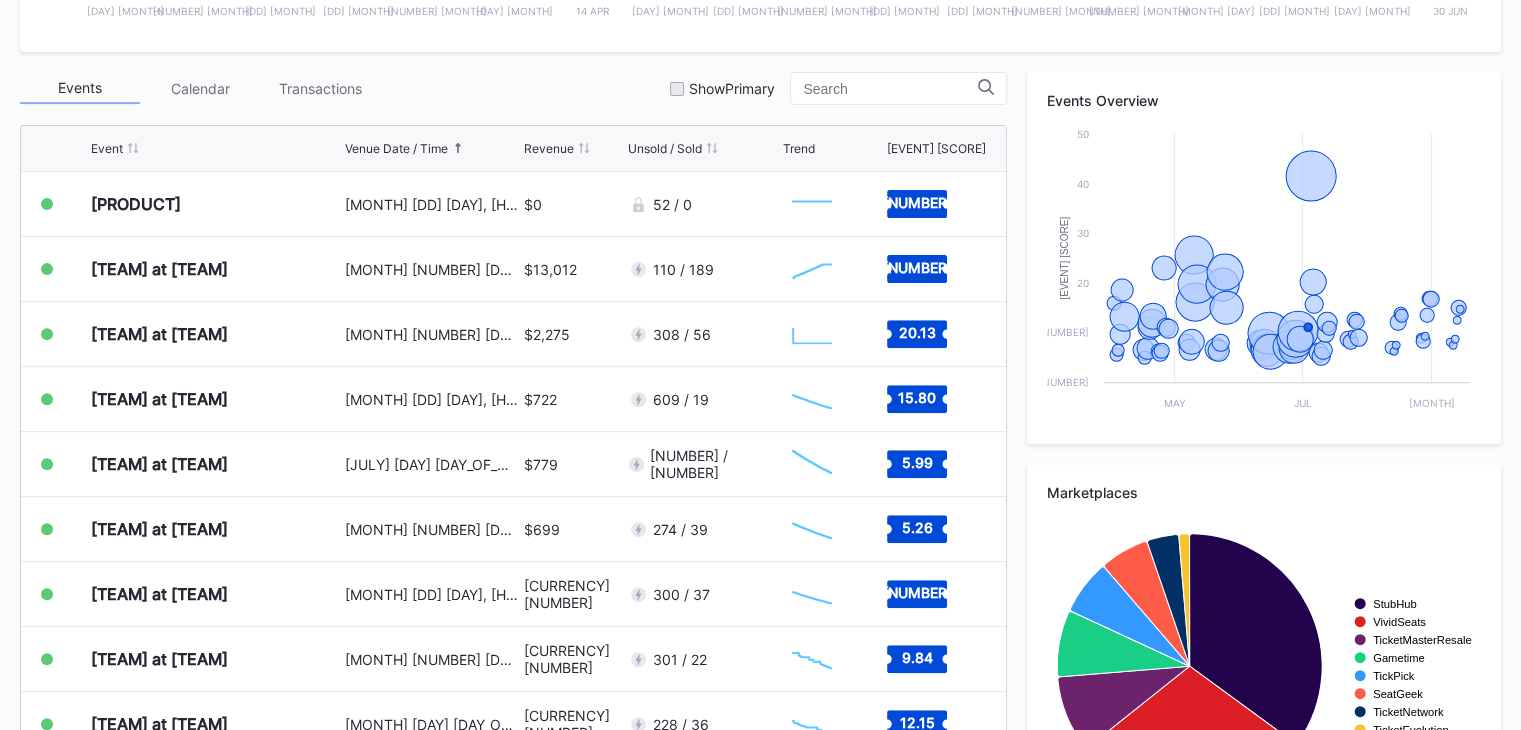 click on "Periodic Revenue Cumulative Revenue Created with Highcharts 11.2.0 Chart title 3 Mar 10 Mar 17 Mar 24 Mar 31 Mar 7 Apr 14 Apr 21 Apr 28 Apr 5 May 12 May 19 May 26 May 2 Jun 9 Jun 16 Jun 23 Jun 30 Jun" at bounding box center (760, -139) 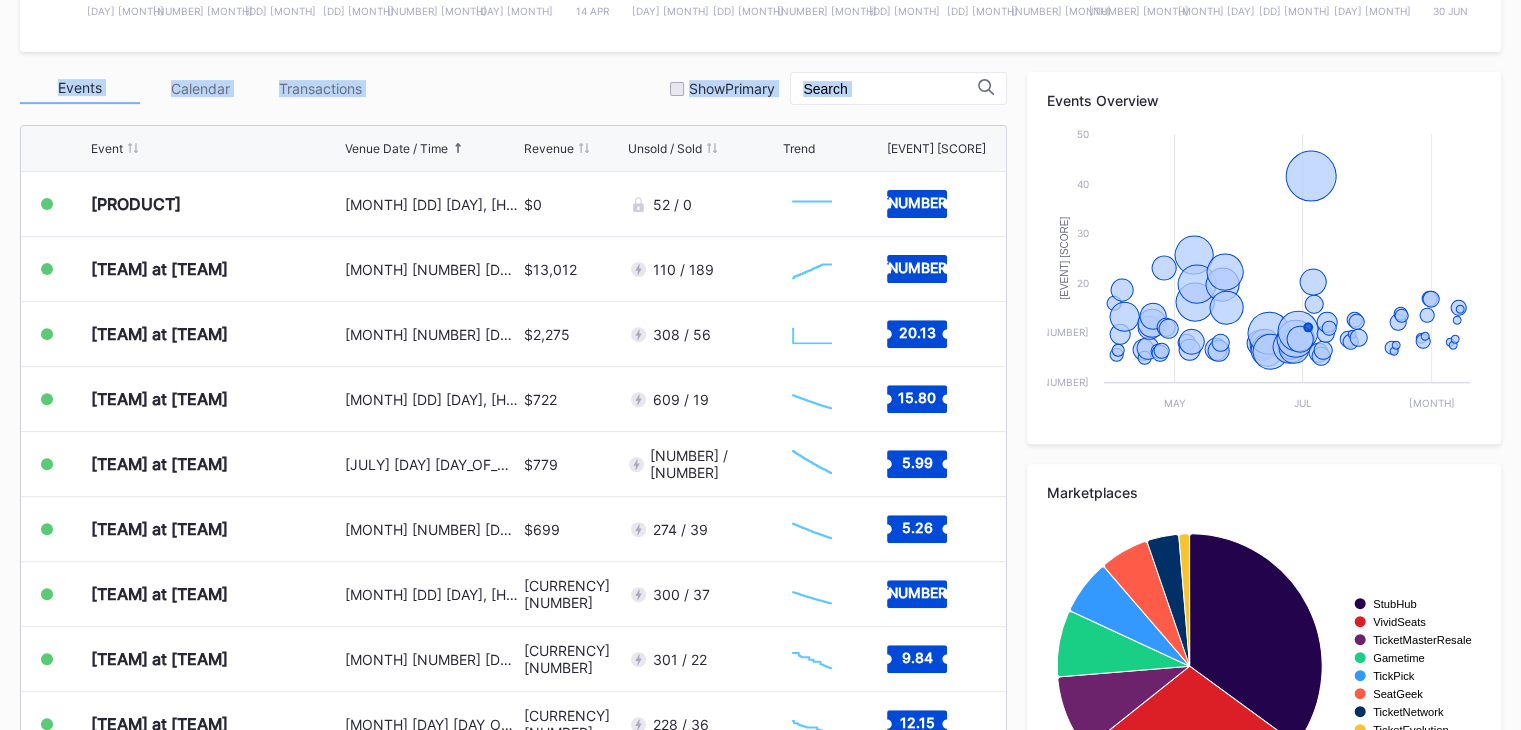 drag, startPoint x: 534, startPoint y: 40, endPoint x: 984, endPoint y: 109, distance: 455.25928 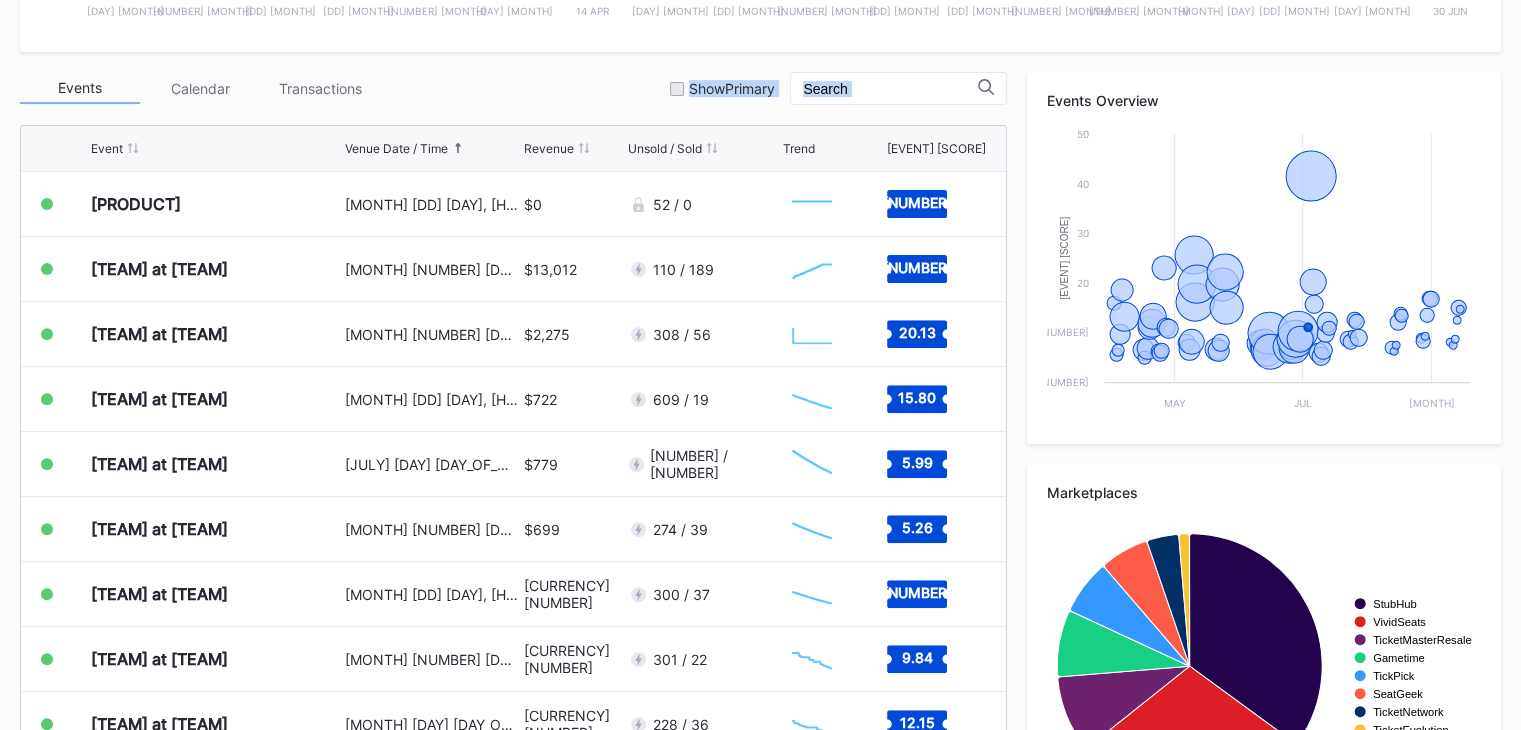 drag, startPoint x: 984, startPoint y: 109, endPoint x: 513, endPoint y: 46, distance: 475.1947 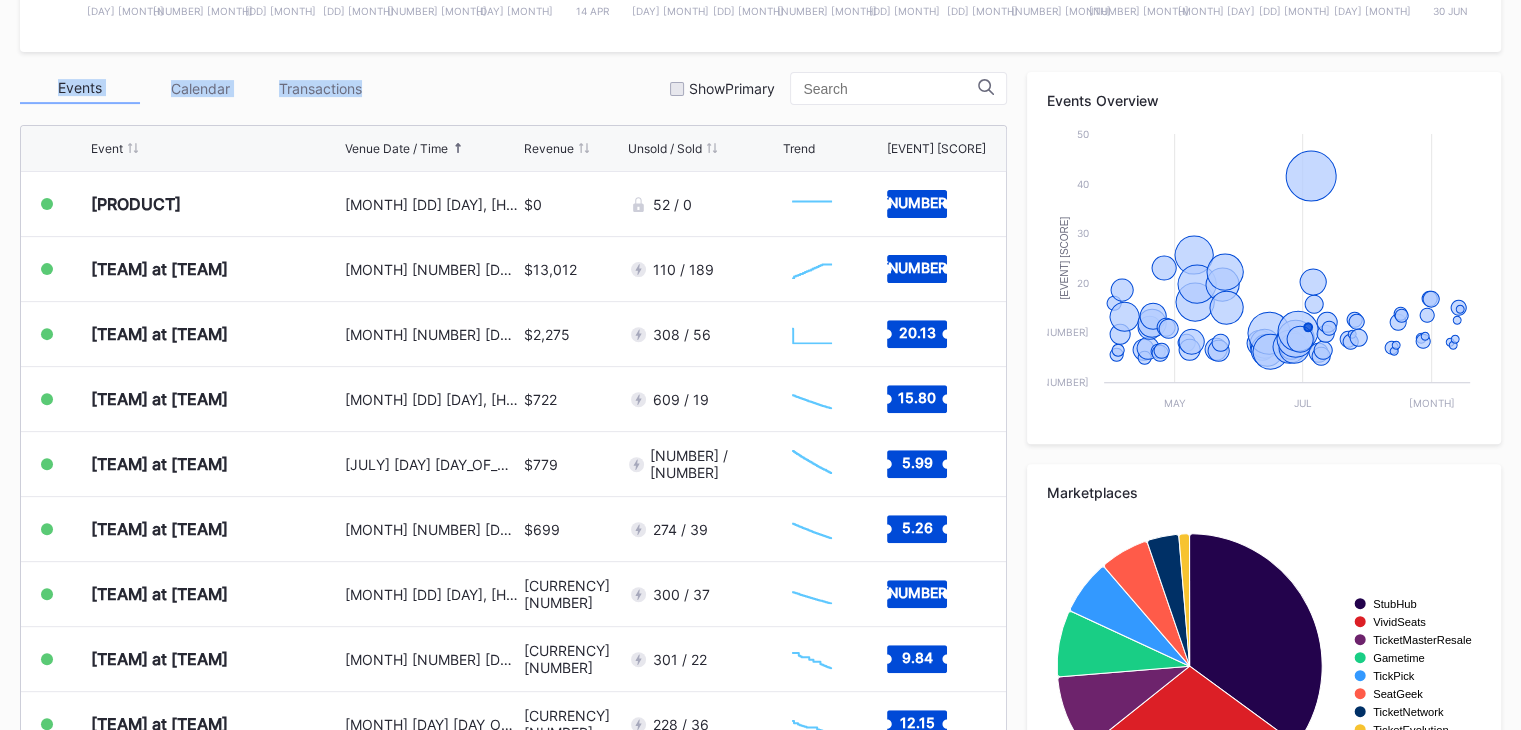 drag, startPoint x: 487, startPoint y: 41, endPoint x: 634, endPoint y: 66, distance: 149.1107 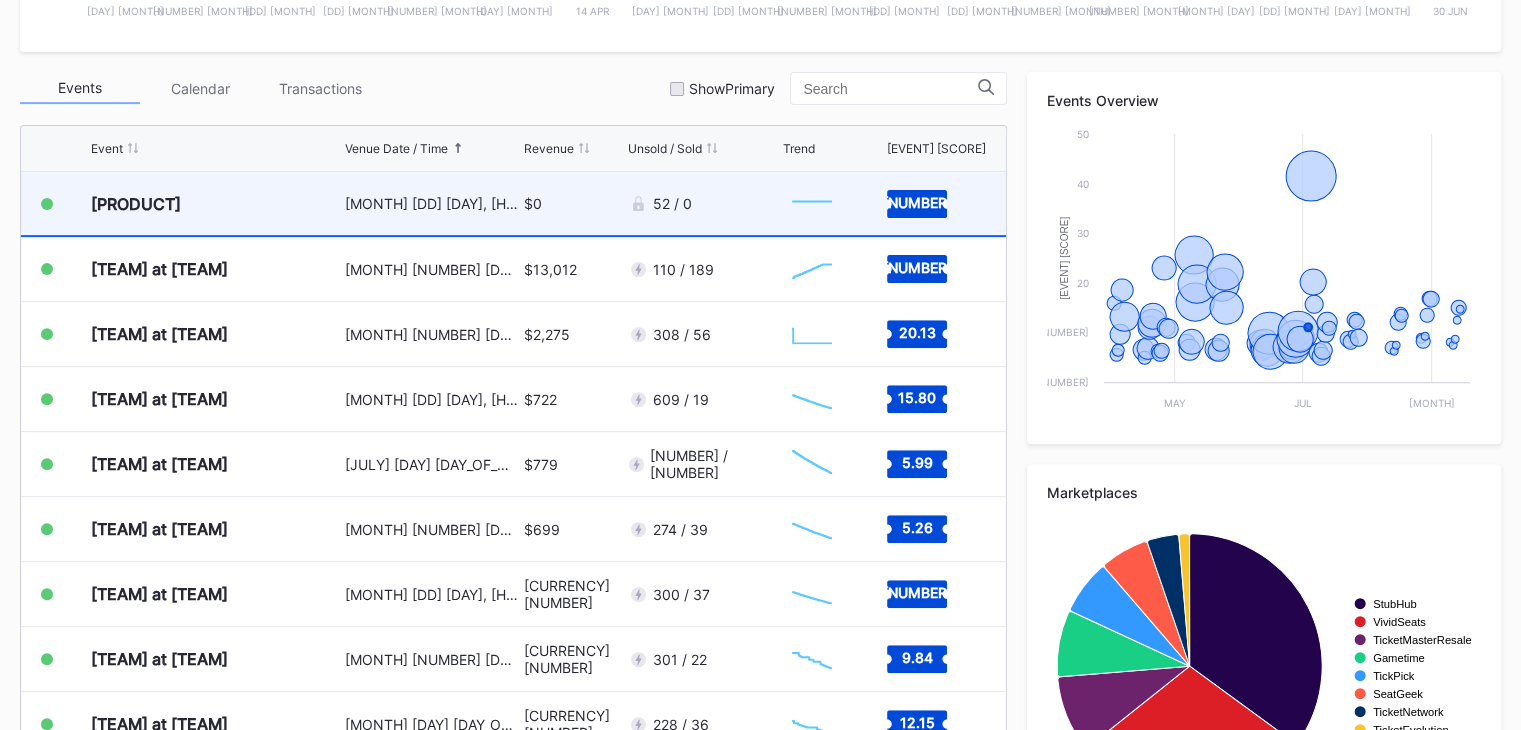 scroll, scrollTop: 2445, scrollLeft: 0, axis: vertical 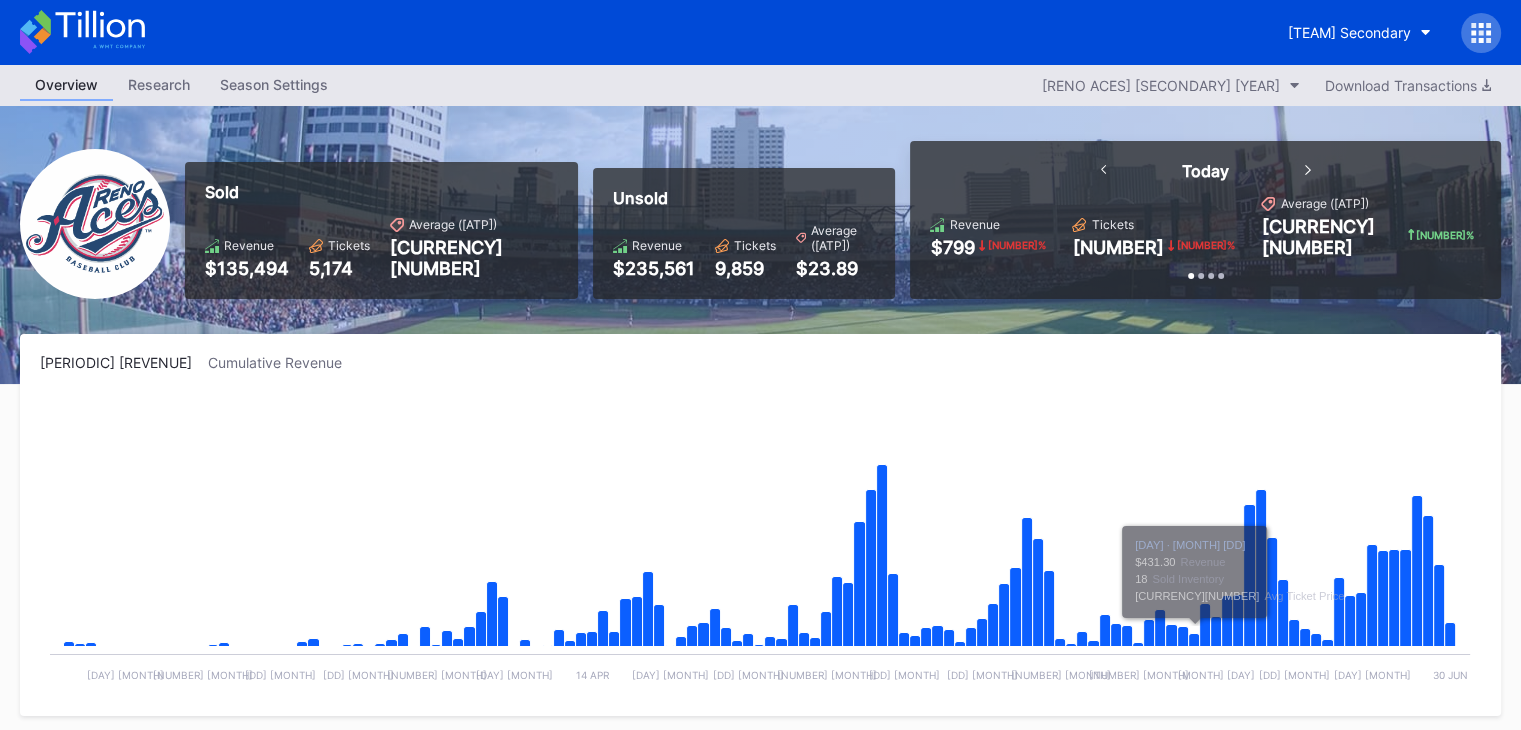 click on "Reno Aces Secondary" at bounding box center [760, 32] 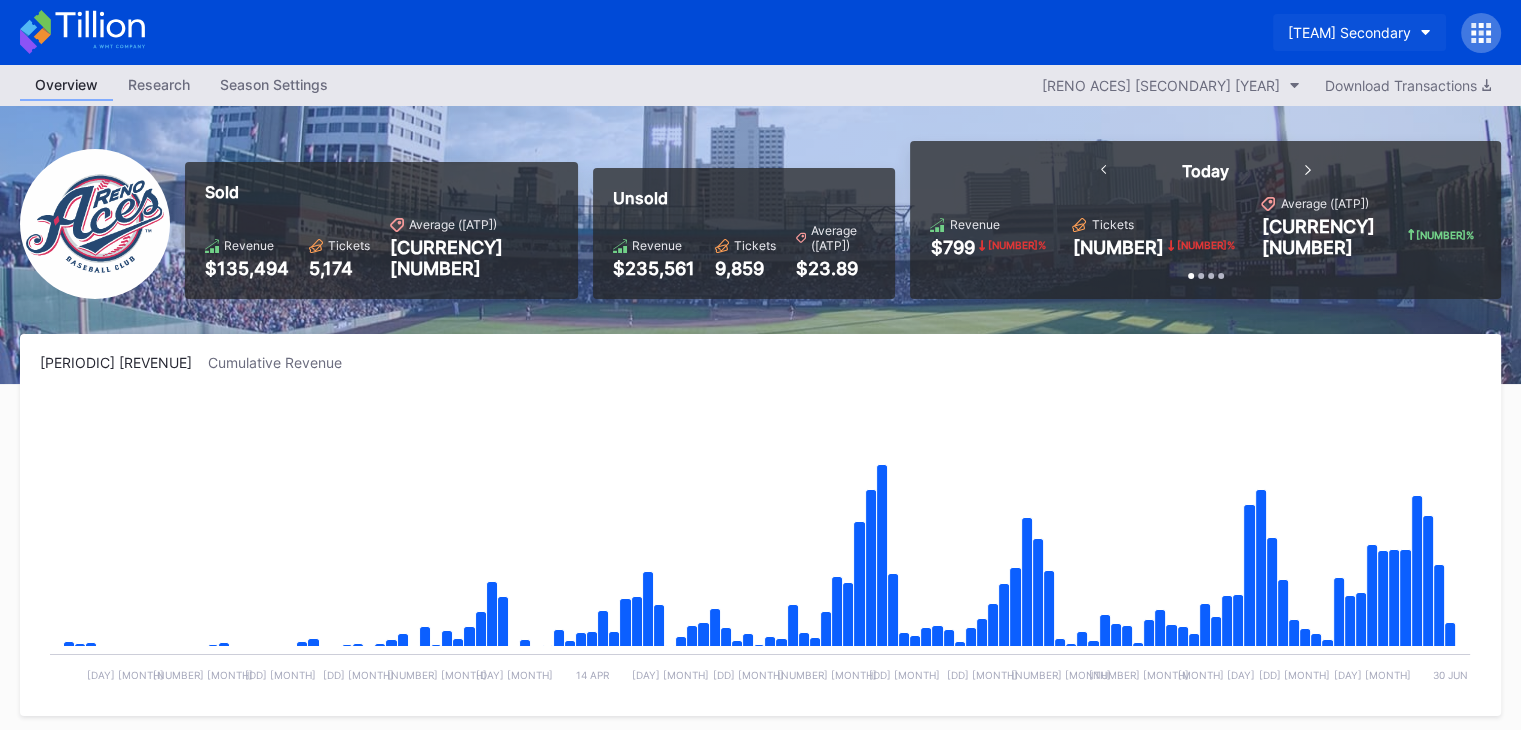 click on "Reno Aces Secondary" at bounding box center (1349, 32) 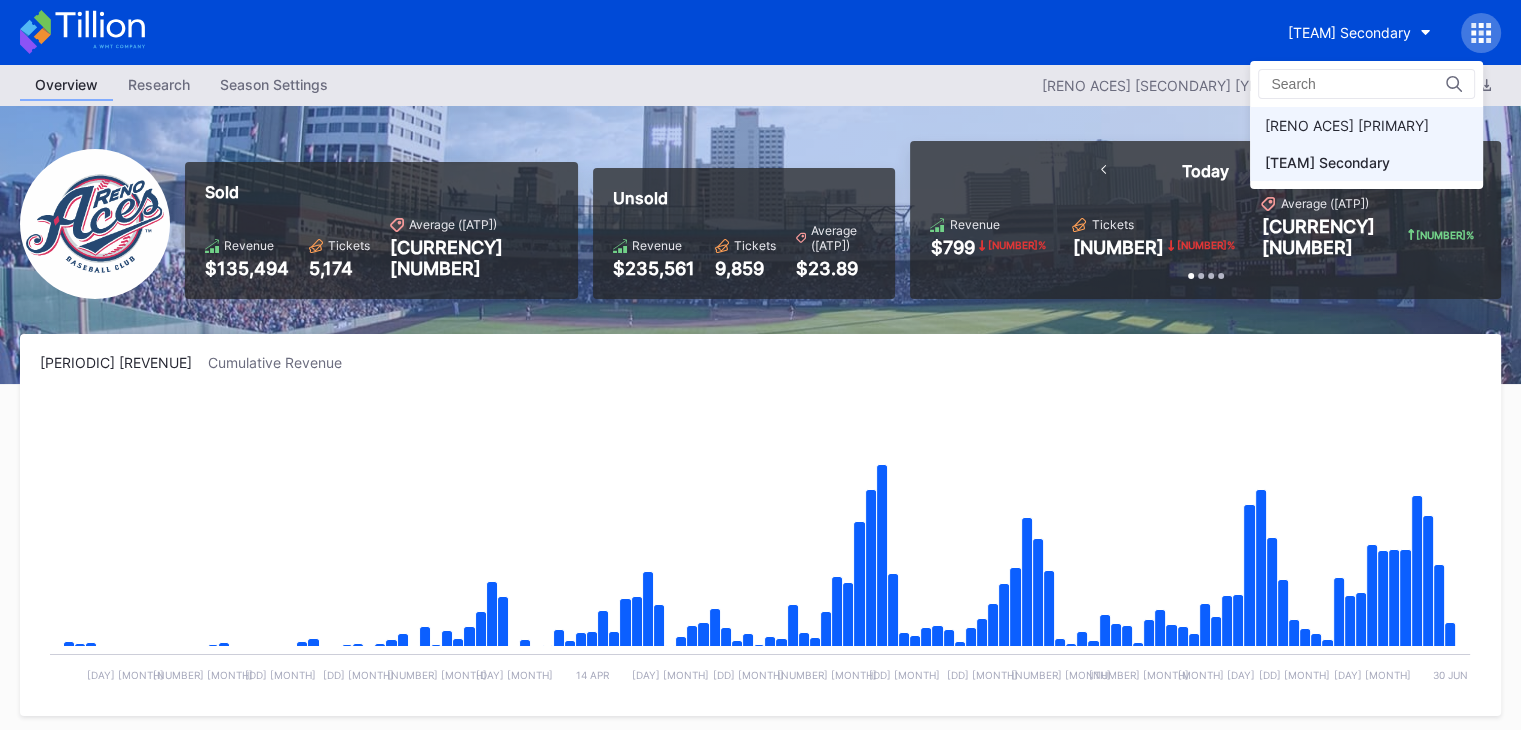 click on "•••• •••• •••••••" at bounding box center (1347, 125) 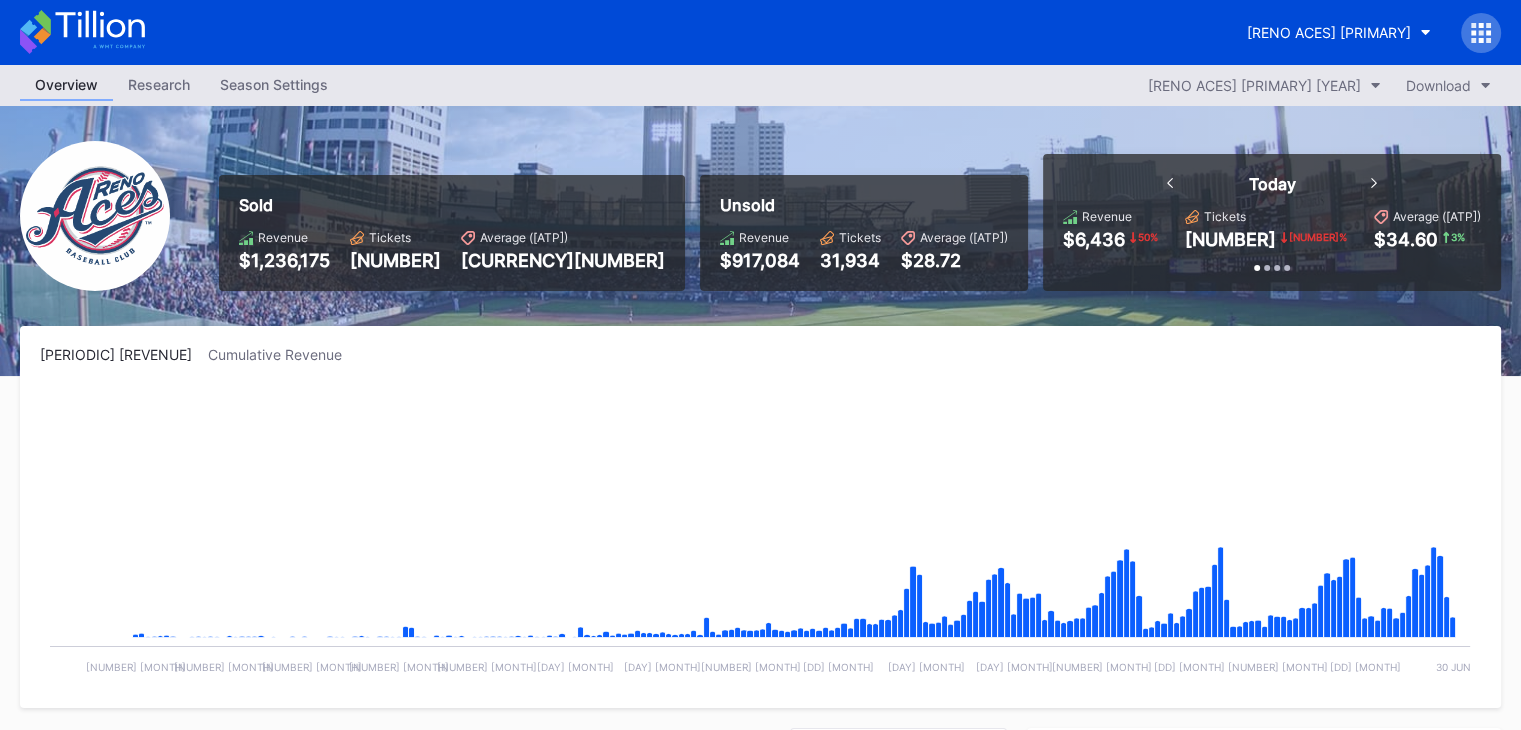 scroll, scrollTop: 552, scrollLeft: 0, axis: vertical 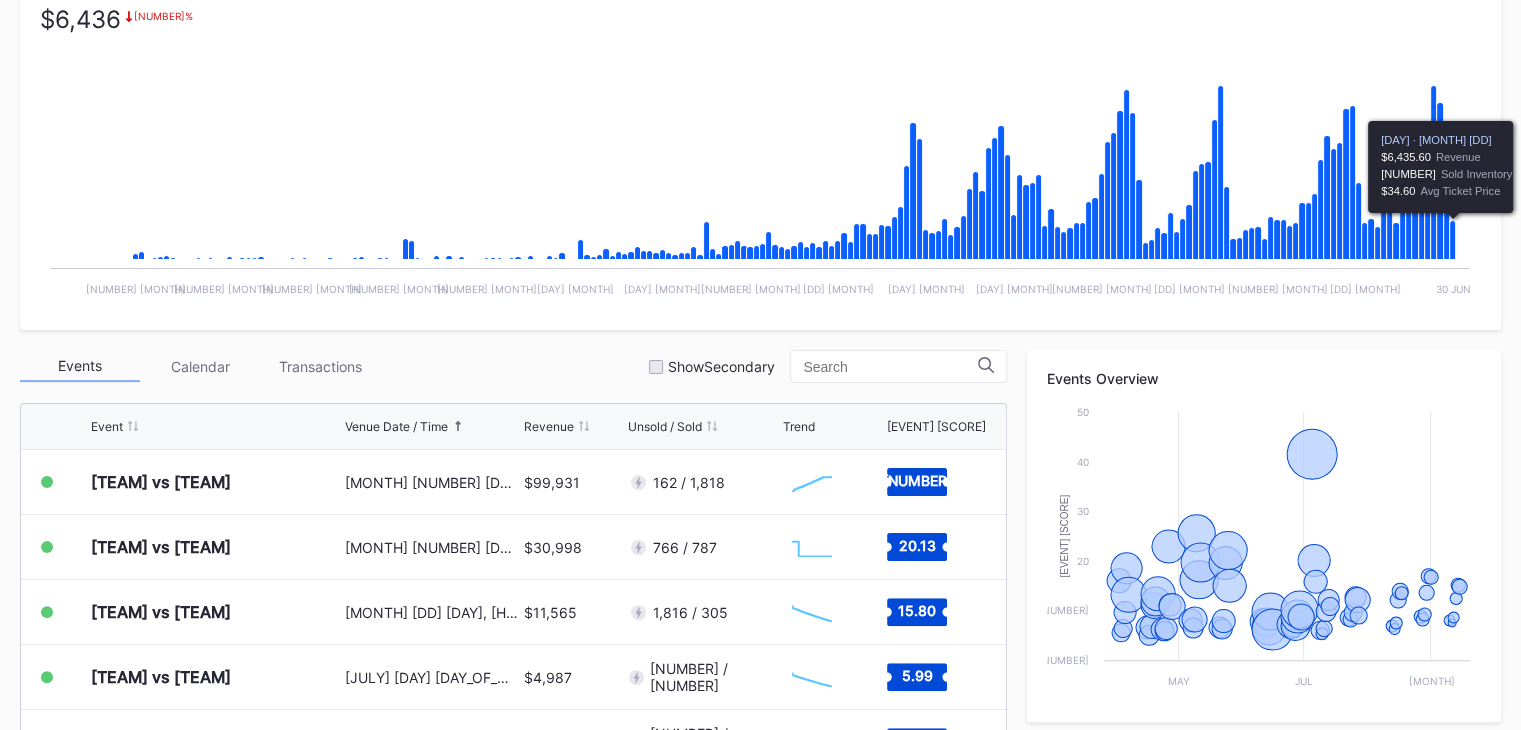 click at bounding box center [1453, 240] 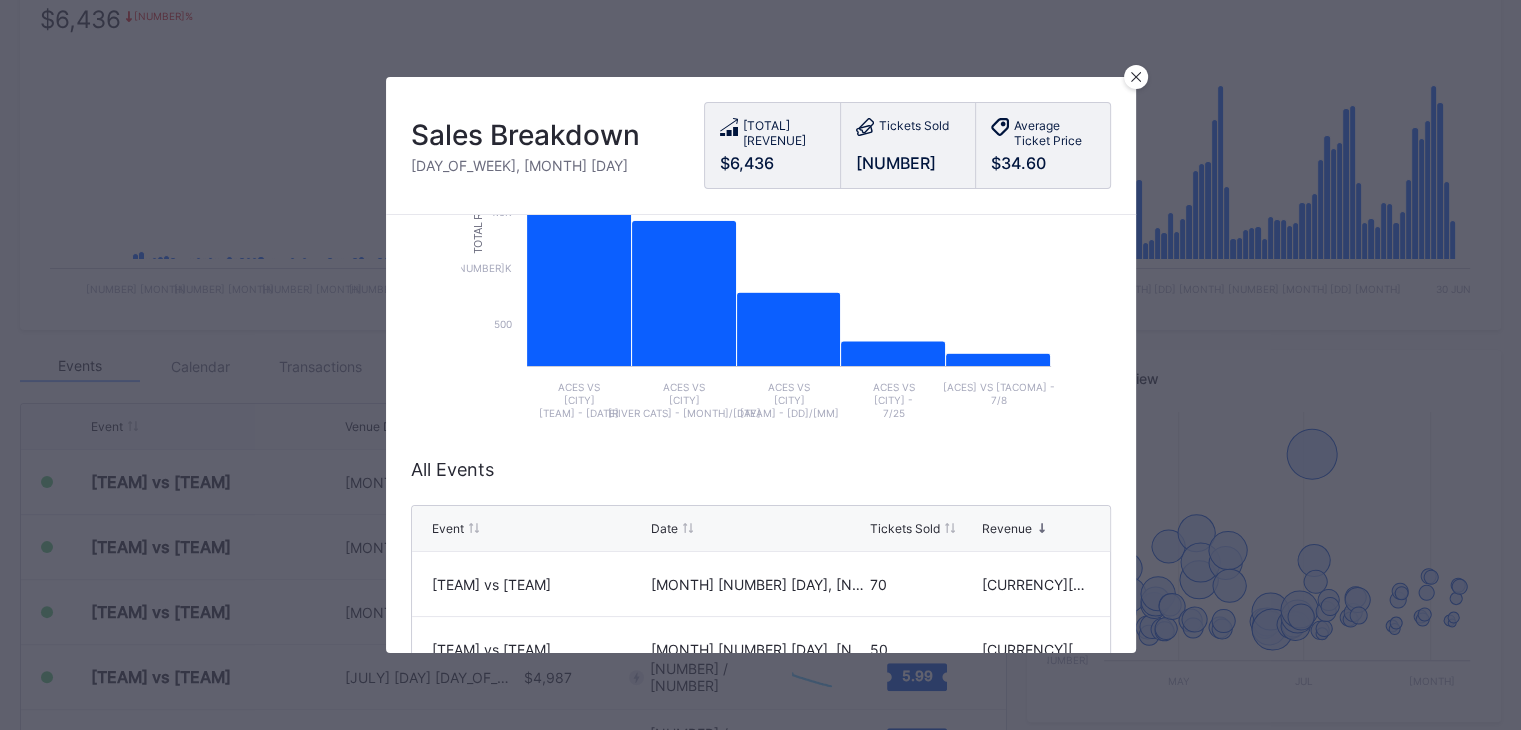 scroll, scrollTop: 366, scrollLeft: 0, axis: vertical 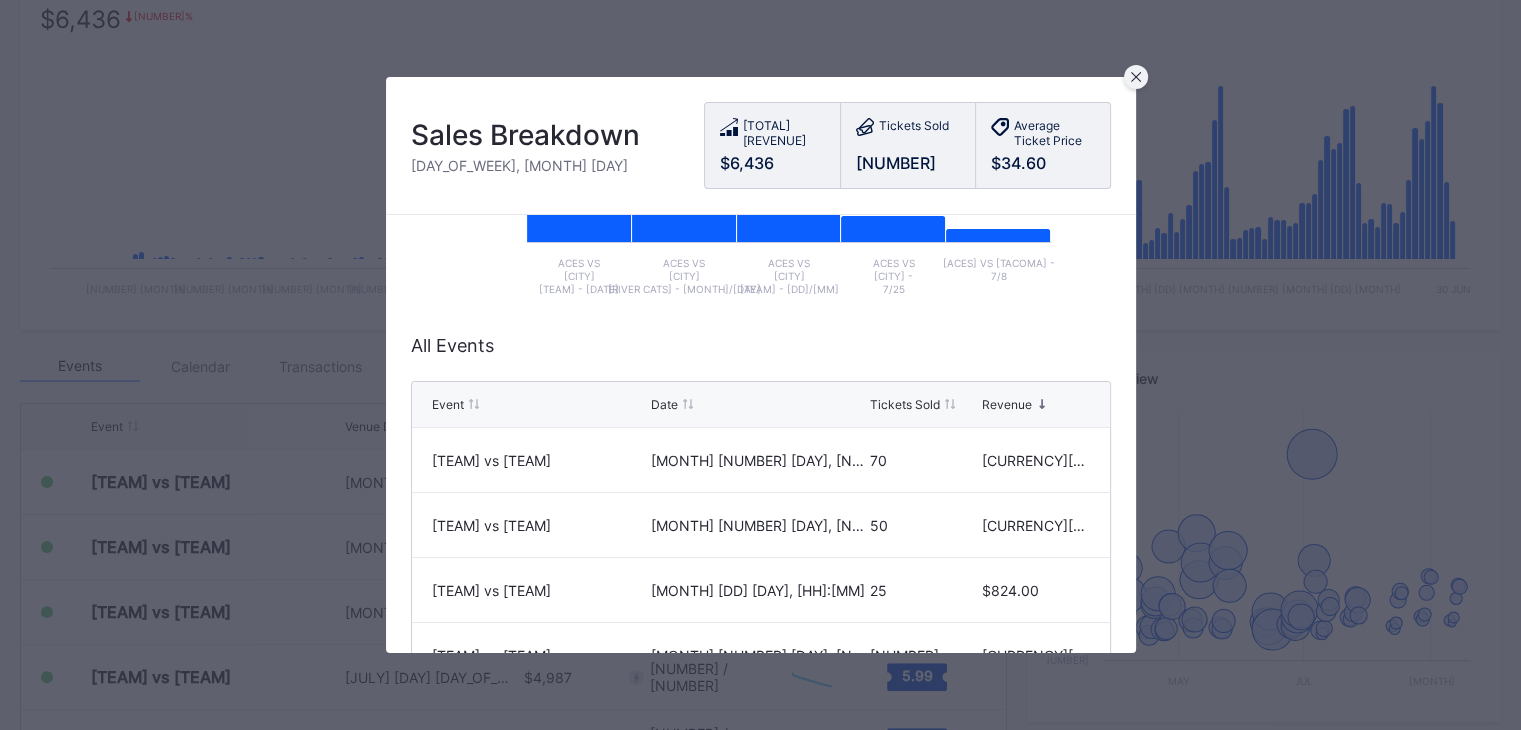 click at bounding box center (1136, 77) 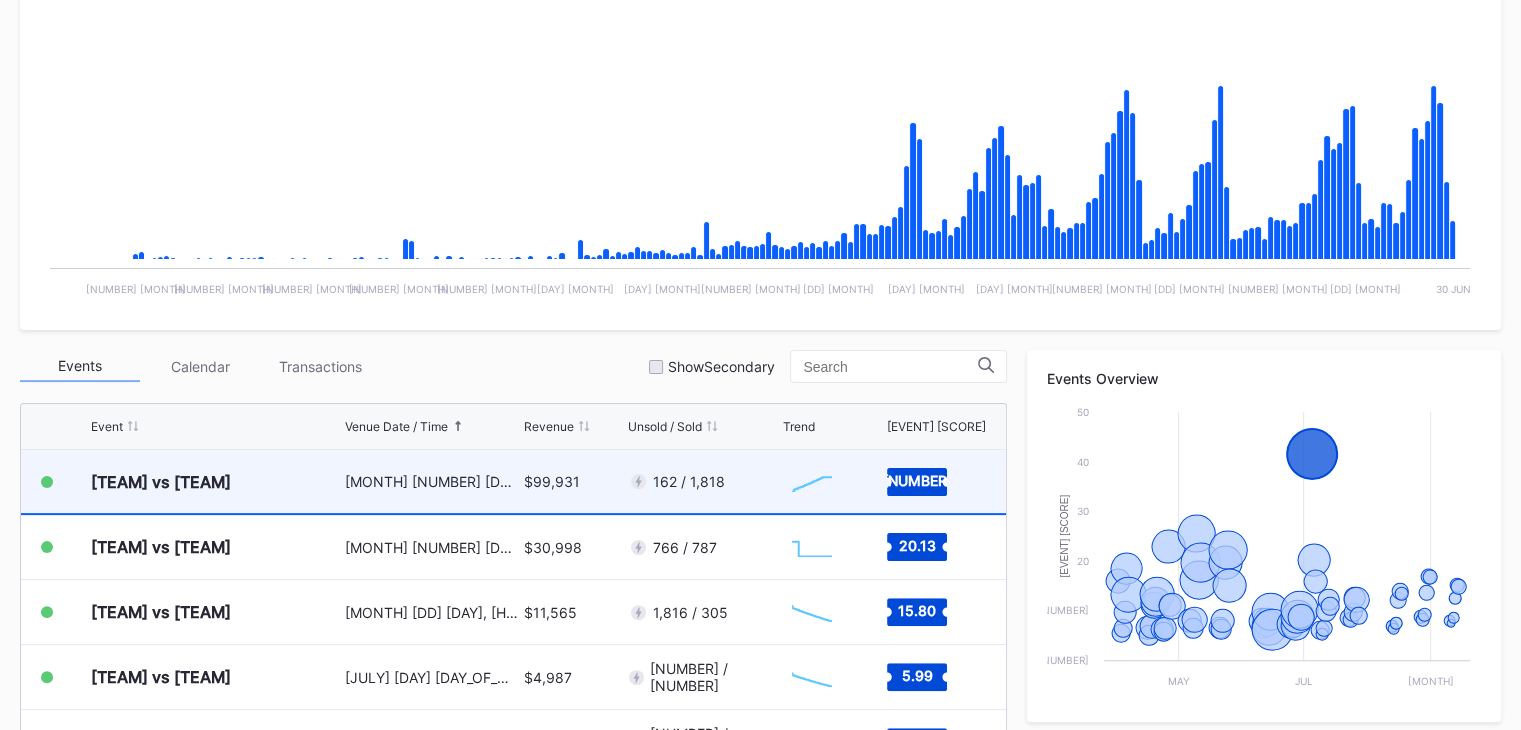 click on "[MONTH] [DAY] [DAY_OF_WEEK], [TIME]" at bounding box center (432, 481) 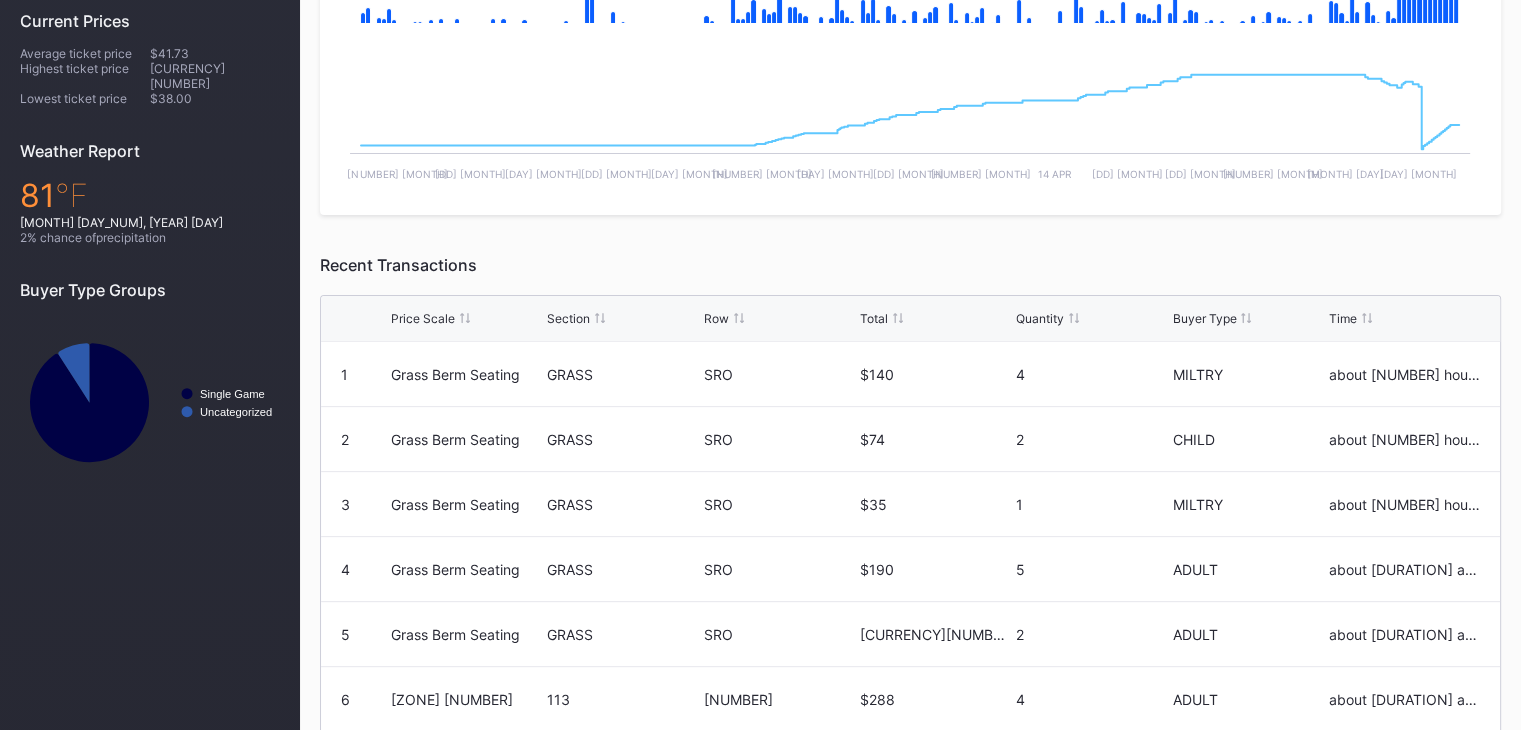 scroll, scrollTop: 763, scrollLeft: 0, axis: vertical 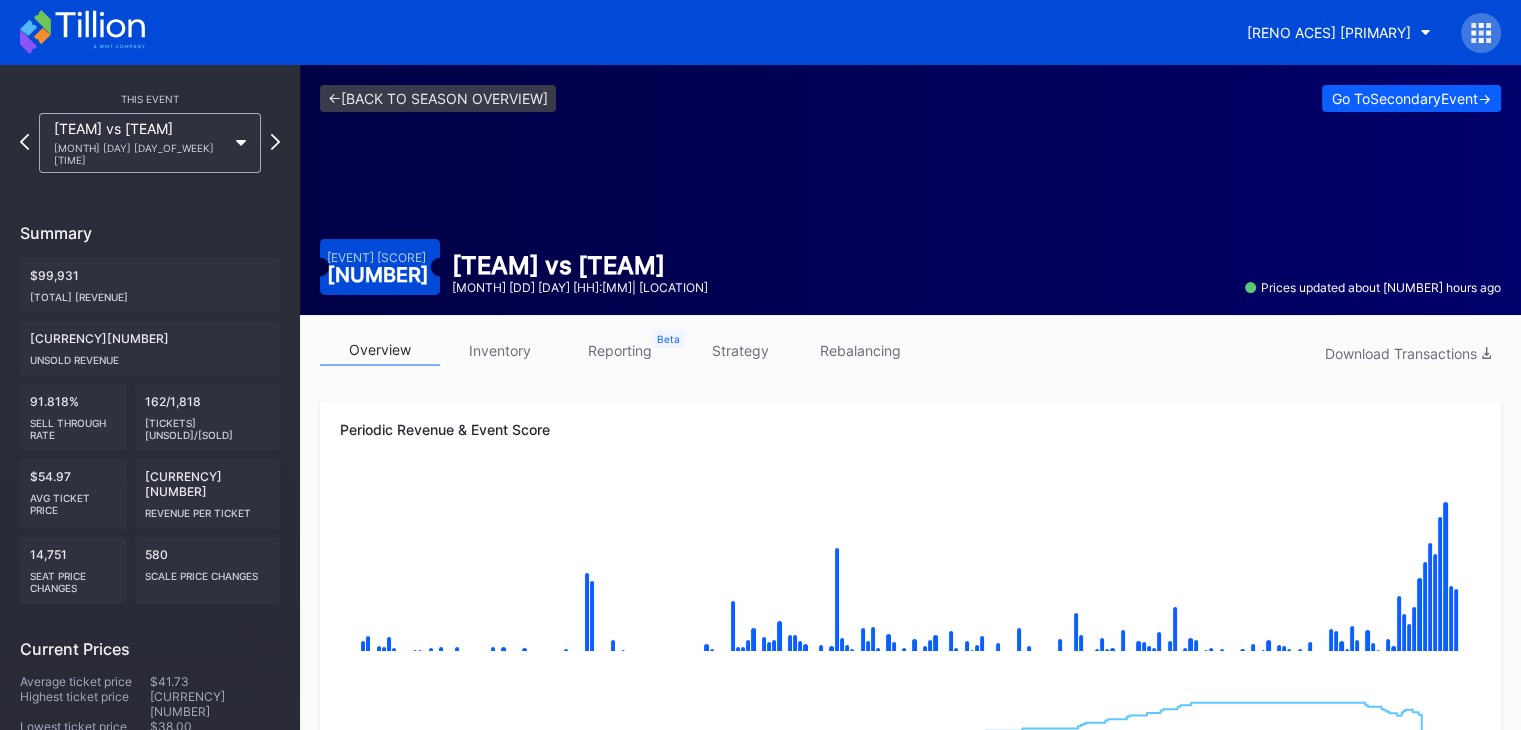 click on "•••• •••• •••••••" at bounding box center [760, 32] 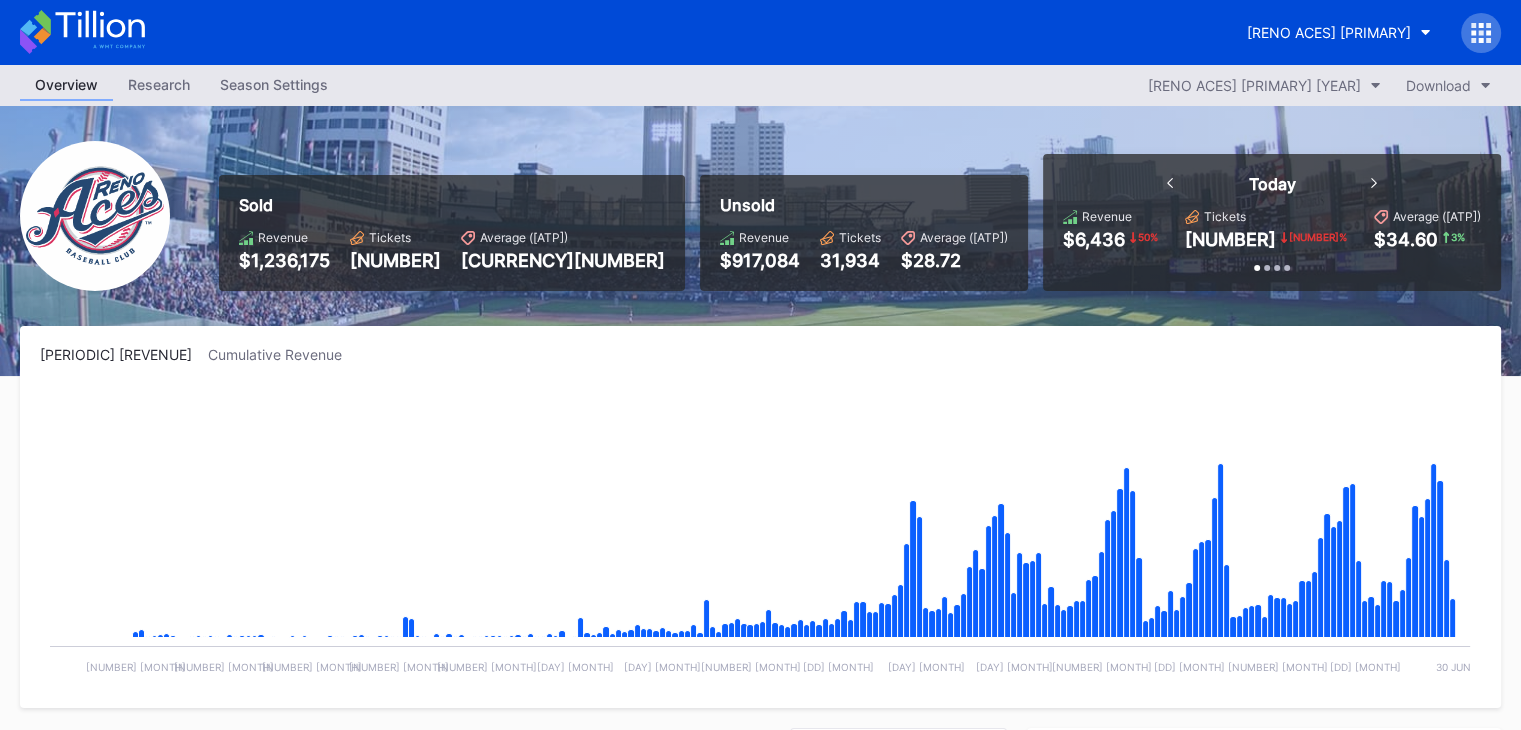 scroll, scrollTop: 2730, scrollLeft: 0, axis: vertical 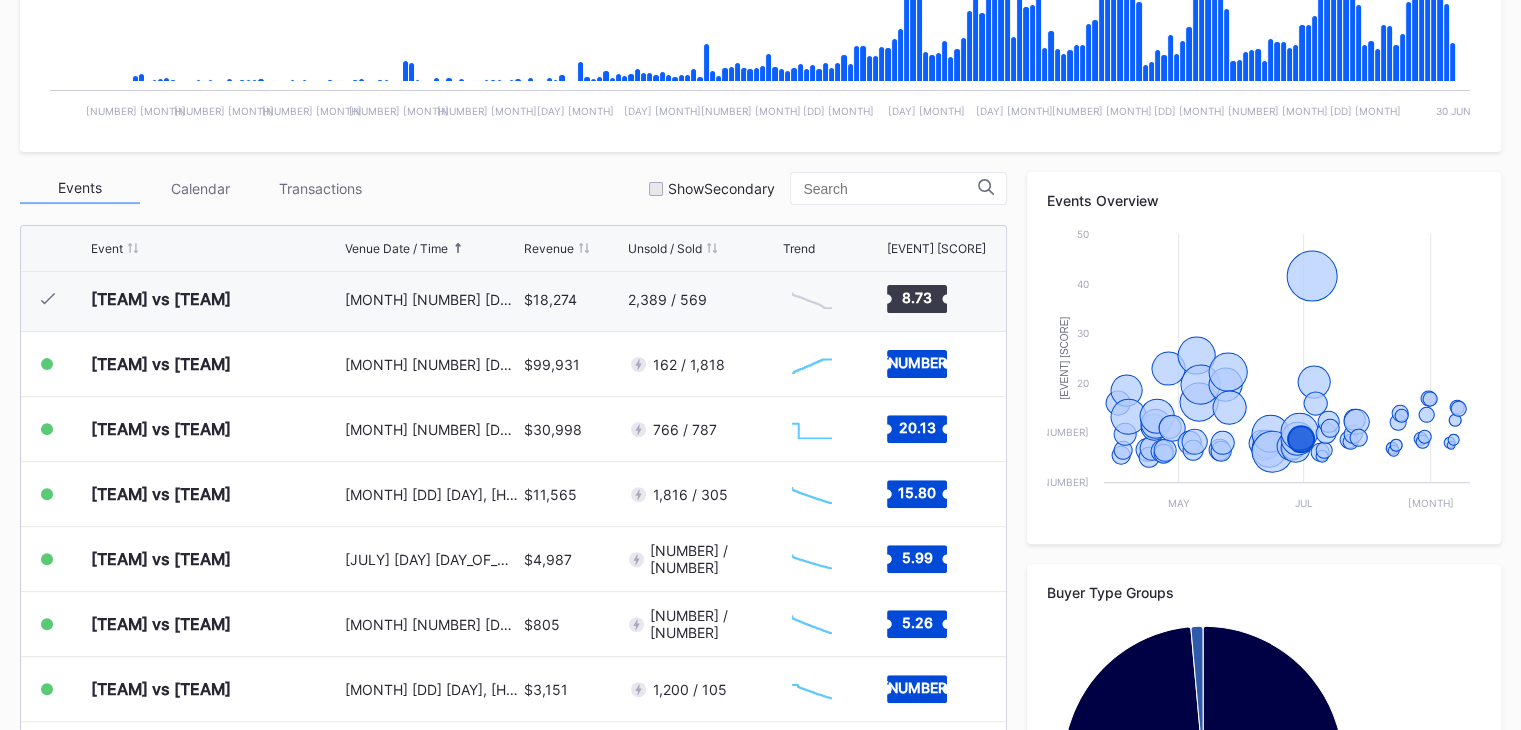 click on "Show Secondary" at bounding box center [721, 188] 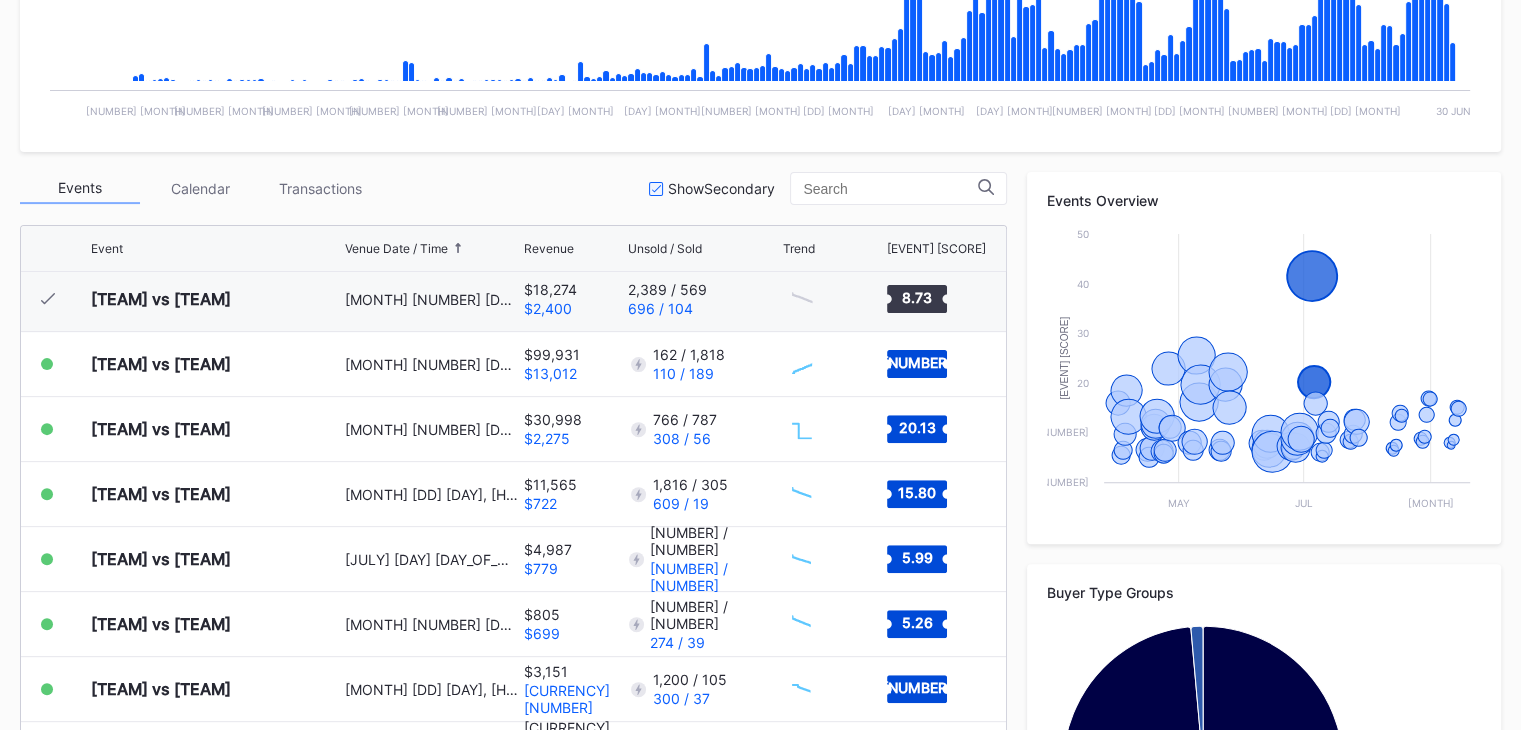 scroll, scrollTop: 2694, scrollLeft: 0, axis: vertical 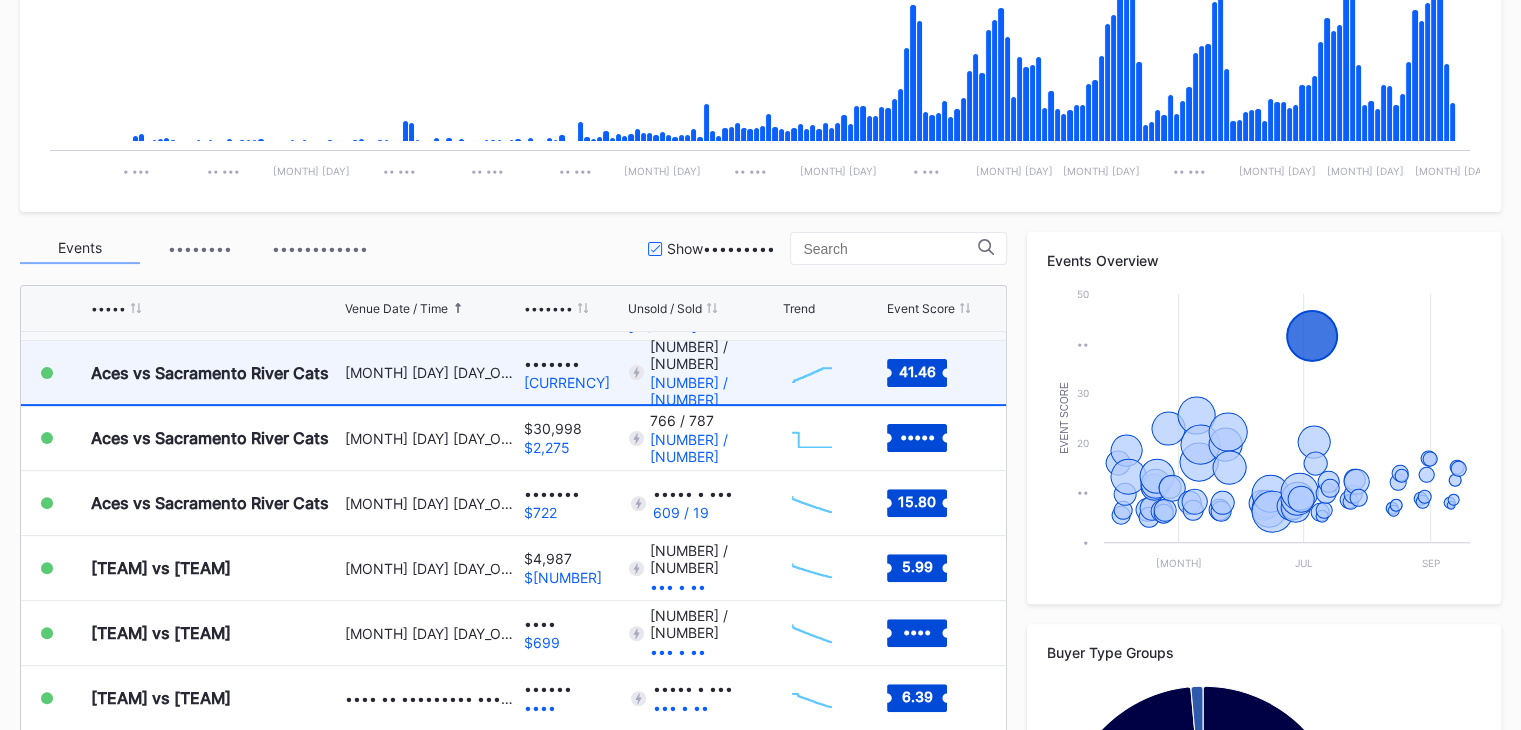 click on "$99,931 $13,012" at bounding box center [573, 372] 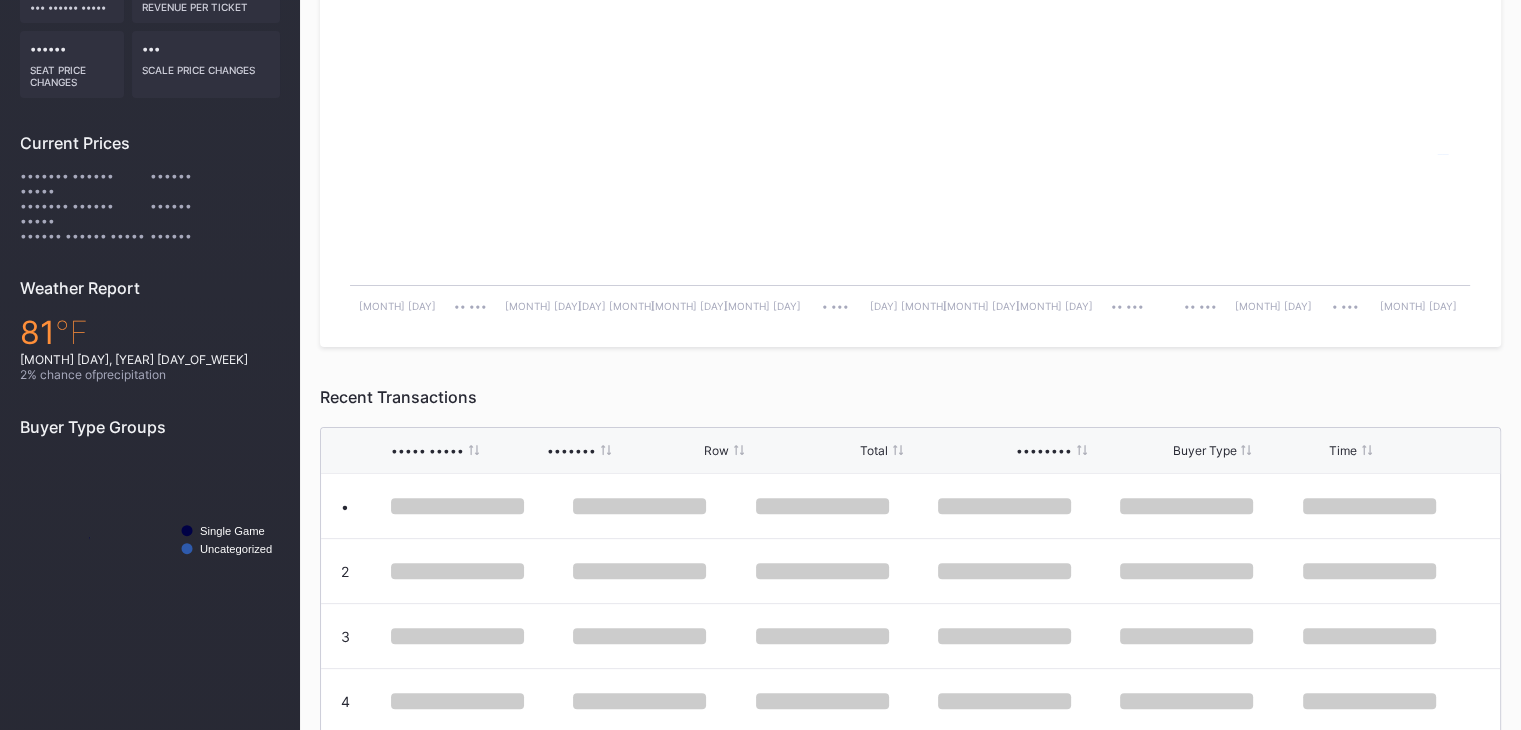 scroll, scrollTop: 0, scrollLeft: 0, axis: both 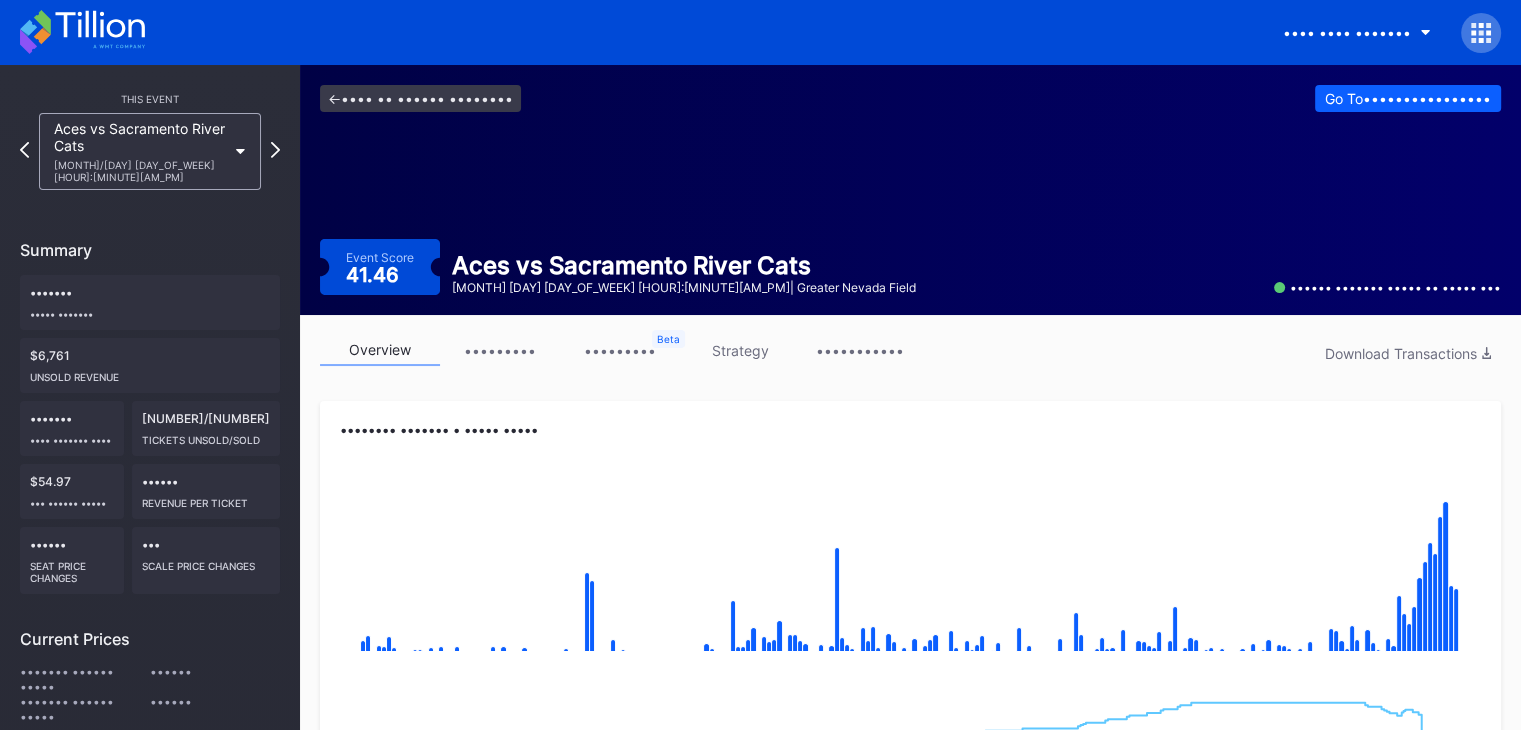 click on "•••••••••" at bounding box center (500, 350) 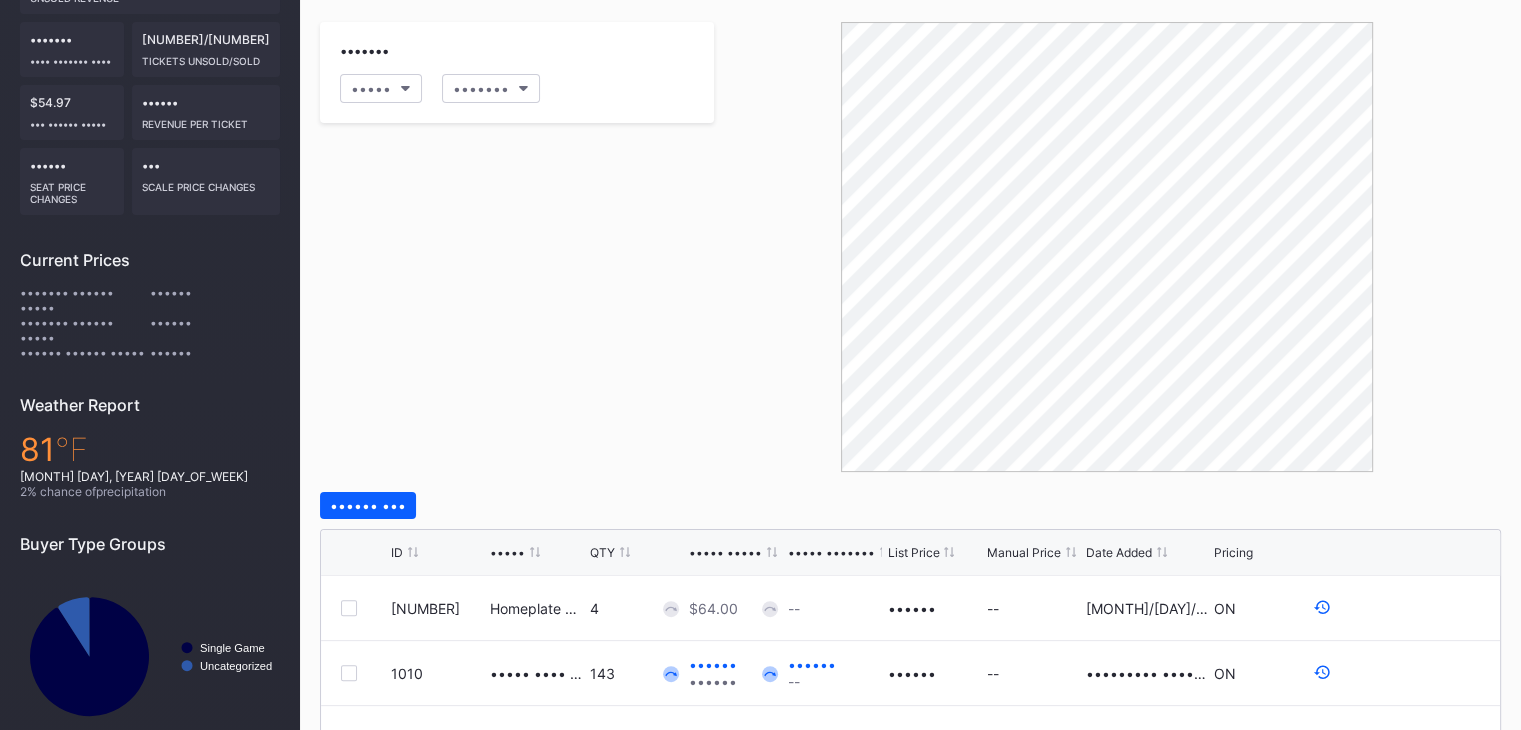 scroll, scrollTop: 0, scrollLeft: 0, axis: both 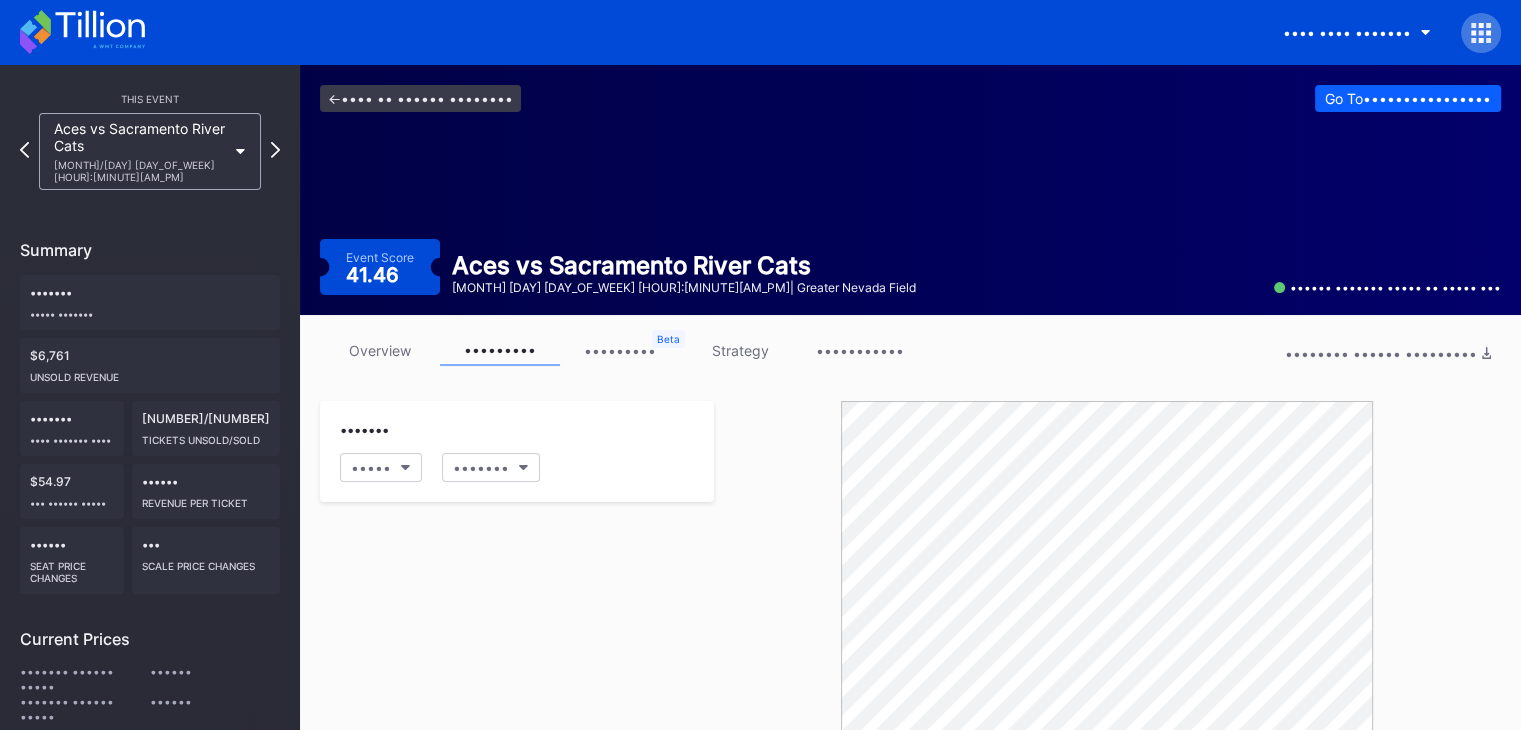 click at bounding box center [82, 32] 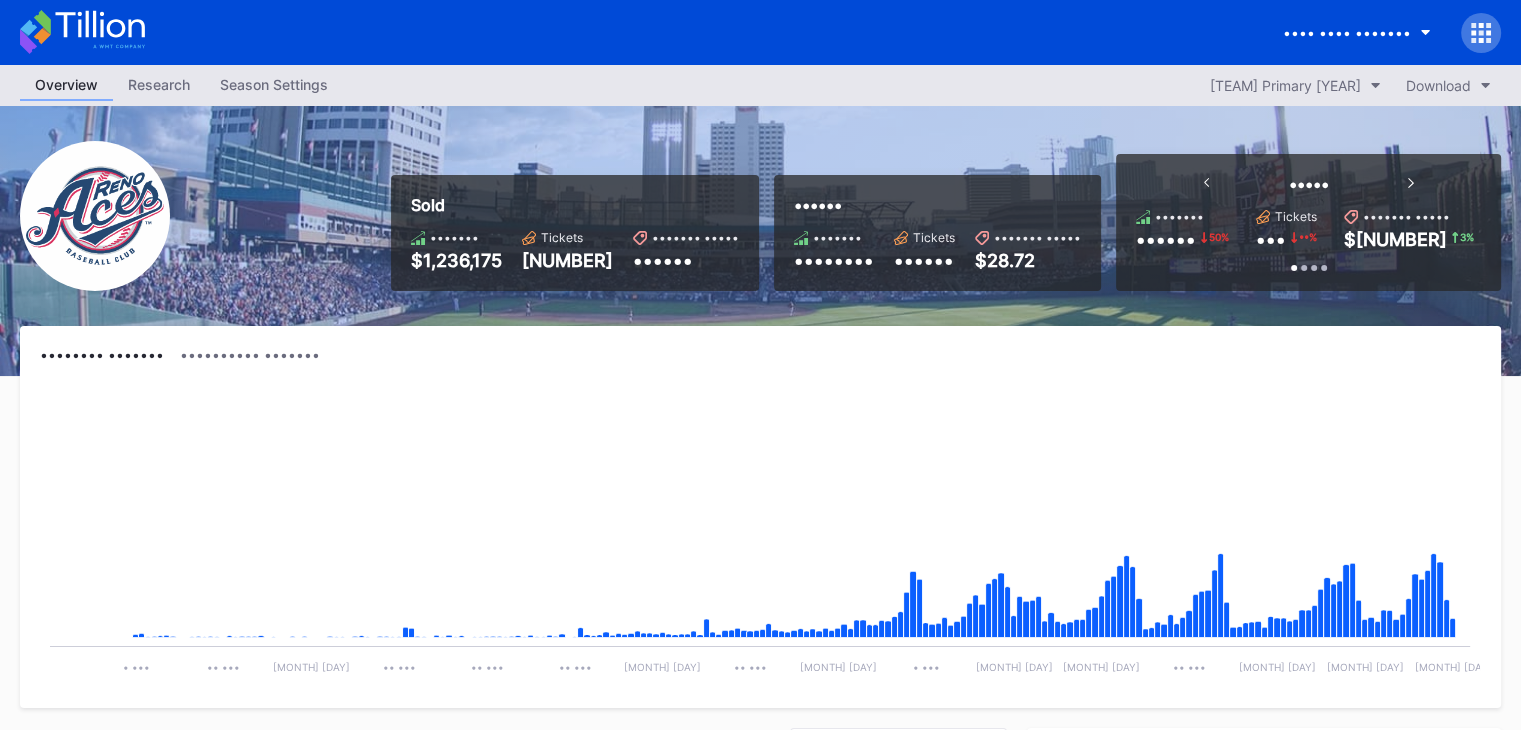 scroll, scrollTop: 2730, scrollLeft: 0, axis: vertical 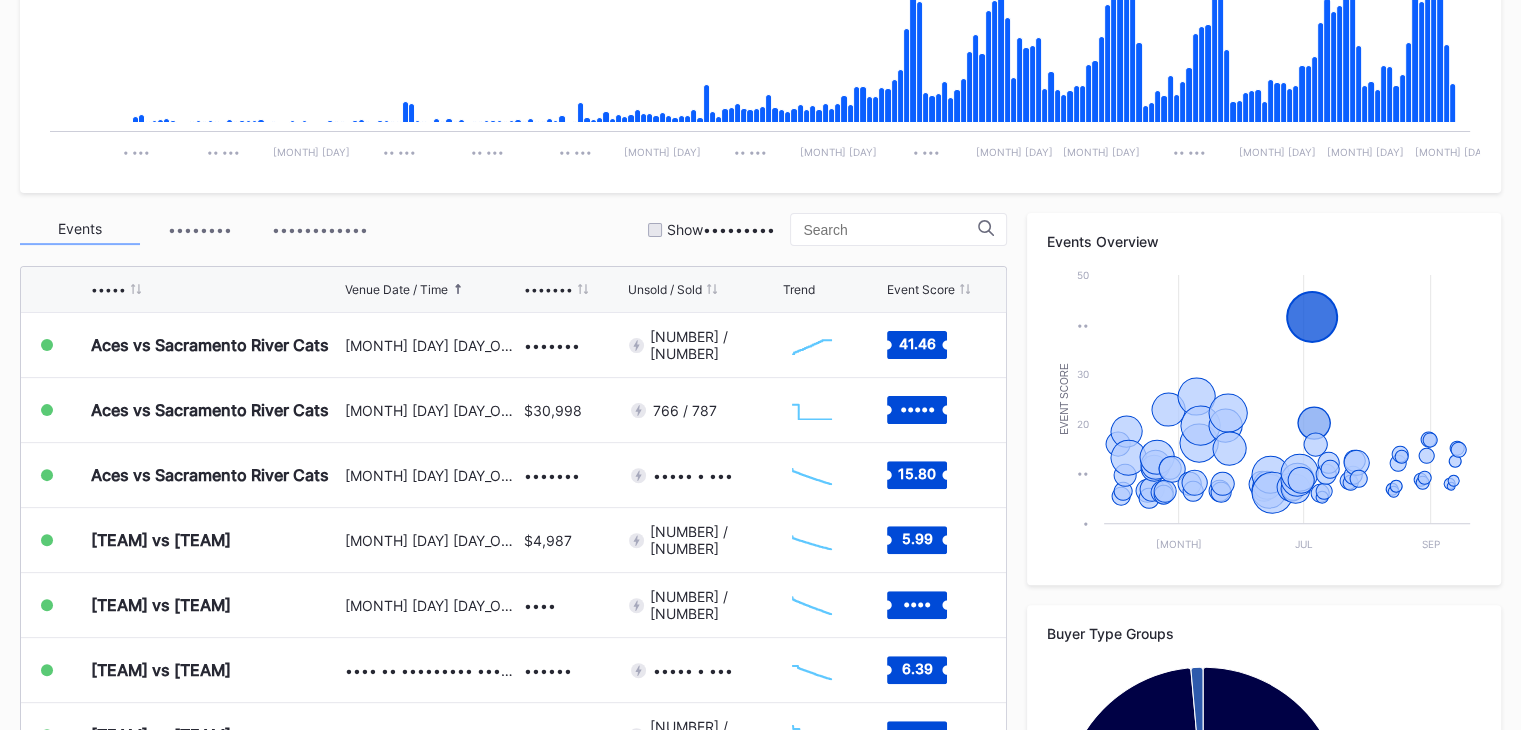 click on "Created with Highcharts 11.2.0 Chart title [DAY] [MONTH] [YEAR] [DAY] [MONTH] [YEAR] [DAY] [MONTH] [YEAR] [DAY] [MONTH] [YEAR] [DAY] [MONTH] [YEAR] [DAY] [MONTH] [YEAR] [DAY] [MONTH] [YEAR] [DAY] [MONTH] [YEAR] [DAY] [MONTH] [YEAR] [DAY] [MONTH] [YEAR] [DAY] [MONTH] [YEAR] [DAY] [MONTH] [YEAR] [DAY] [MONTH] [YEAR] [DAY] [MONTH] [YEAR] [DAY] [MONTH] [YEAR] Events Calendar Transactions Show Secondary Event Venue Date / Time Revenue Unsold / Sold Trend Event Score [TEAM] vs [TEAM] [MONTH] [DAY] [DAY_OF_WEEK], [TIME] [CURRENCY] [NUMBER] / [NUMBER] Created with Highcharts 11.2.0 Chart title [NUMBER] [TEAM] vs [TEAM] [MONTH] [DAY] [DAY_OF_WEEK], [TIME] [CURRENCY] [NUMBER] [NUMBER] / [NUMBER] Created with Highcharts 11.2.0 Chart title [NUMBER] [TEAM] vs [TEAM] [MONTH] [DAY] [DAY_OF_WEEK], [TIME] [CURRENCY] [NUMBER] [NUMBER] / [NUMBER] Created with Highcharts 11.2.0 Chart title [NUMBER] [TEAM] vs [TEAM] [MONTH] [DAY] [DAY_OF_WEEK], [TIME] [CURRENCY] [NUMBER] [NUMBER] / [NUMBER] Created with Highcharts 11.2.0 Chart title [NUMBER] [TEAM] vs [TEAM] [MONTH] [DAY] [DAY_OF_WEEK], [TIME] [CURRENCY] [NUMBER] [NUMBER] / [NUMBER] Created with Highcharts 11.2.0 Chart title [NUMBER] [TEAM] vs [TEAM] [MONTH] [DAY] [DAY_OF_WEEK], [TIME] [CURRENCY] [NUMBER] [NUMBER] / [NUMBER] Created with Highcharts 11.2.0 Chart title [NUMBER] [TEAM] vs [TEAM] [MONTH] [DAY] [DAY_OF_WEEK], [TIME] [CURRENCY] [NUMBER] [NUMBER] / [NUMBER] Created with Highcharts 11.2.0 Chart title [NUMBER] [TEAM] vs [TEAM] [MONTH] [DAY] [DAY_OF_WEEK], [TIME] [CURRENCY] [NUMBER] [NUMBER] / [NUMBER] Created with Highcharts 11.2.0 Chart title [NUMBER] [CURRENCY]" at bounding box center [760, 404] 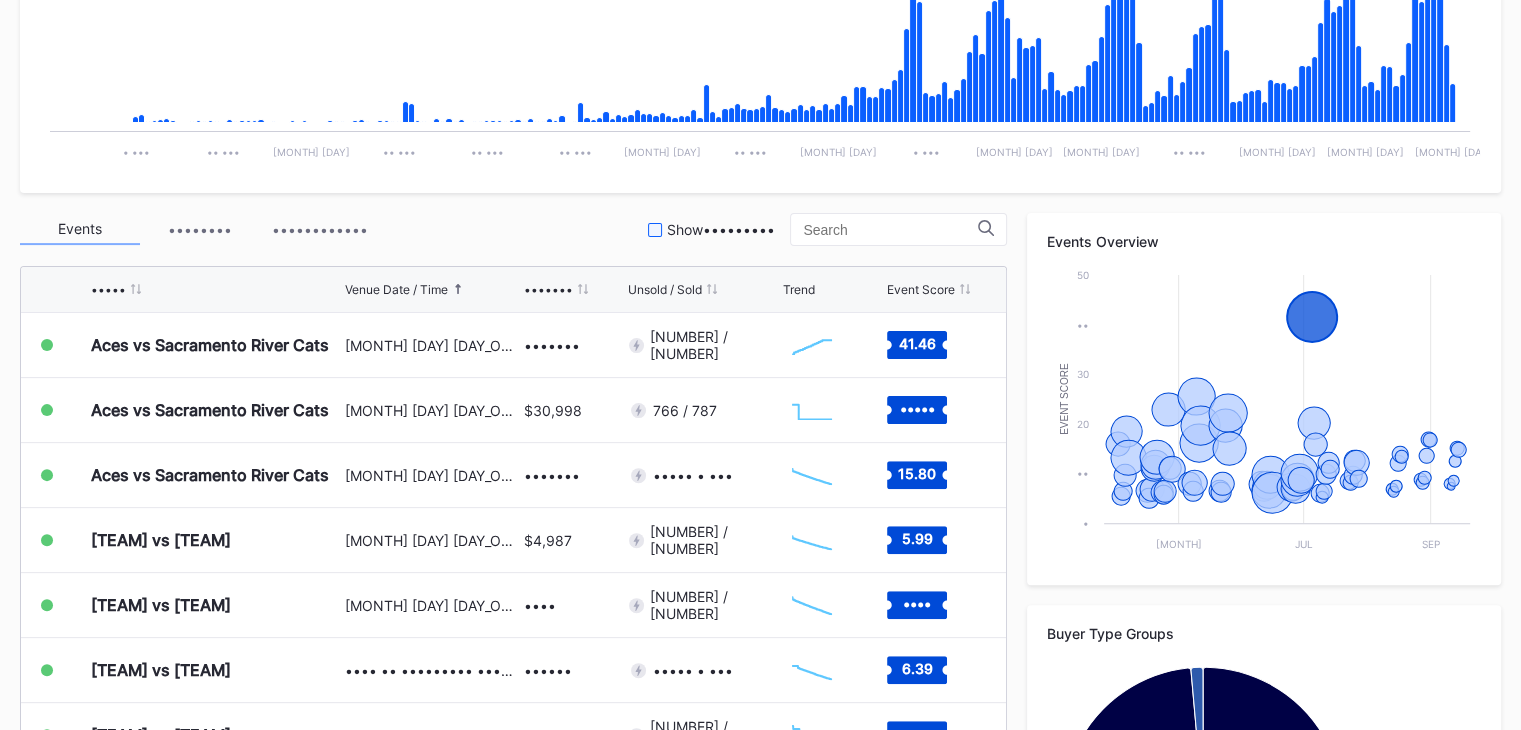 click on "Show Secondary" at bounding box center (721, 229) 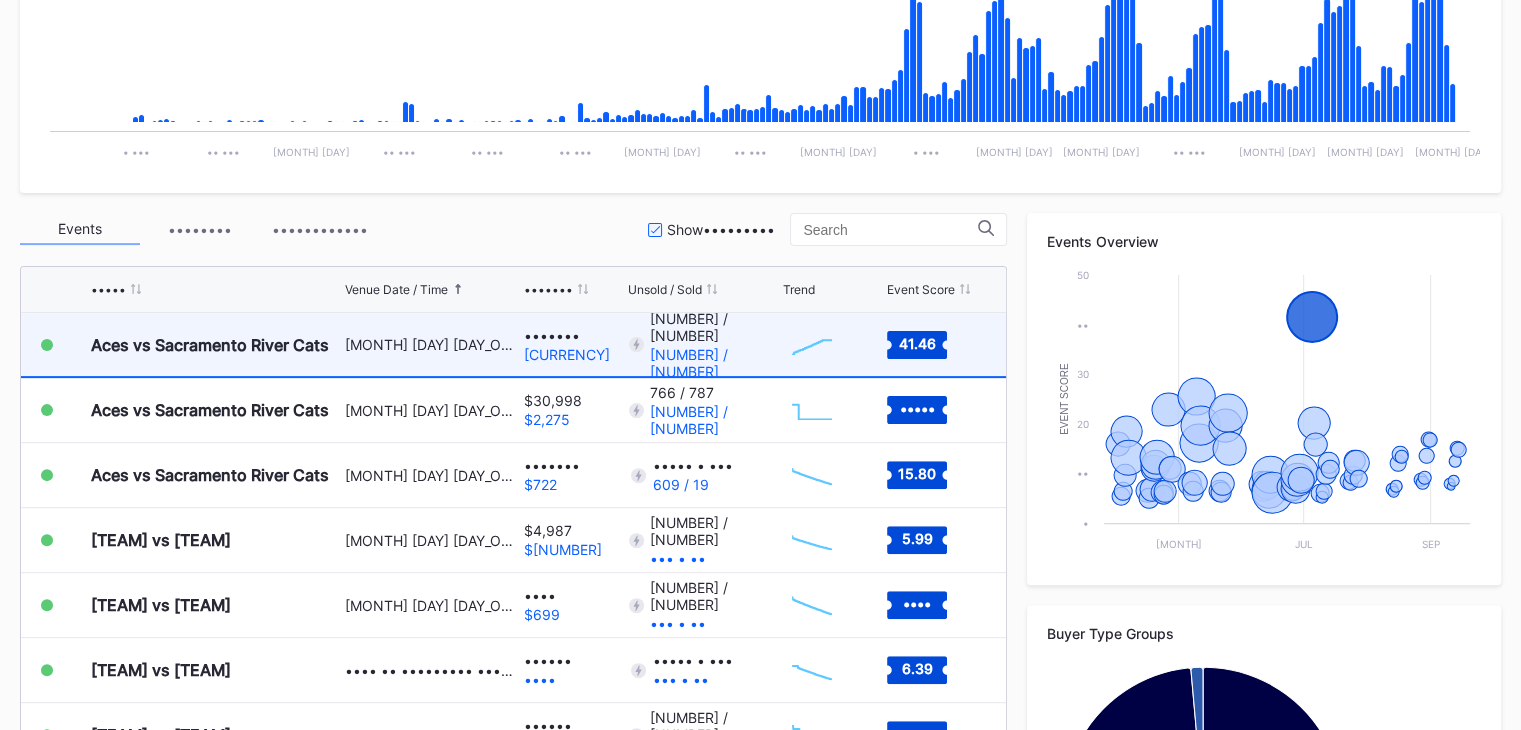 scroll, scrollTop: 2728, scrollLeft: 0, axis: vertical 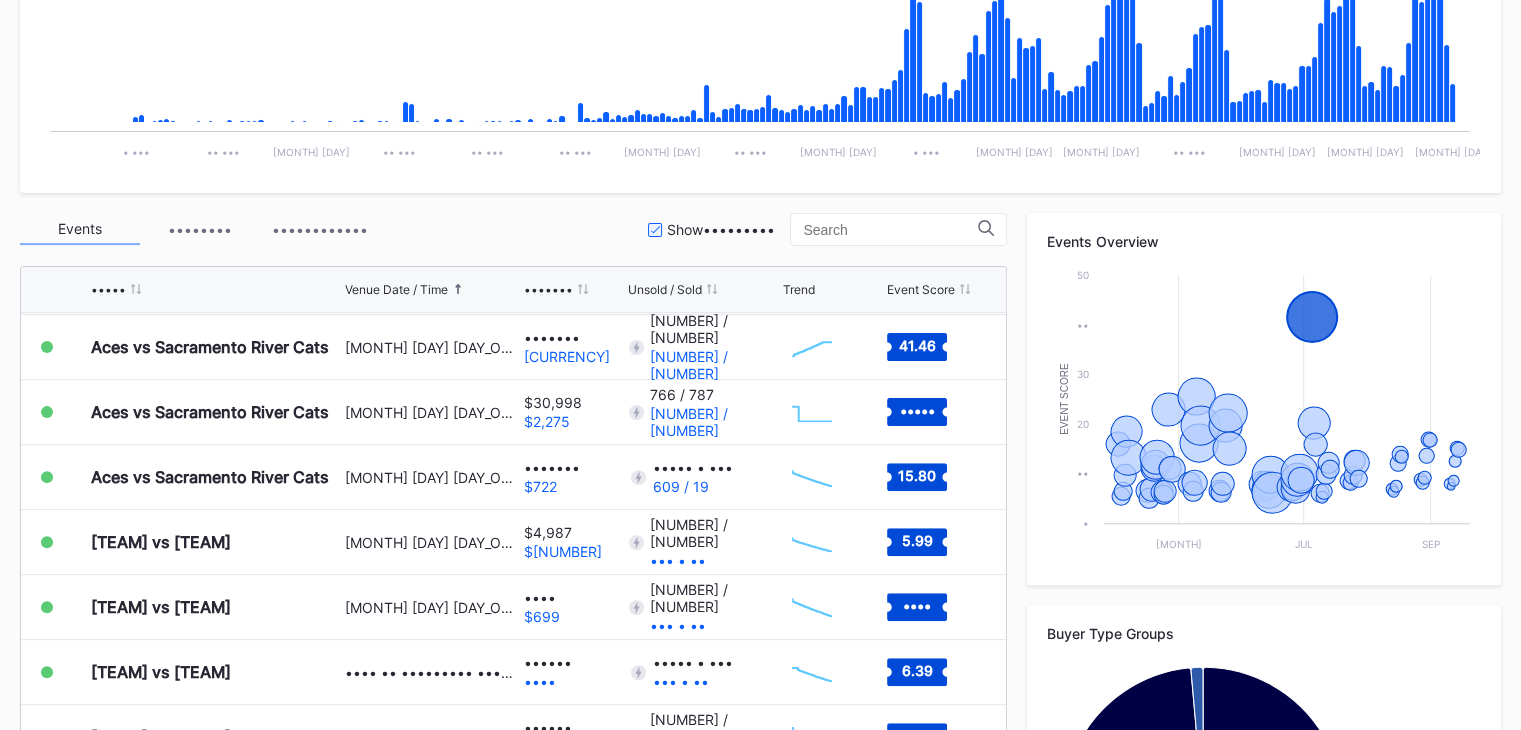 click on "Events Calendar Transactions Show Secondary" at bounding box center (513, 229) 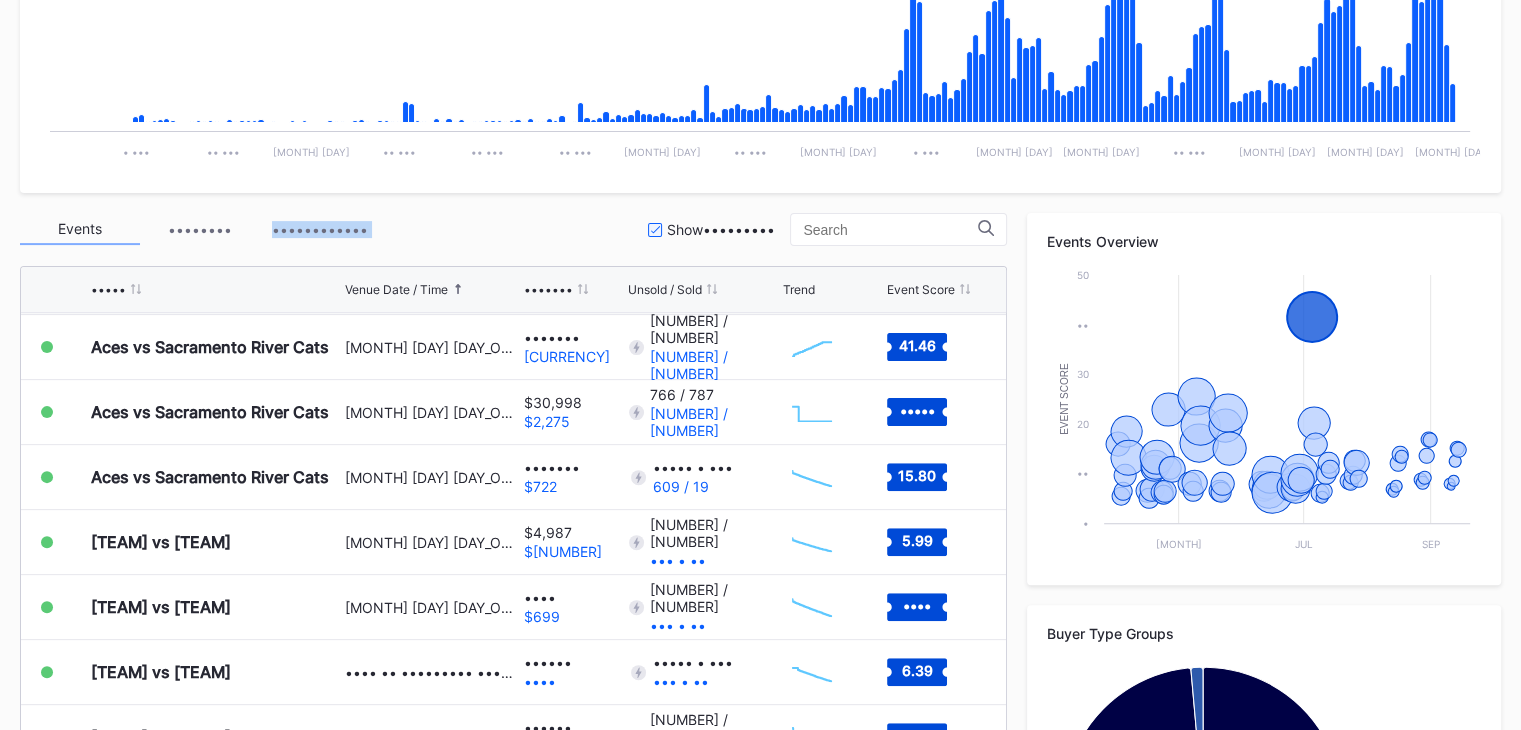 click on "Events Calendar Transactions Show Secondary" at bounding box center (513, 229) 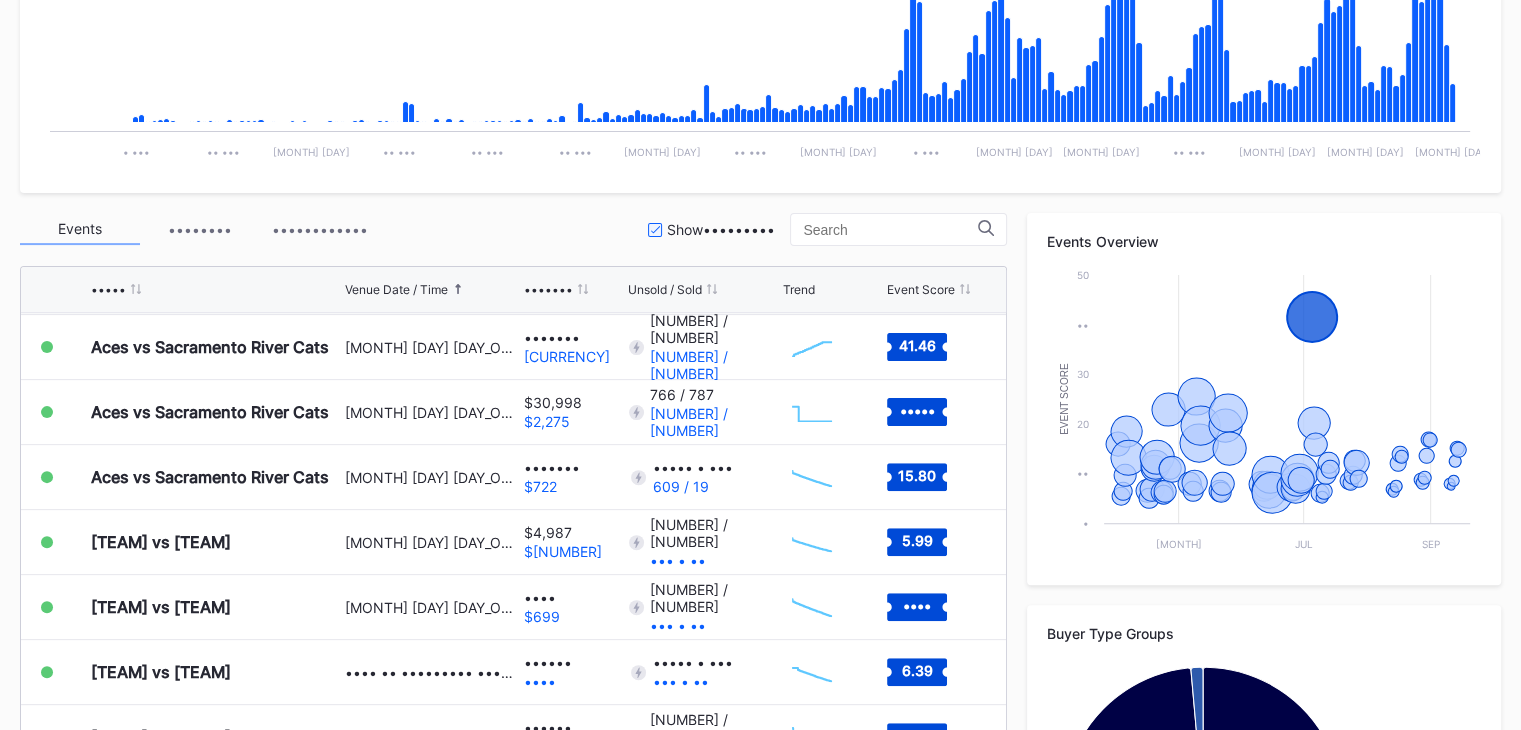 click on "Events Calendar Transactions Show Secondary Event Venue Date / Time Revenue Unsold / Sold Trend Event Score [TEAM] vs [TEAM] [MONTH] [DAY] [DAY_OF_WEEK], [TIME] [CURRENCY] [NUMBER] [NUMBER] / [NUMBER] [NUMBER] / [NUMBER] Created with Highcharts 11.2.0 Chart title [NUMBER] [TEAM] vs [TEAM] [MONTH] [DAY] [DAY_OF_WEEK], [TIME] [CURRENCY] [NUMBER] [NUMBER] / [NUMBER] [NUMBER] / [NUMBER] Created with Highcharts 11.2.0 Chart title [NUMBER] [TEAM] vs [TEAM] [MONTH] [DAY] [DAY_OF_WEEK], [TIME] [CURRENCY] [NUMBER] [NUMBER] / [NUMBER] [NUMBER] / [NUMBER] Created with Highcharts 11.2.0 Chart title [NUMBER] [TEAM] vs [TEAM] [MONTH] [DAY] [DAY_OF_WEEK], [TIME] [CURRENCY] [NUMBER] [NUMBER] / [NUMBER] [NUMBER] / [NUMBER] Created with Highcharts 11.2.0 Chart title [NUMBER] [TEAM] vs [TEAM] [MONTH] [DAY] [DAY_OF_WEEK], [TIME] [CURRENCY] [NUMBER] [NUMBER] / [NUMBER] [NUMBER] / [NUMBER] Created with Highcharts 11.2.0 Chart title [NUMBER] [TEAM] vs [TEAM] [MONTH] [DAY] [DAY_OF_WEEK], [TIME] [CURRENCY] [NUMBER] [NUMBER] / [NUMBER] [NUMBER] / [NUMBER] Created with Highcharts 11.2.0 Chart title [NUMBER] [TEAM] vs [TEAM] [MONTH] [DAY] [DAY_OF_WEEK], [TIME] [CURRENCY] [NUMBER] [NUMBER] / [NUMBER] [NUMBER] / [NUMBER] Created with Highcharts 11.2.0 Chart title [NUMBER] [TEAM] vs [TEAM] [MONTH] [DAY] [DAY_OF_WEEK], [TIME] [CURRENCY] [NUMBER] [NUMBER] / [NUMBER] [NUMBER] / [NUMBER] Created with Highcharts 11.2.0 Chart title [NUMBER] [TEAM] vs [TEAM] [MONTH] [DAY] [DAY_OF_WEEK], [TIME] [CURRENCY] [NUMBER] [NUMBER] / [NUMBER] [NUMBER] / [NUMBER] Created with Highcharts 11.2.0 Chart title [NUMBER] [CURRENCY] [NUMBER]" at bounding box center [513, 591] 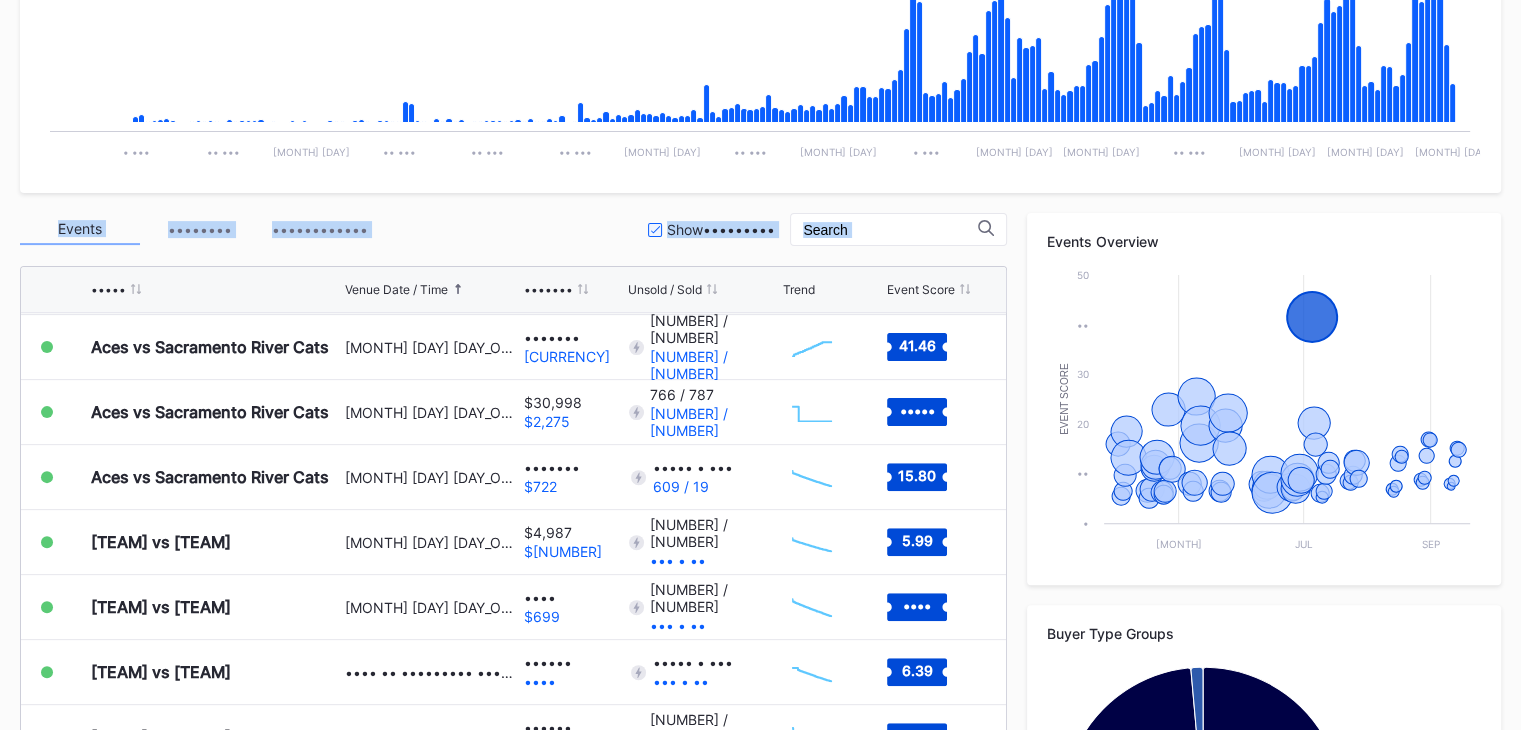 drag, startPoint x: 540, startPoint y: 245, endPoint x: 383, endPoint y: 190, distance: 166.35504 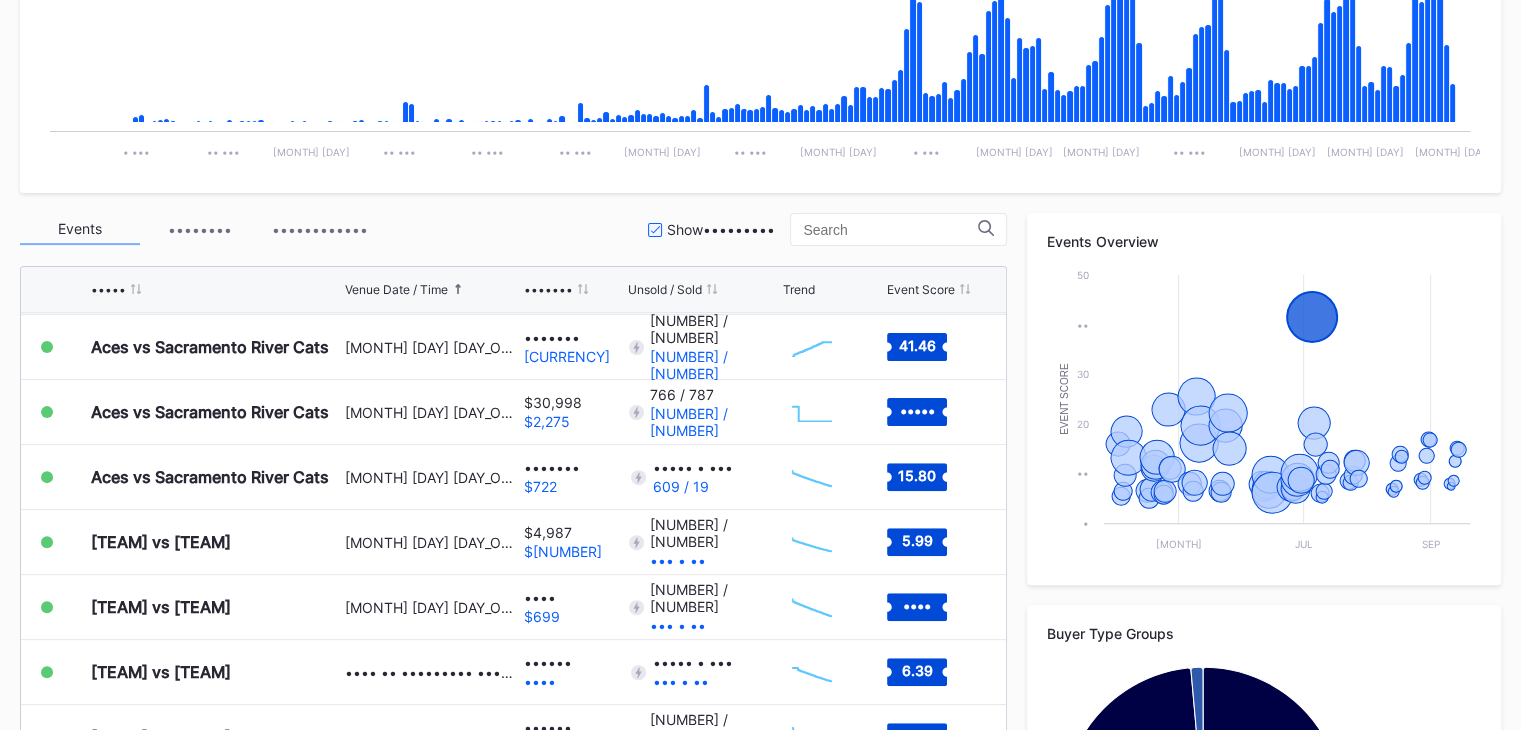click on "•••••••• ••••••• •••••••••• ••••••• ••••••• •••• •••••••••• •••••• ••••• ••••• • ••• •• ••• •• ••• •• ••• •• ••• •• ••• •• ••• •• ••• •• ••• • ••• •• ••• • ••• •• ••• • ••• •• ••• •• •••" at bounding box center (760, 2) 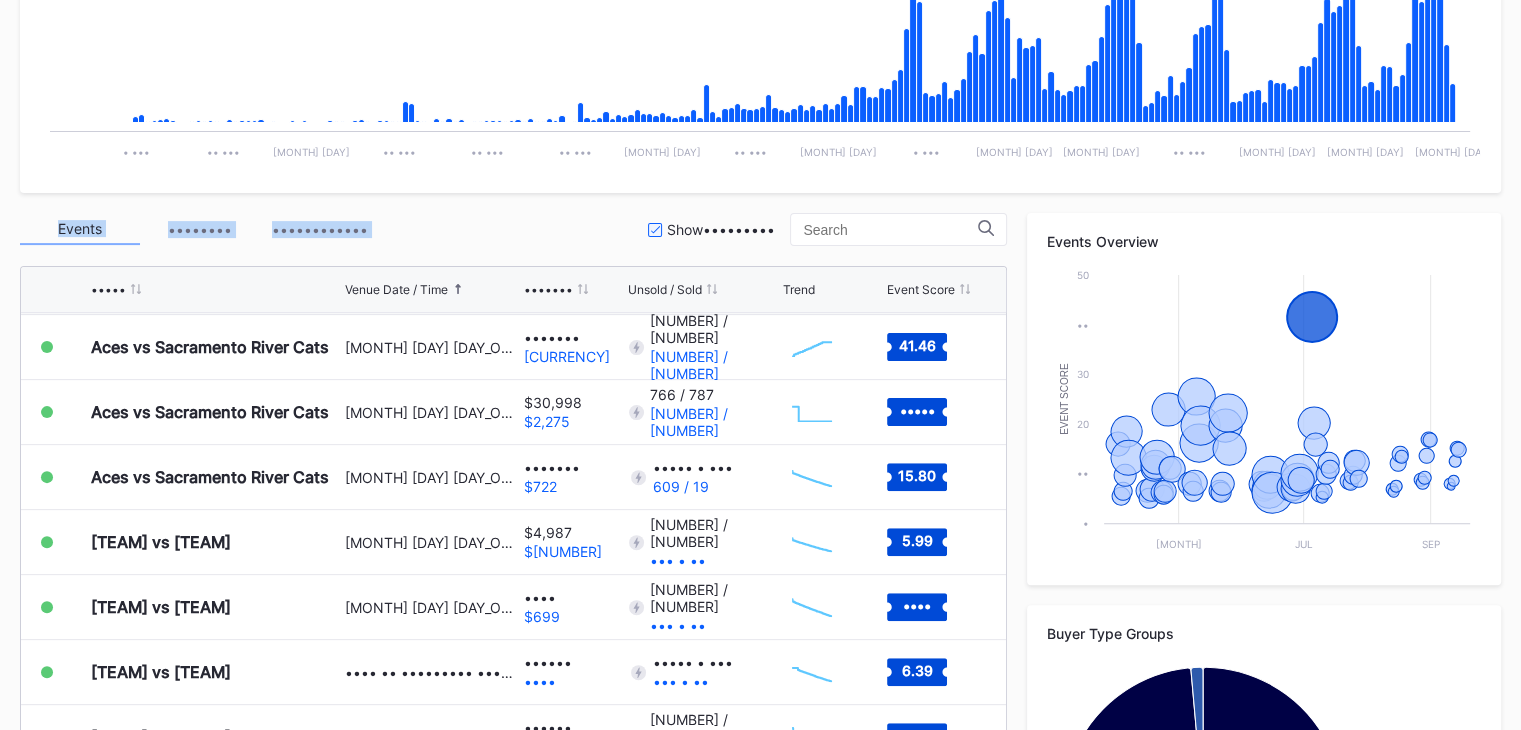drag, startPoint x: 569, startPoint y: 241, endPoint x: 436, endPoint y: 187, distance: 143.54442 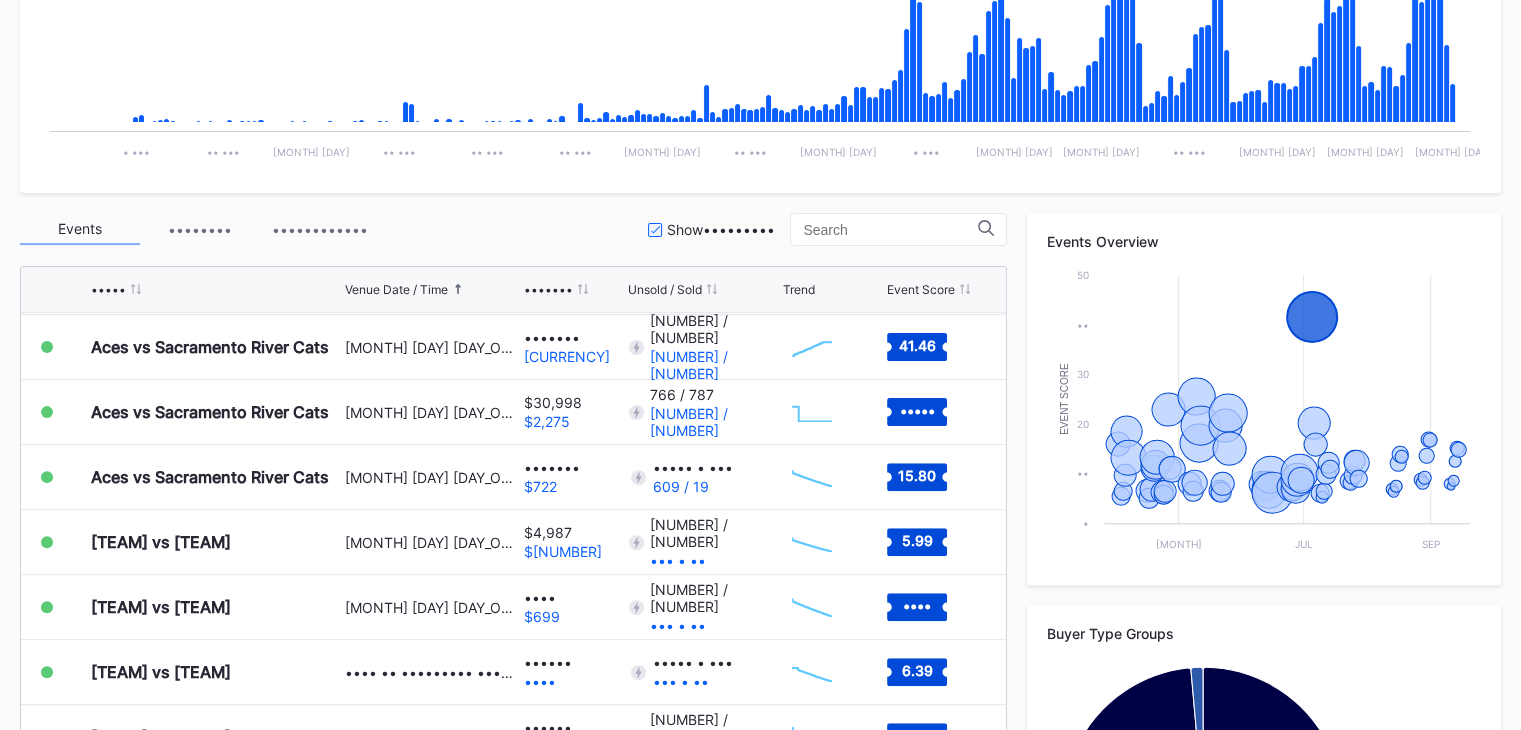 click on "•••••••• ••••••• •••••••••• ••••••• ••••••• •••• •••••••••• •••••• ••••• ••••• • ••• •• ••• •• ••• •• ••• •• ••• •• ••• •• ••• •• ••• •• ••• • ••• •• ••• • ••• •• ••• • ••• •• ••• •• •••" at bounding box center [760, 2] 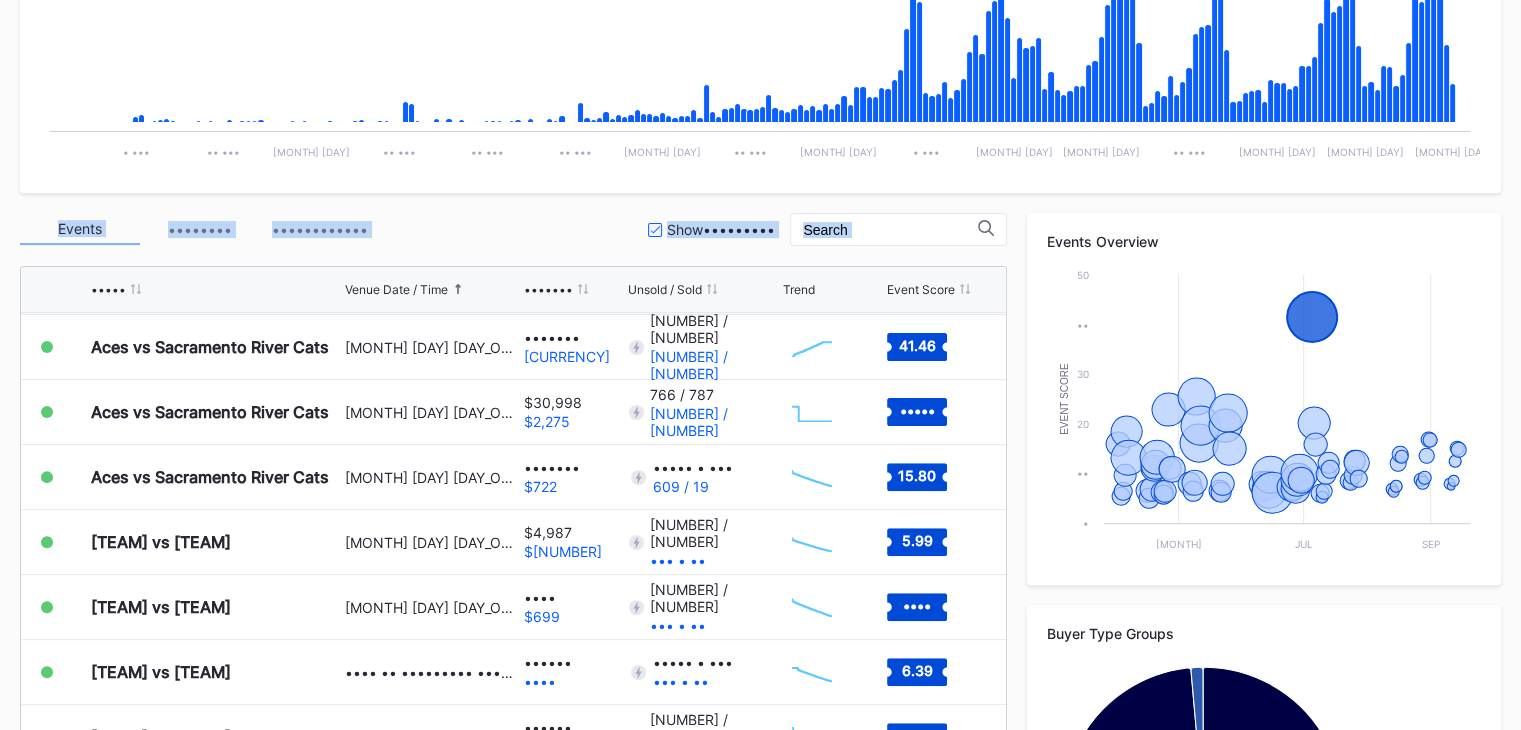 drag, startPoint x: 442, startPoint y: 189, endPoint x: 803, endPoint y: 263, distance: 368.50644 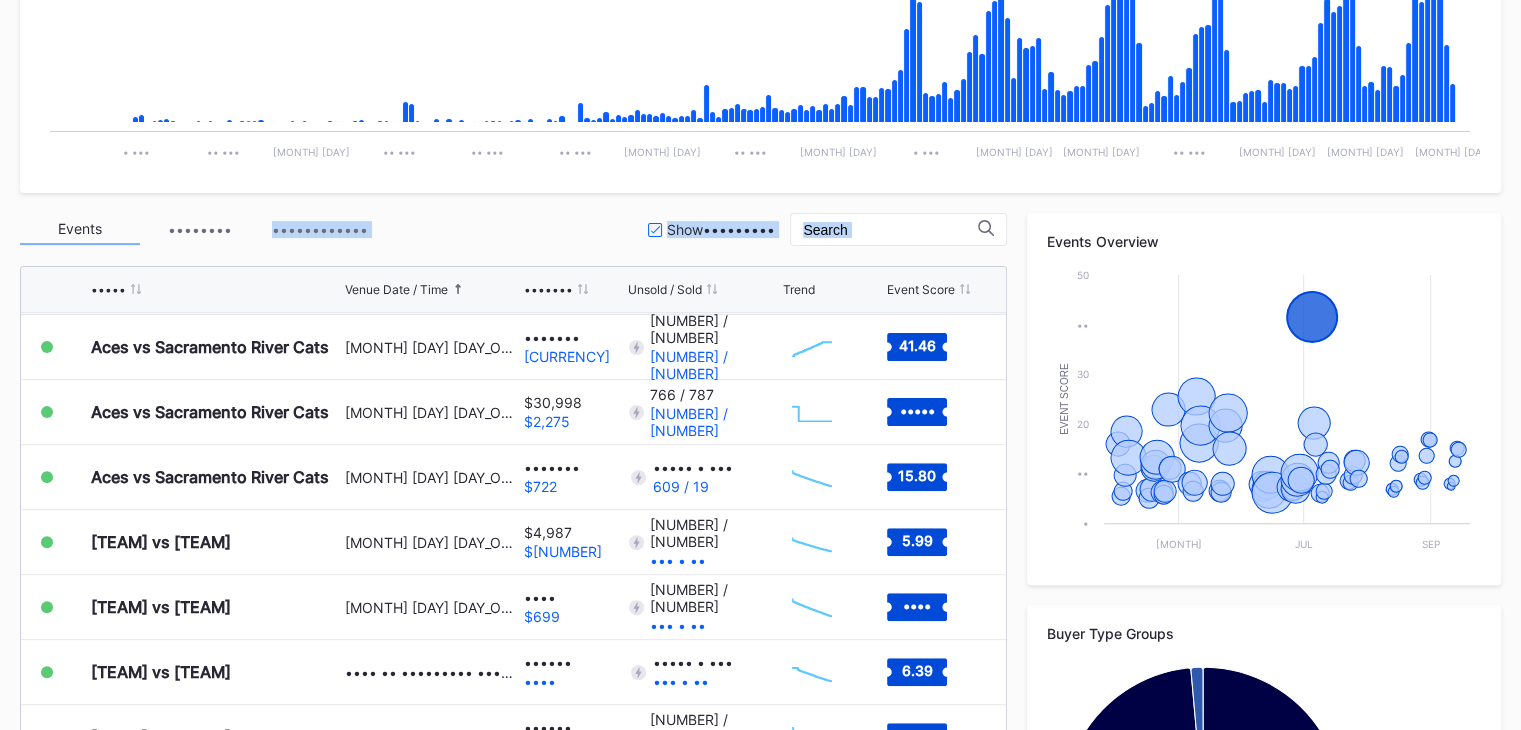 drag, startPoint x: 803, startPoint y: 263, endPoint x: 245, endPoint y: 199, distance: 561.65826 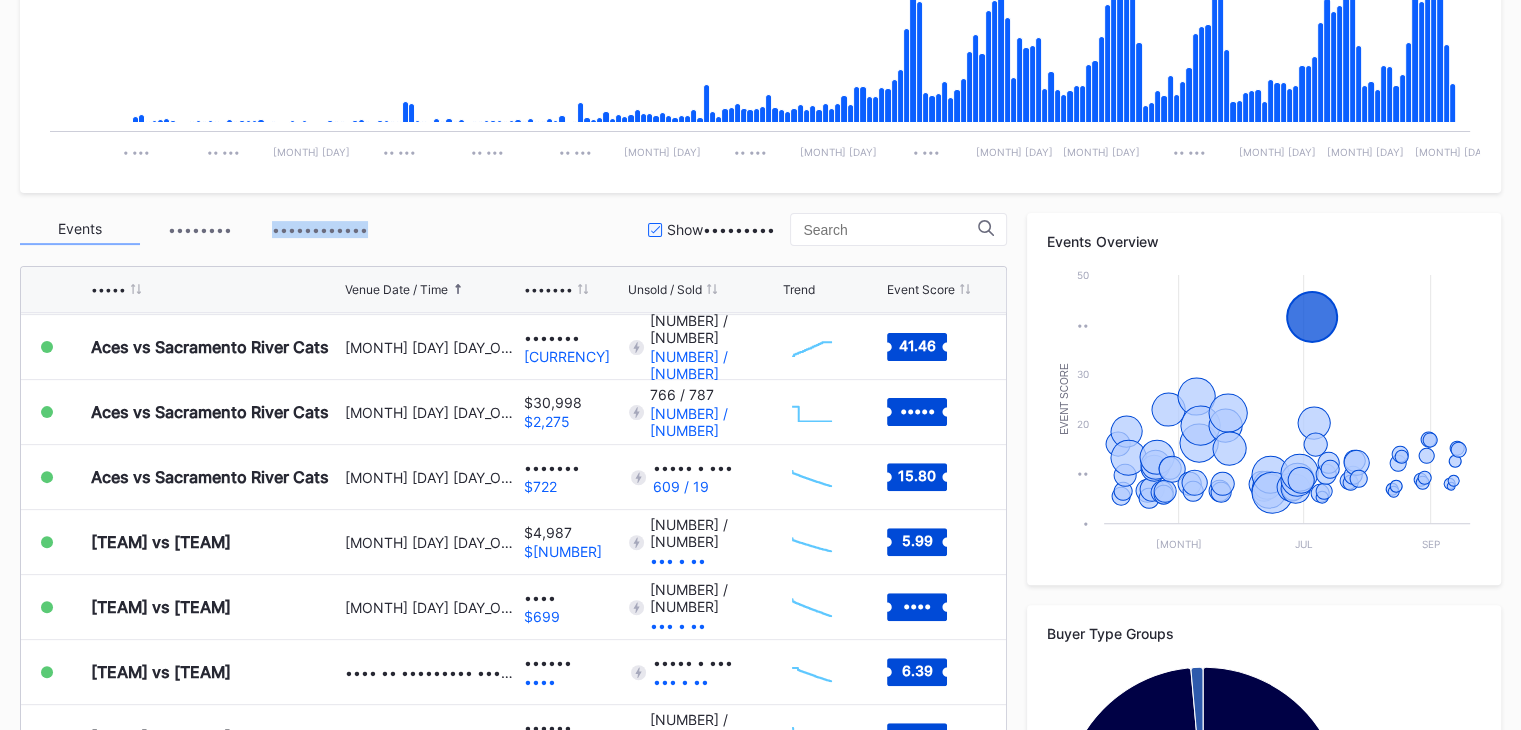 drag, startPoint x: 254, startPoint y: 199, endPoint x: 448, endPoint y: 228, distance: 196.15555 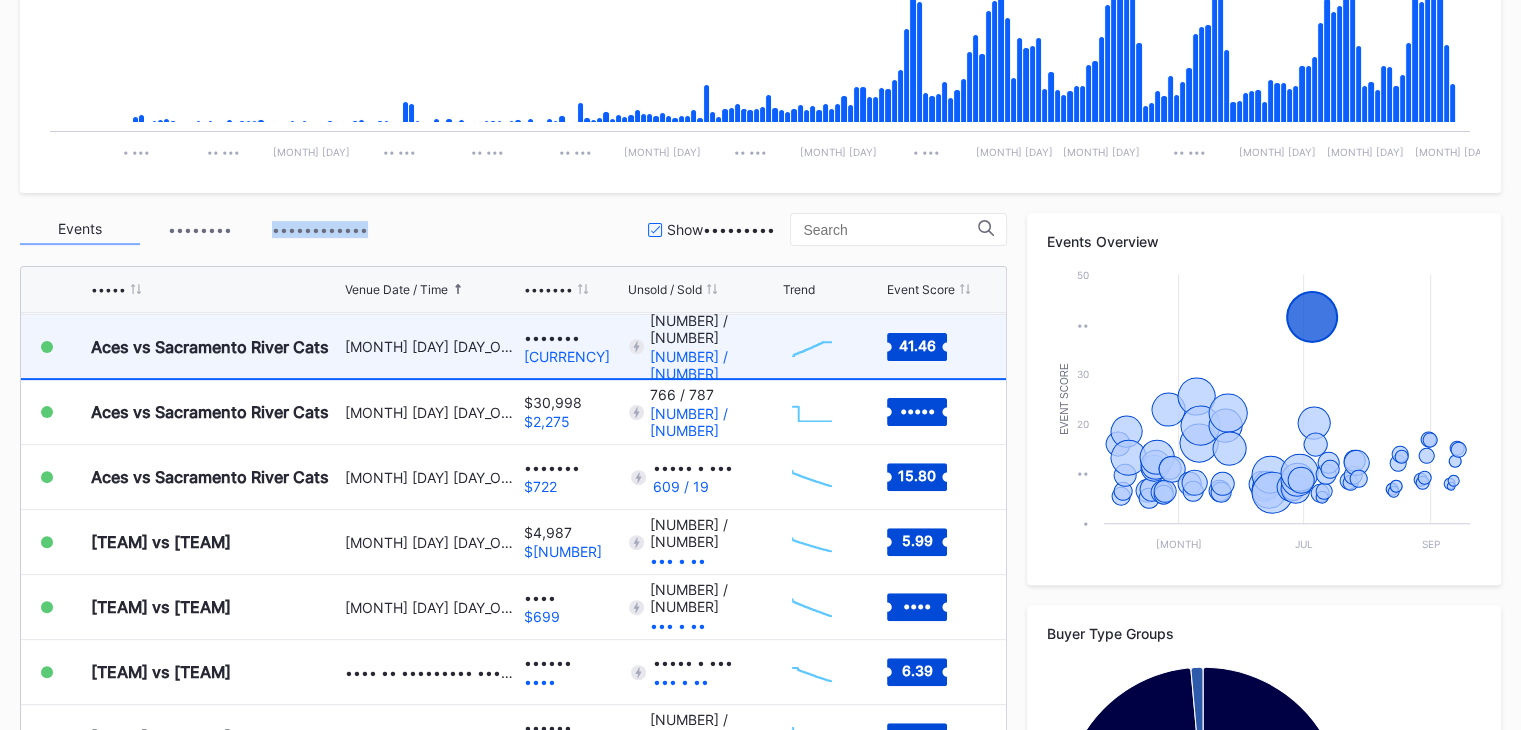 click on "$99,931 $13,012" at bounding box center (573, 346) 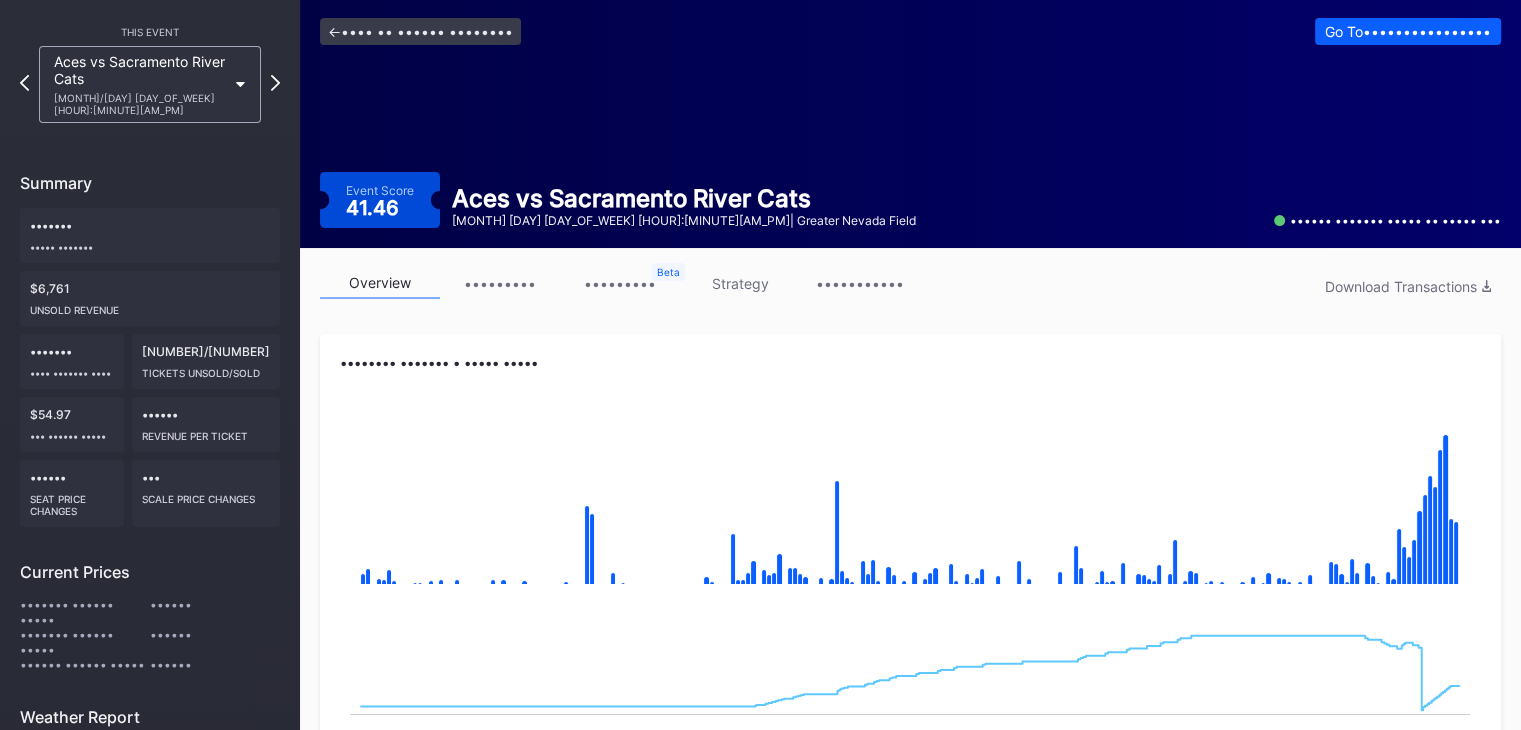 scroll, scrollTop: 66, scrollLeft: 0, axis: vertical 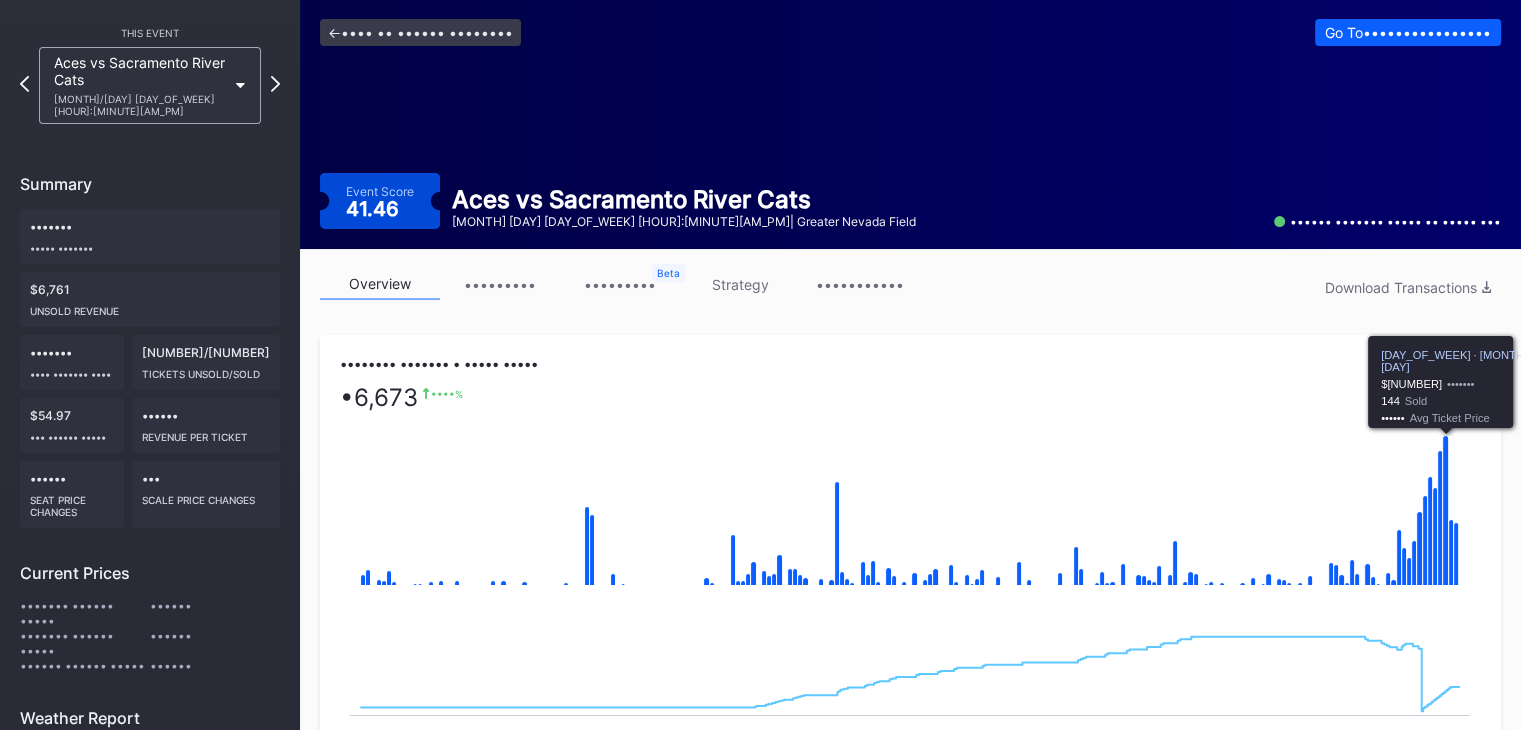 click at bounding box center [1446, 511] 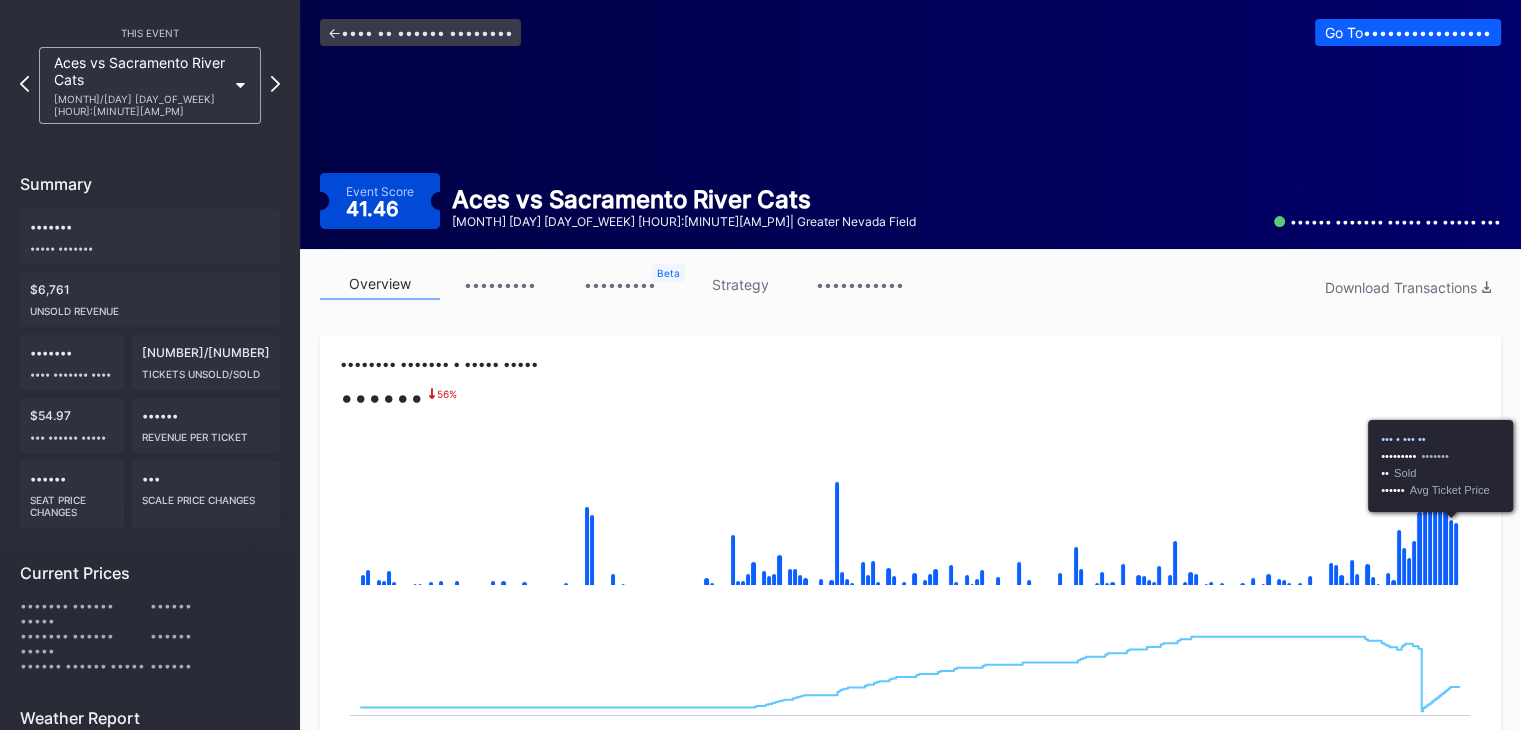 click at bounding box center (910, 507) 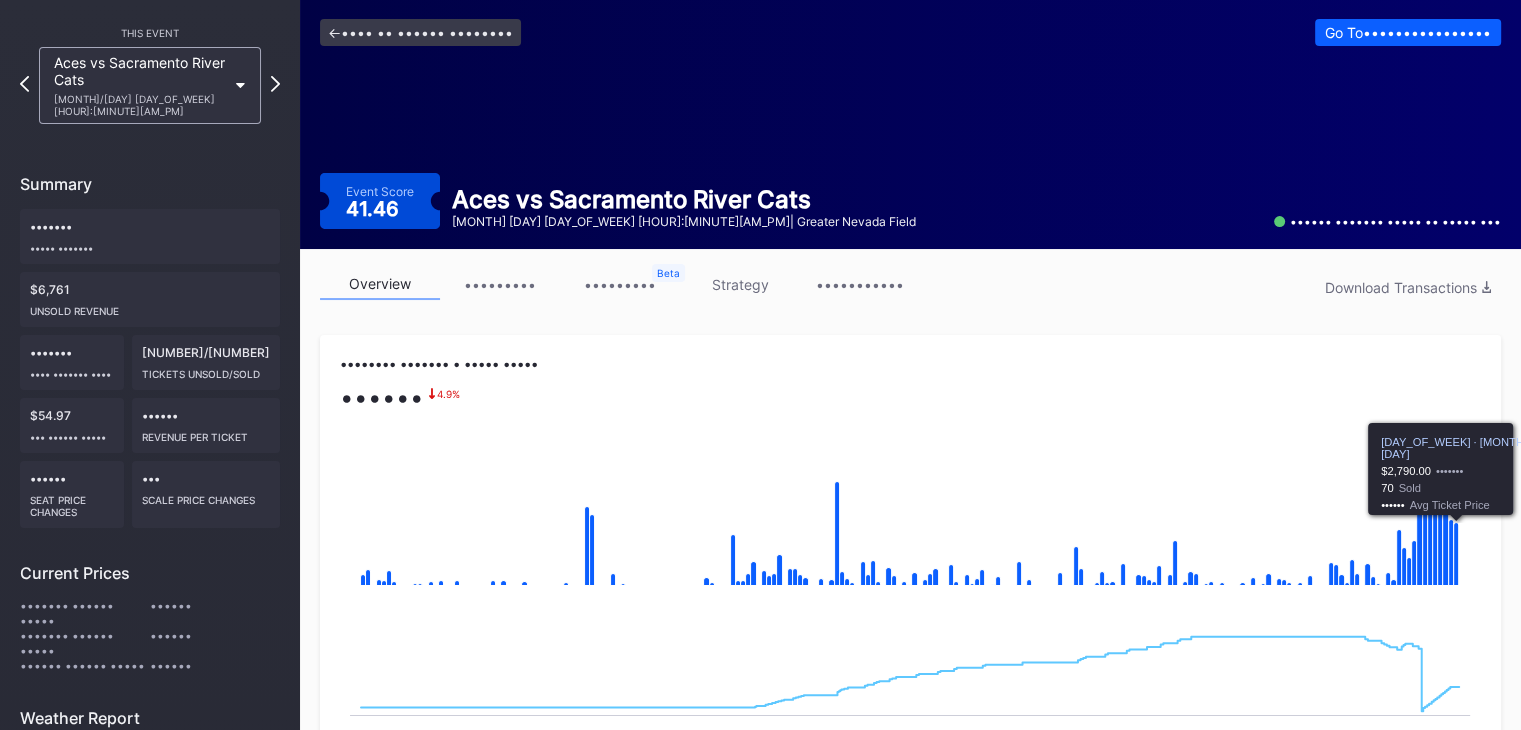 click at bounding box center [1456, 554] 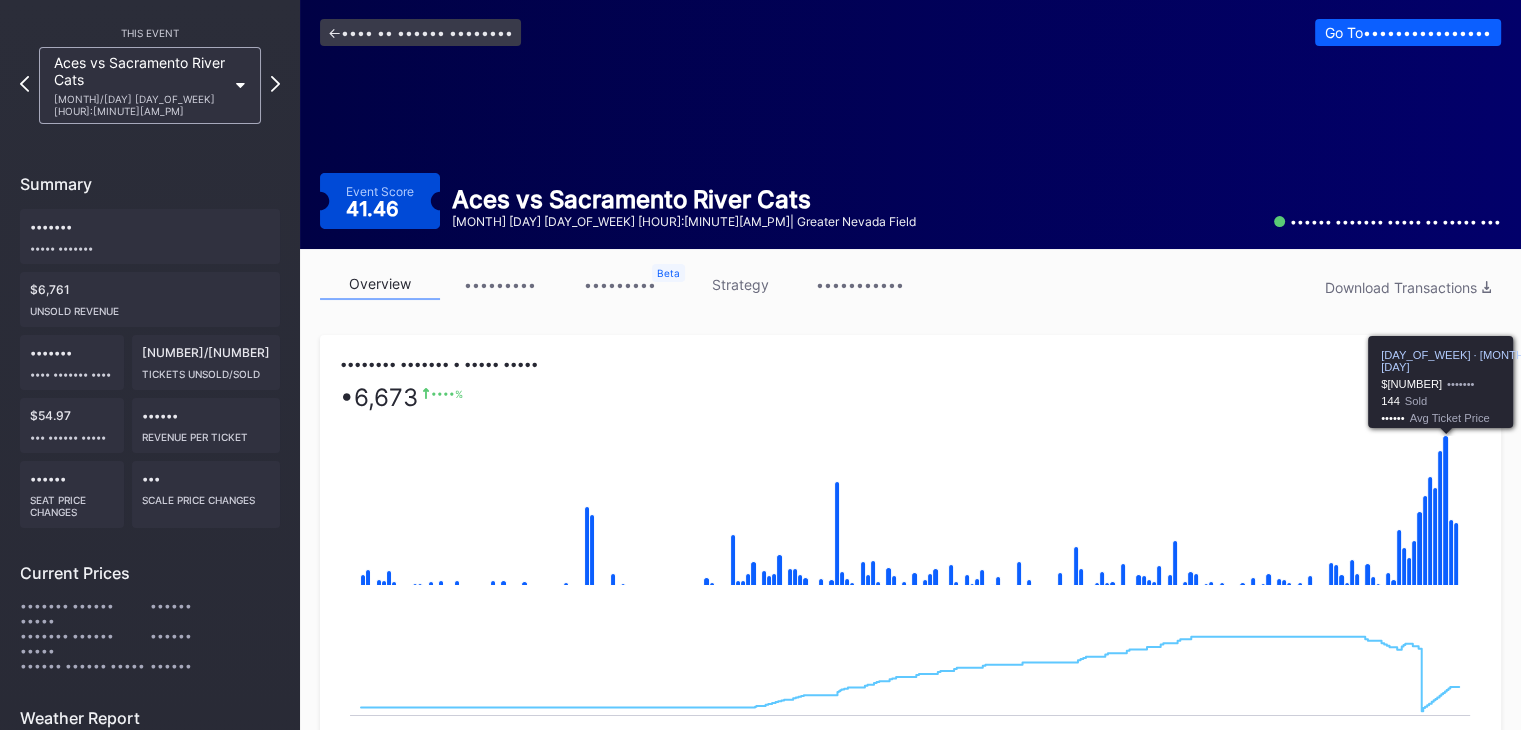 click at bounding box center [1446, 511] 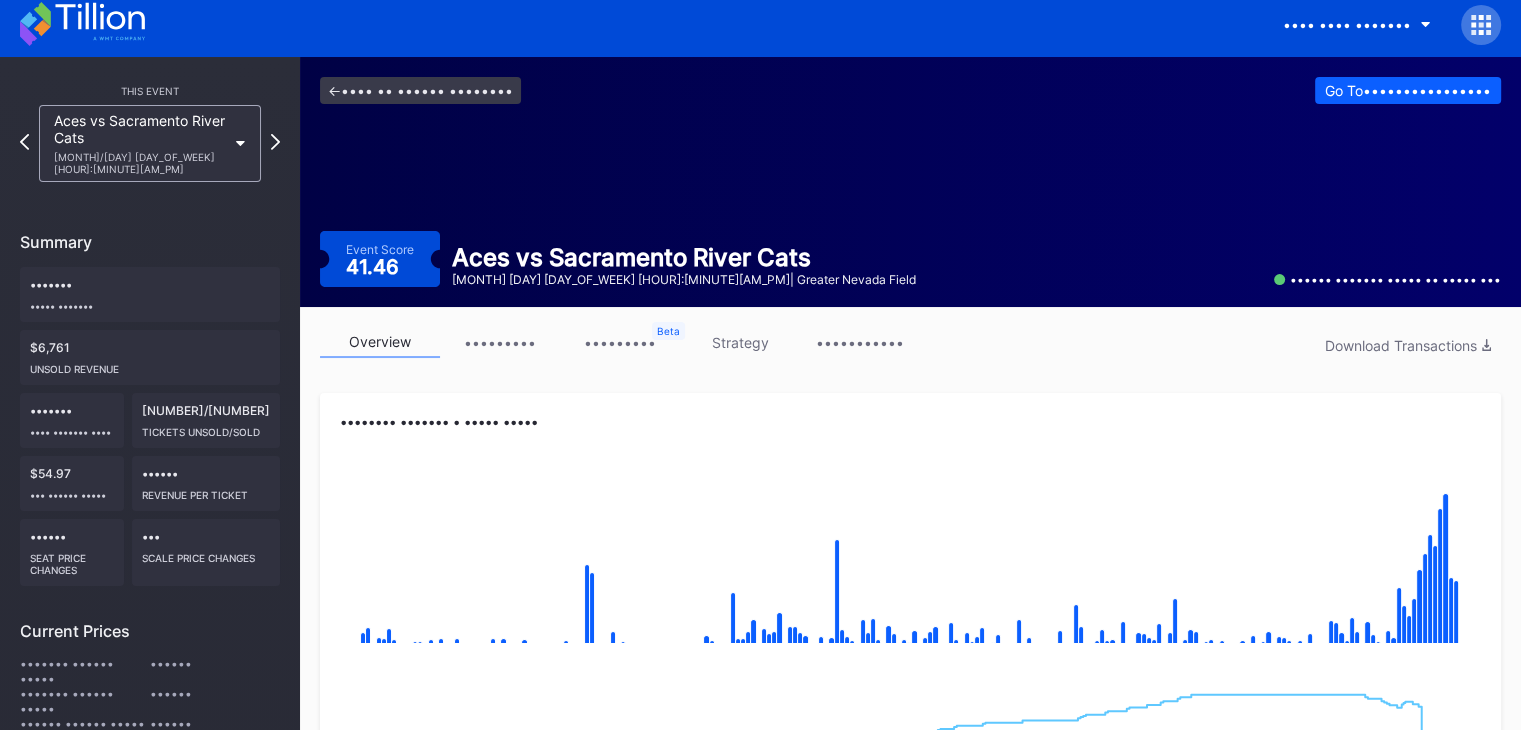 scroll, scrollTop: 8, scrollLeft: 0, axis: vertical 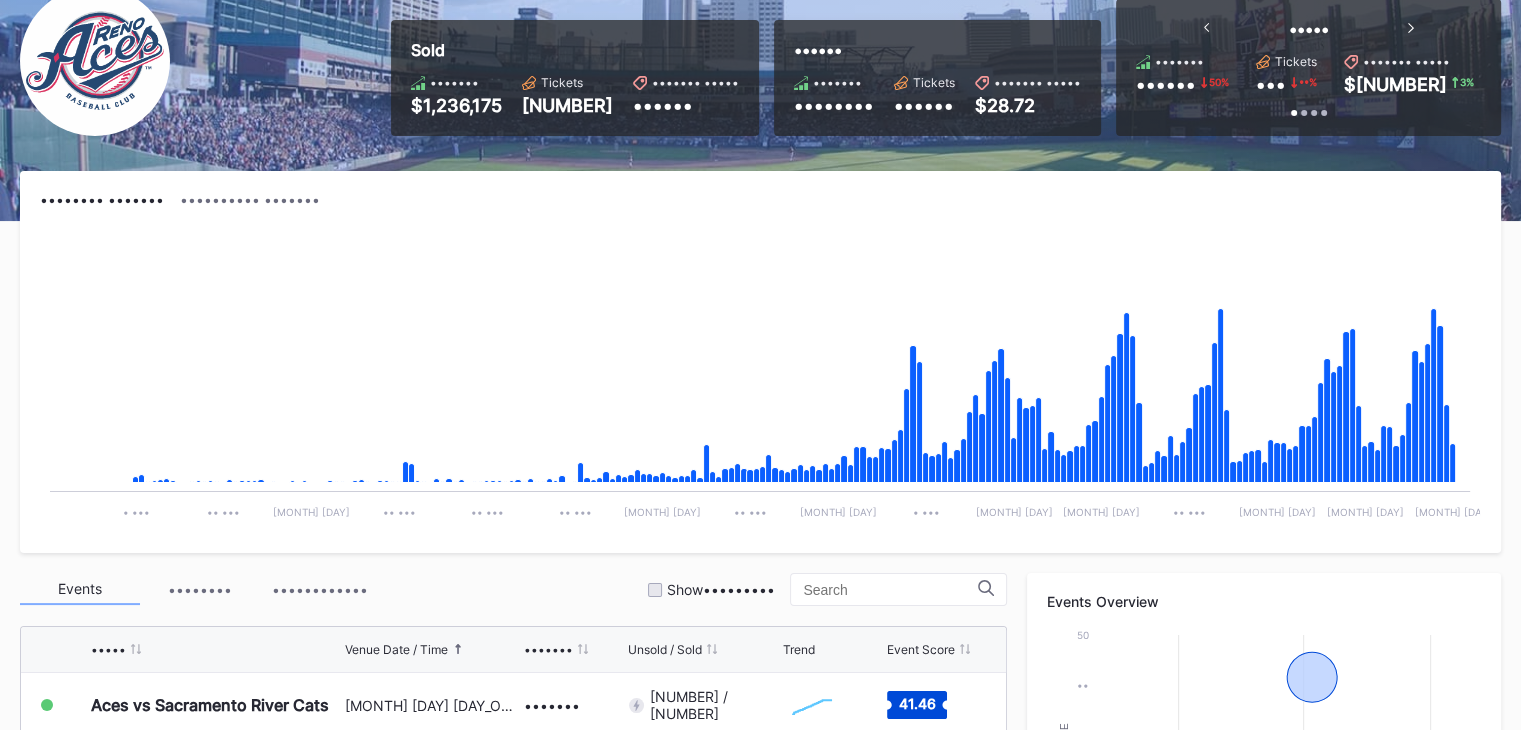 click on "Sold Revenue $[NUMBER] Tickets [NUMBER] Average (ATP) $[NUMBER] Unsold Revenue $[NUMBER] Tickets [NUMBER] Average (ATP) $[NUMBER] Today Revenue $[NUMBER] [NUMBER] % Tickets [NUMBER] [NUMBER] % Average (ATP) $[NUMBER] [NUMBER] % Past 7 Days Revenue $[NUMBER] [NUMBER] % Tickets [NUMBER] [NUMBER] % Average (ATP) $[NUMBER] [NUMBER] % Past 30 Days Revenue $[NUMBER] [NUMBER] % Tickets [NUMBER] [NUMBER] % Average (ATP) $[NUMBER] [NUMBER] % Custom [YEAR]-[MONTH]-[DAY] - [YEAR]-[MONTH]-[DAY] Revenue $[NUMBER] Tickets [NUMBER] Average (ATP) $[NUMBER]" at bounding box center [760, 86] 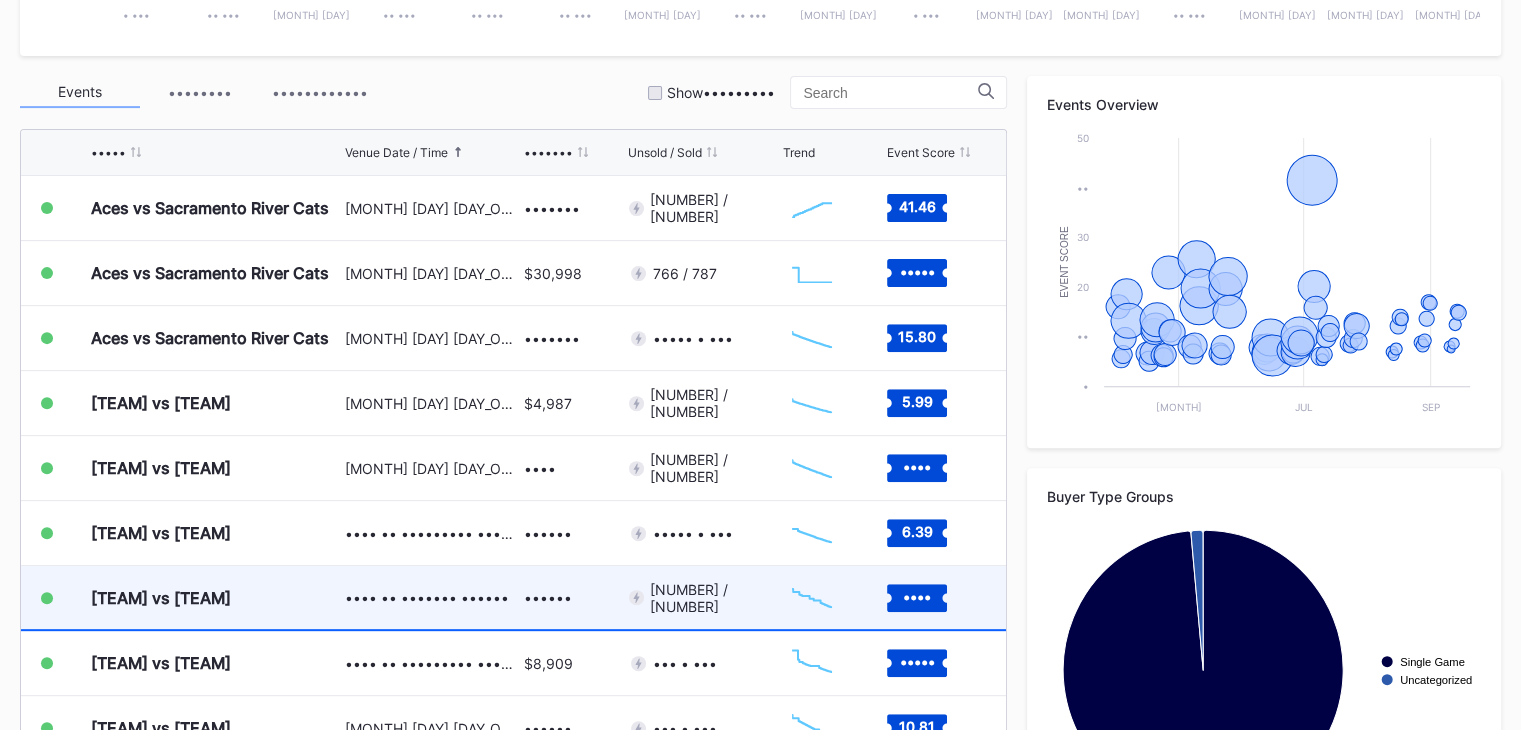 scroll, scrollTop: 654, scrollLeft: 0, axis: vertical 